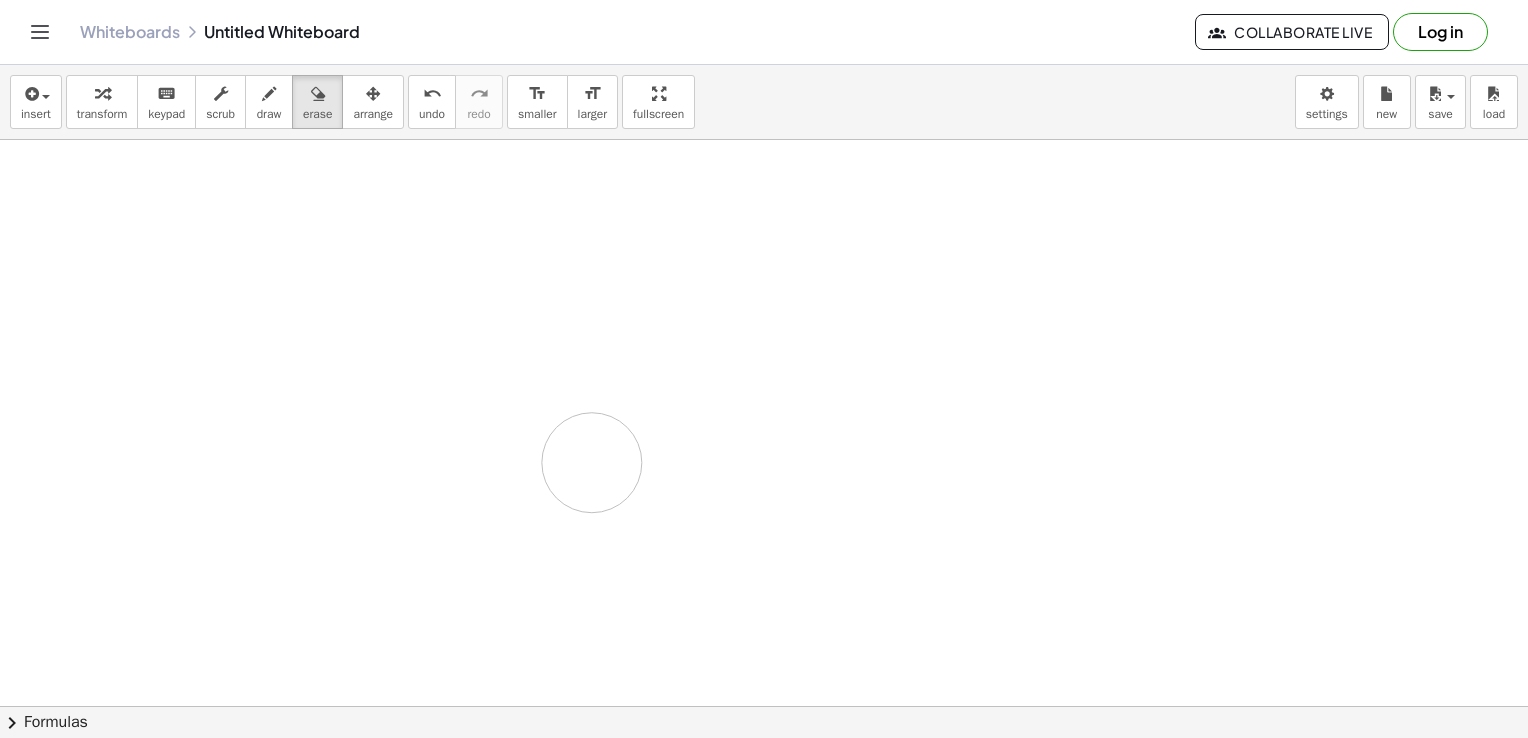 scroll, scrollTop: 0, scrollLeft: 0, axis: both 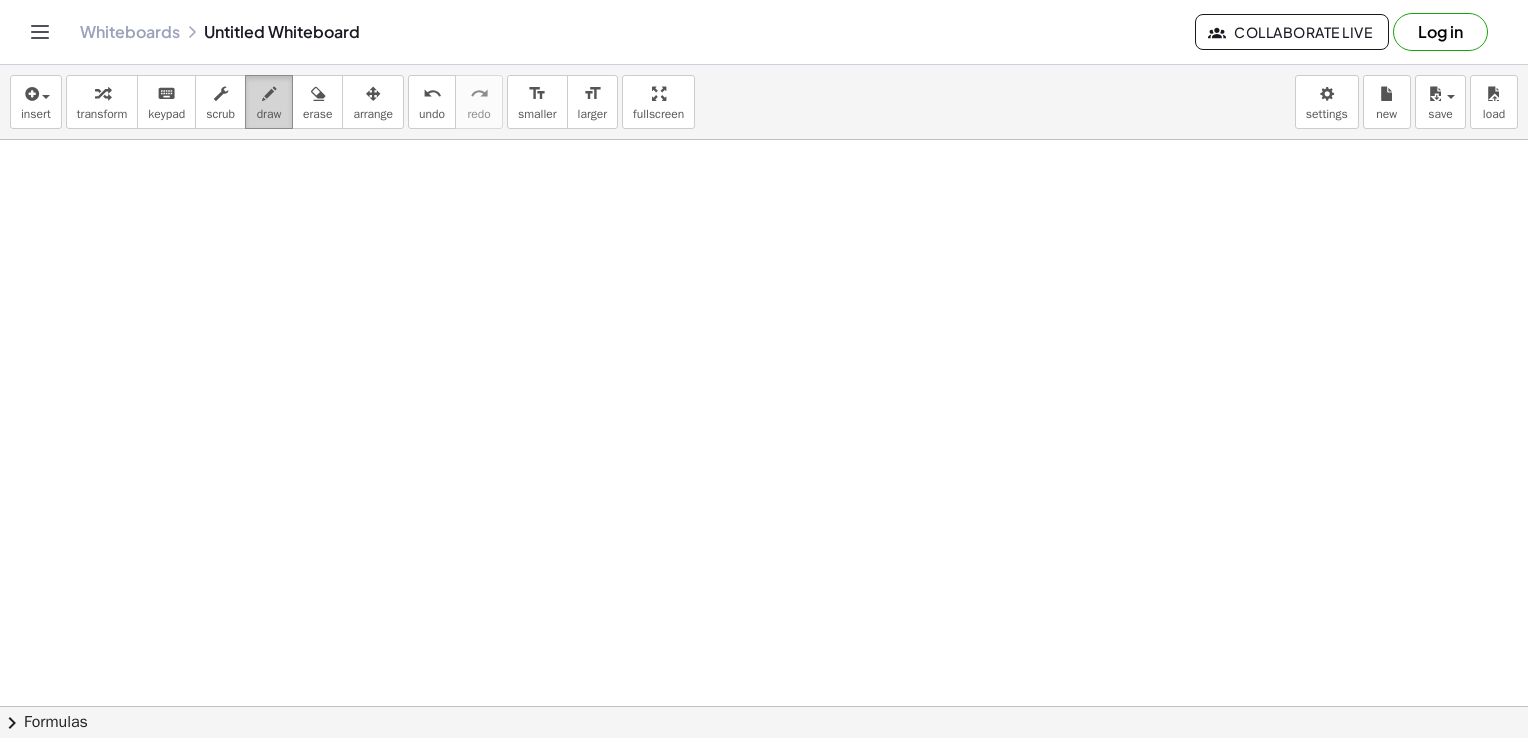 click at bounding box center [269, 94] 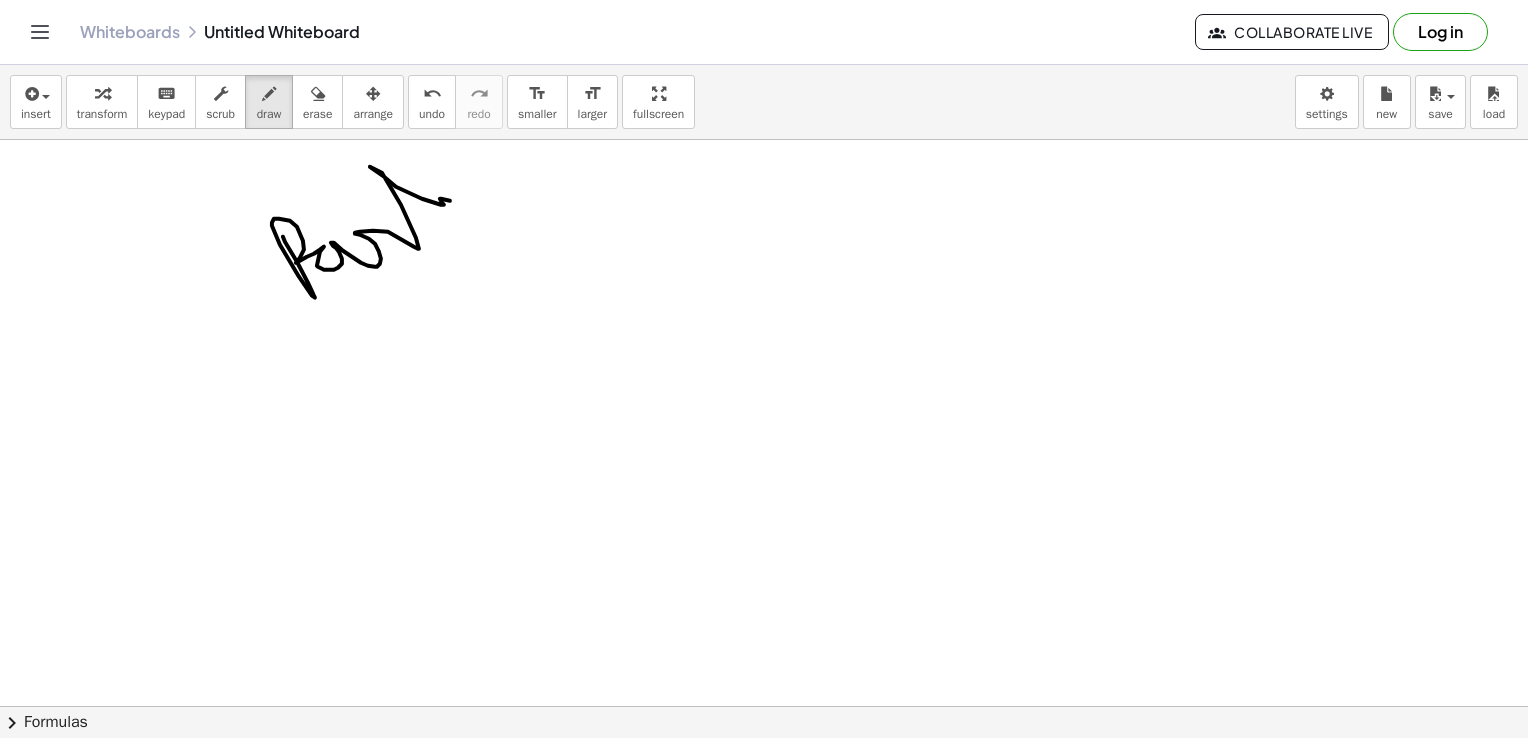 drag, startPoint x: 283, startPoint y: 236, endPoint x: 464, endPoint y: 140, distance: 204.88289 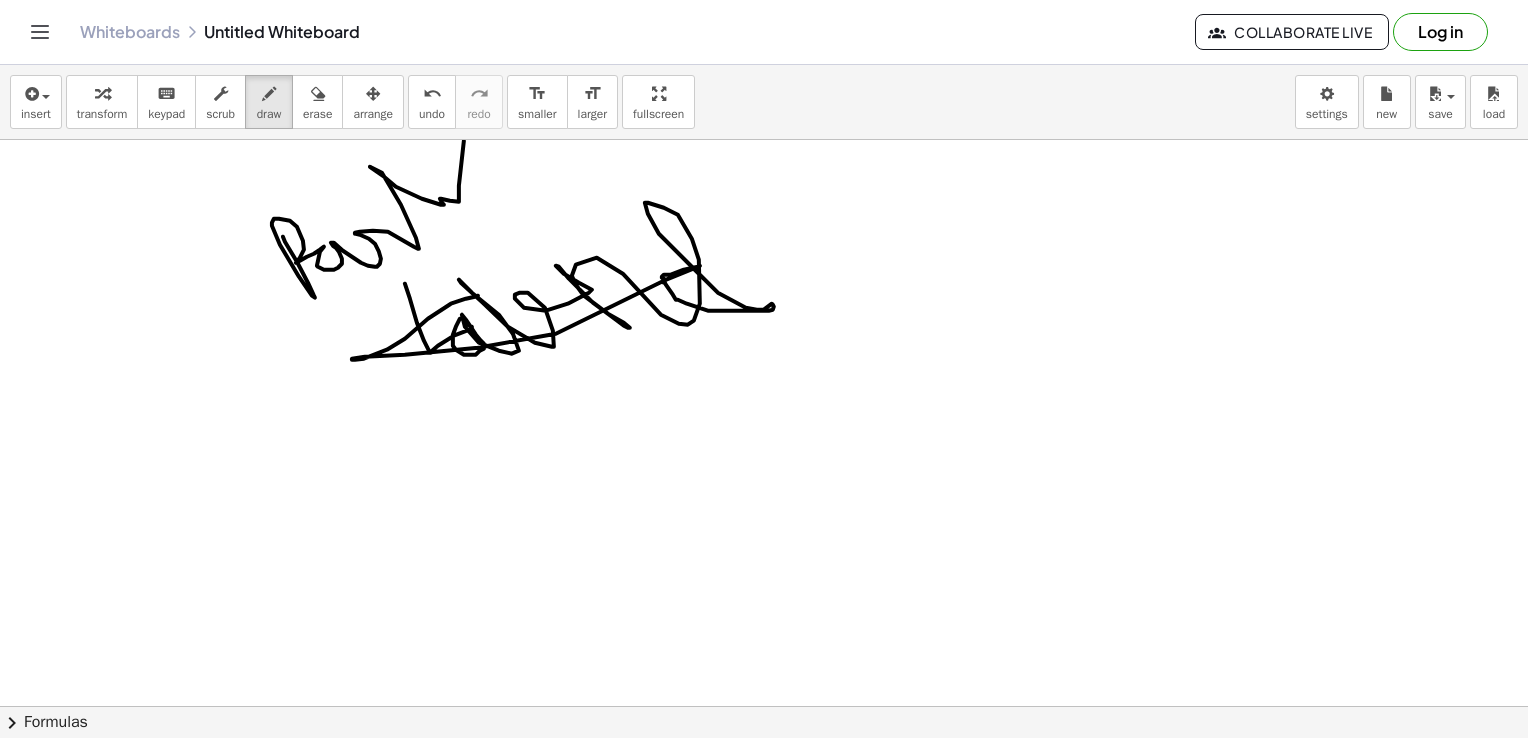 drag, startPoint x: 405, startPoint y: 283, endPoint x: 477, endPoint y: 294, distance: 72.835434 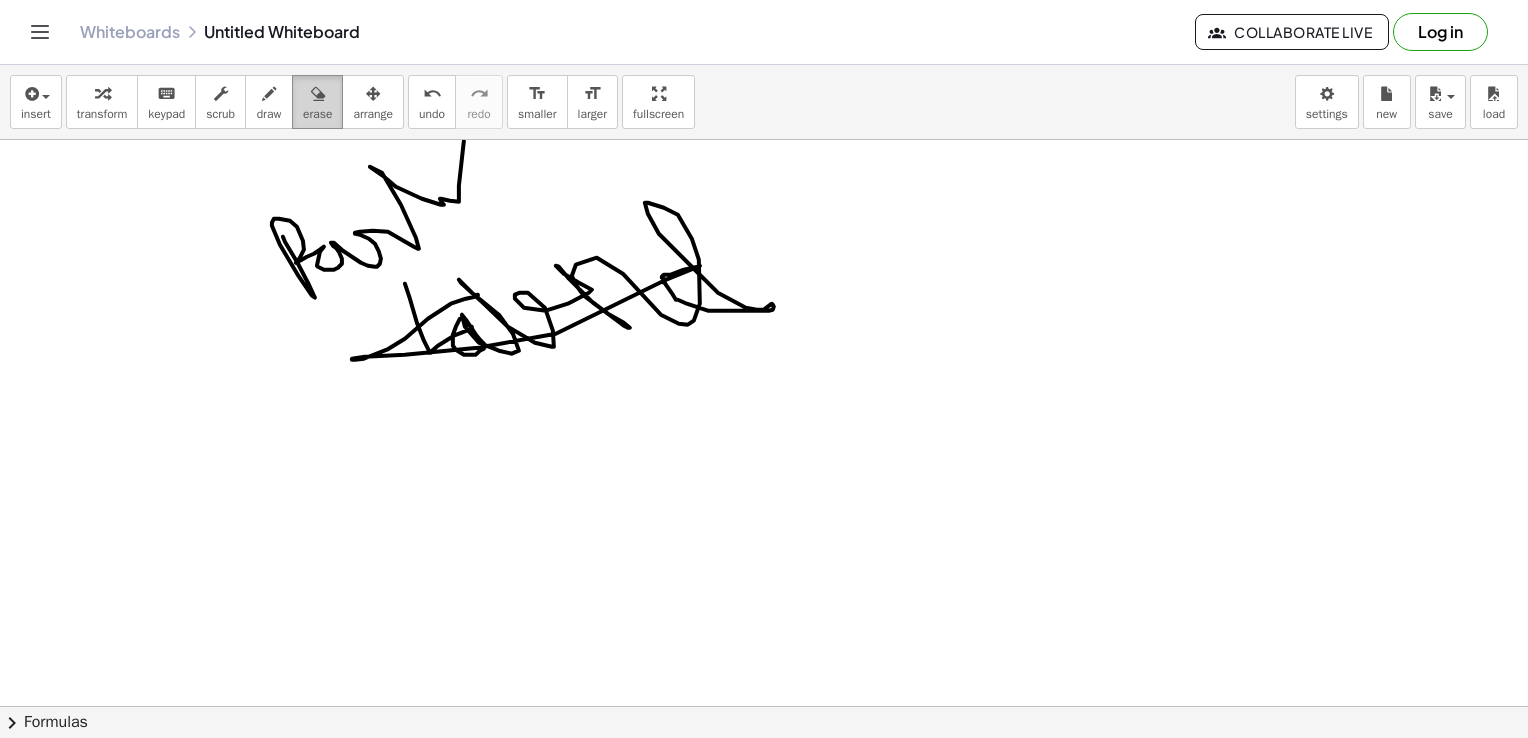 click on "erase" at bounding box center [317, 114] 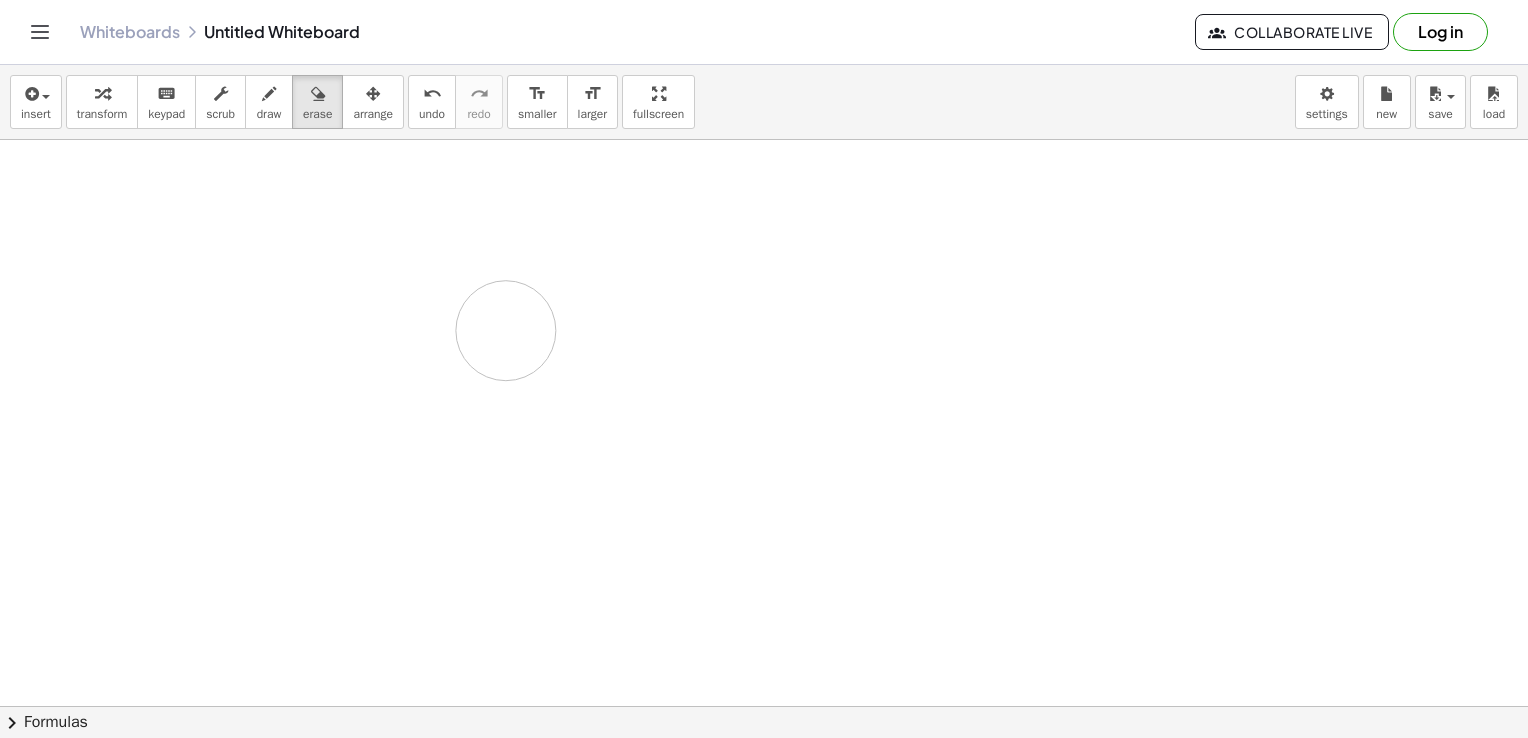 drag, startPoint x: 373, startPoint y: 246, endPoint x: 382, endPoint y: 347, distance: 101.4002 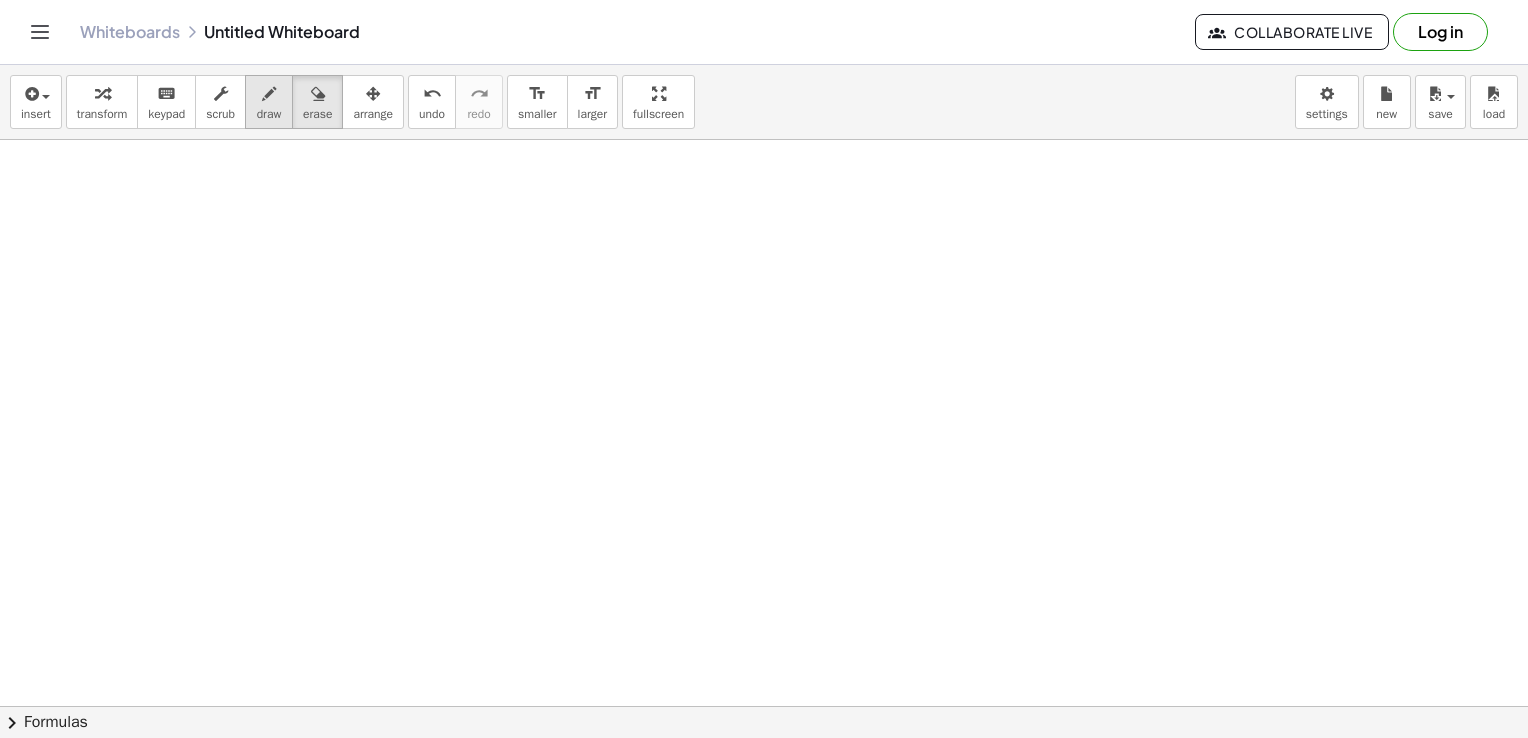 click at bounding box center (269, 94) 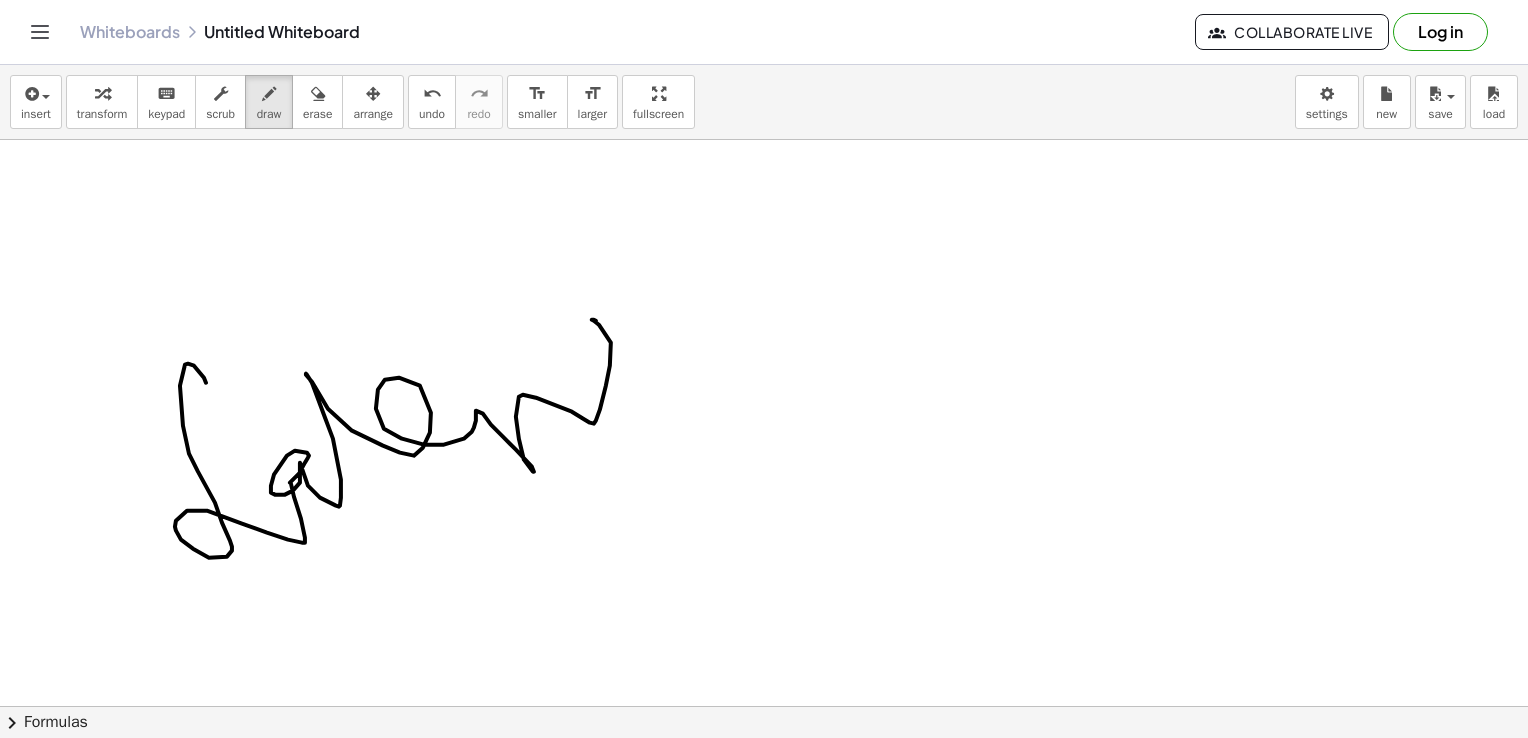 drag, startPoint x: 206, startPoint y: 382, endPoint x: 666, endPoint y: 445, distance: 464.2941 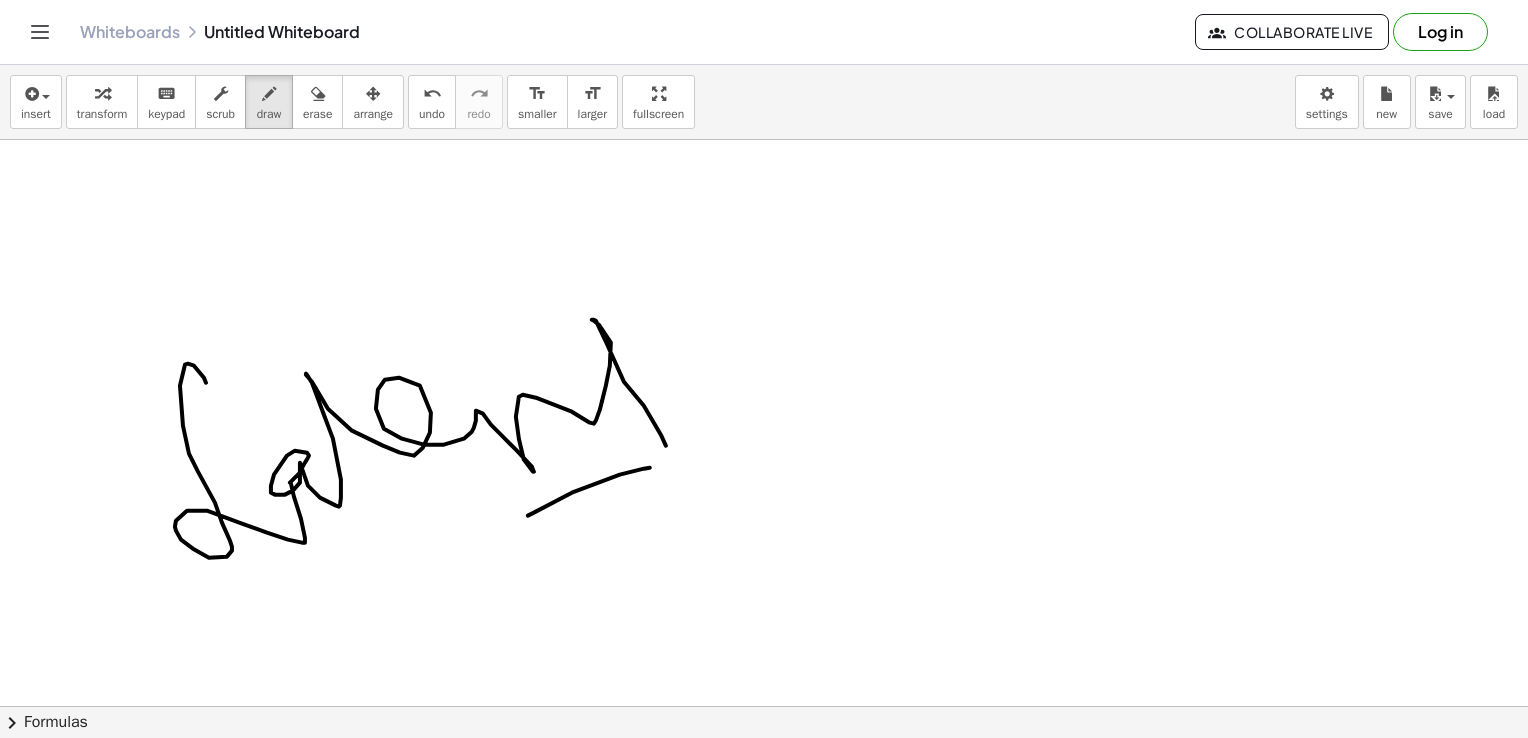 drag, startPoint x: 528, startPoint y: 515, endPoint x: 650, endPoint y: 467, distance: 131.10301 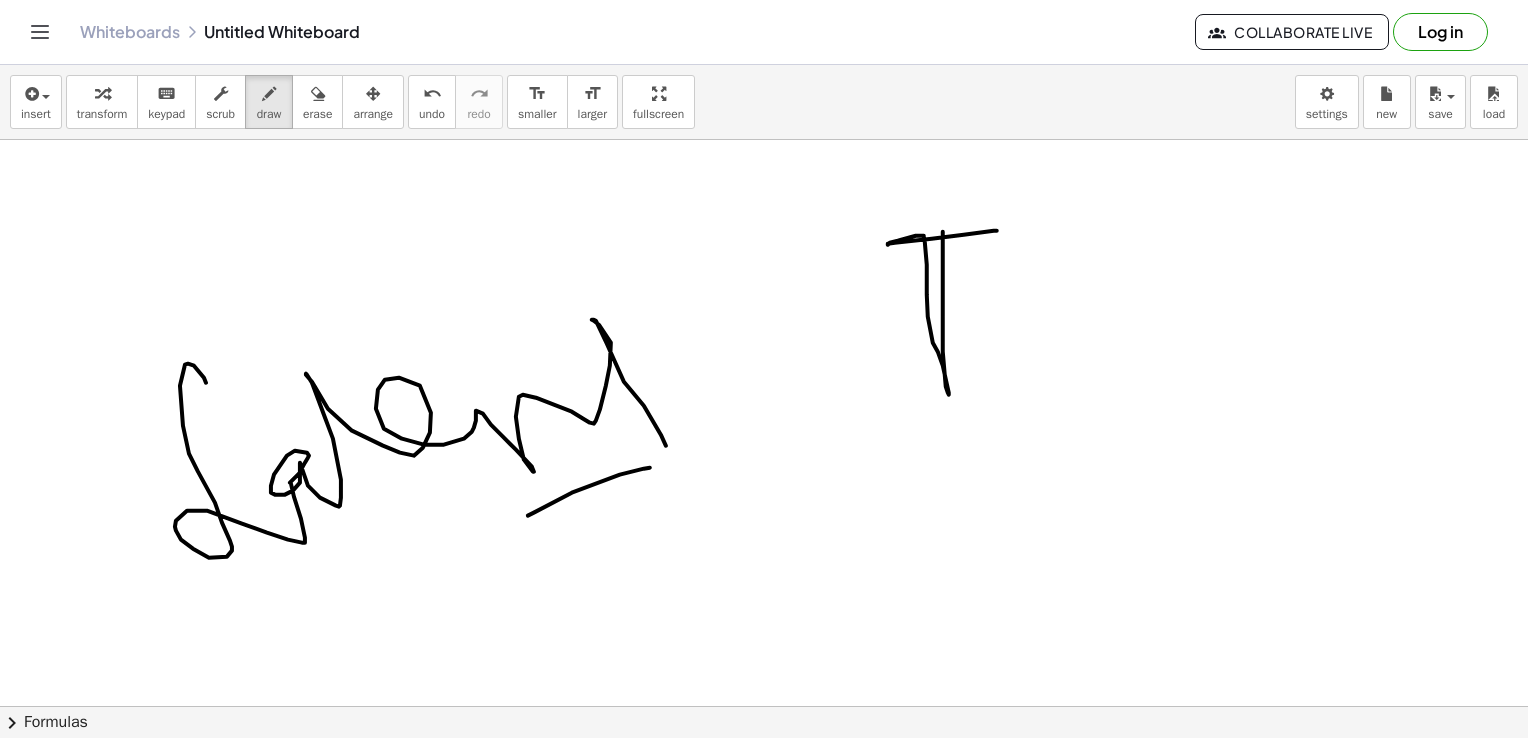 drag, startPoint x: 943, startPoint y: 231, endPoint x: 997, endPoint y: 230, distance: 54.00926 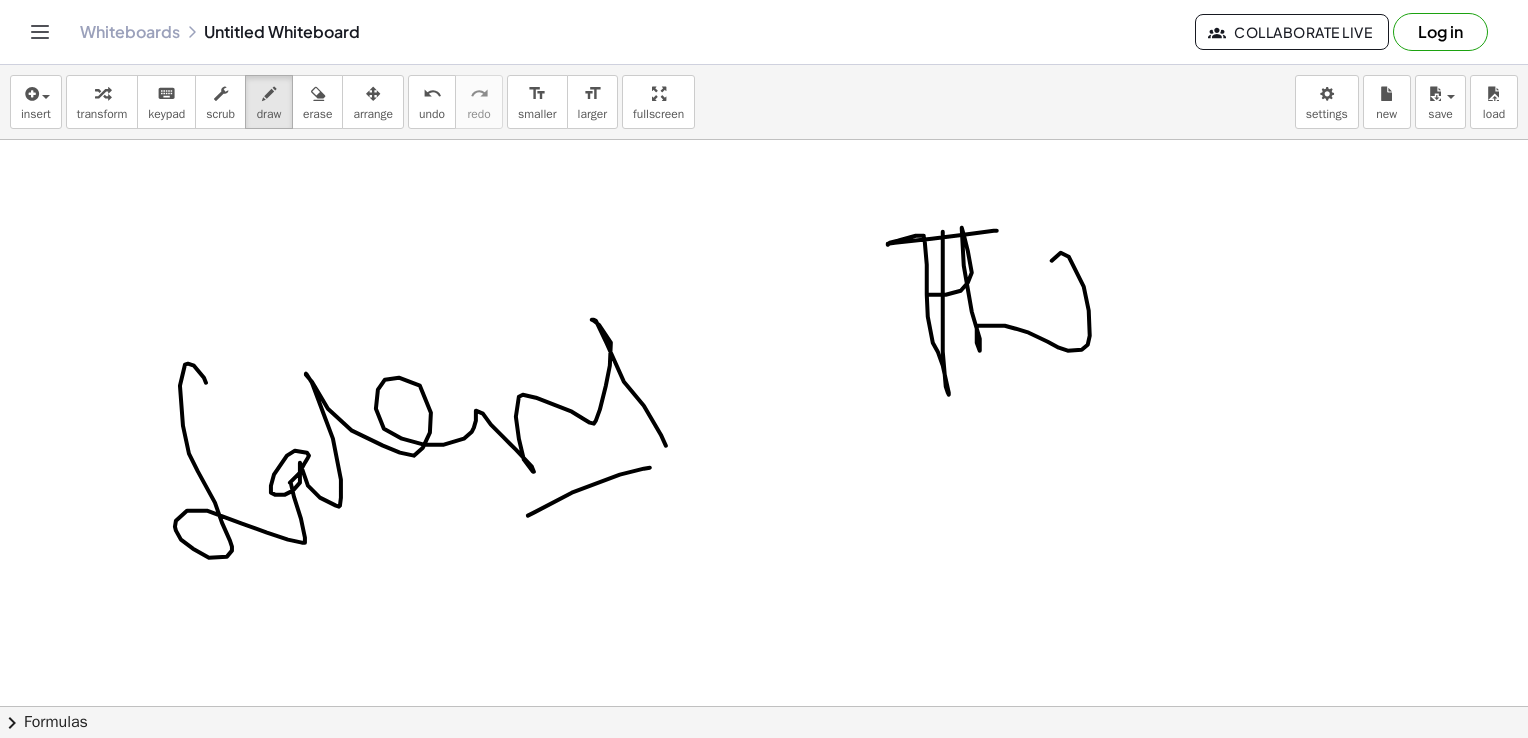 drag, startPoint x: 928, startPoint y: 294, endPoint x: 1176, endPoint y: 313, distance: 248.72676 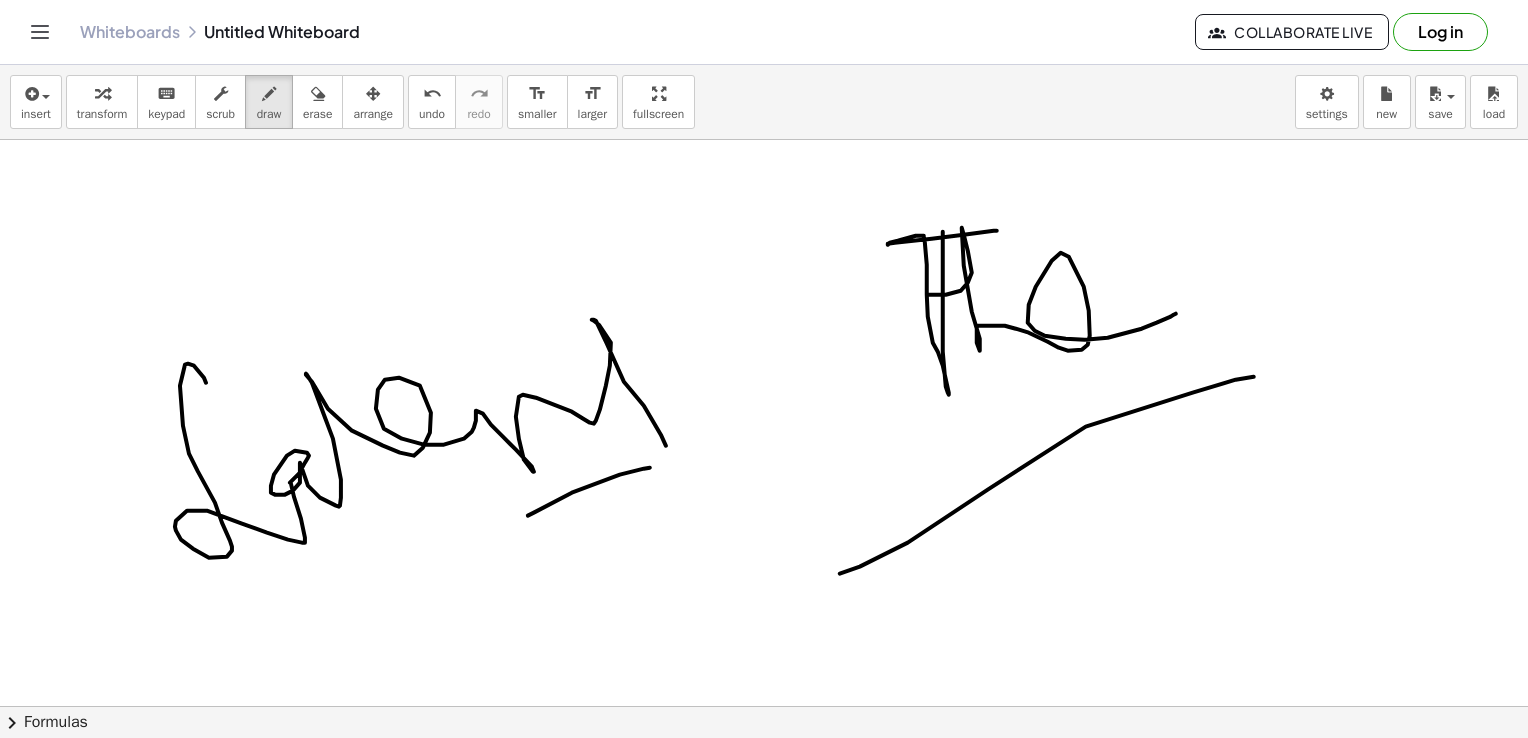 drag, startPoint x: 840, startPoint y: 573, endPoint x: 1268, endPoint y: 374, distance: 472.00107 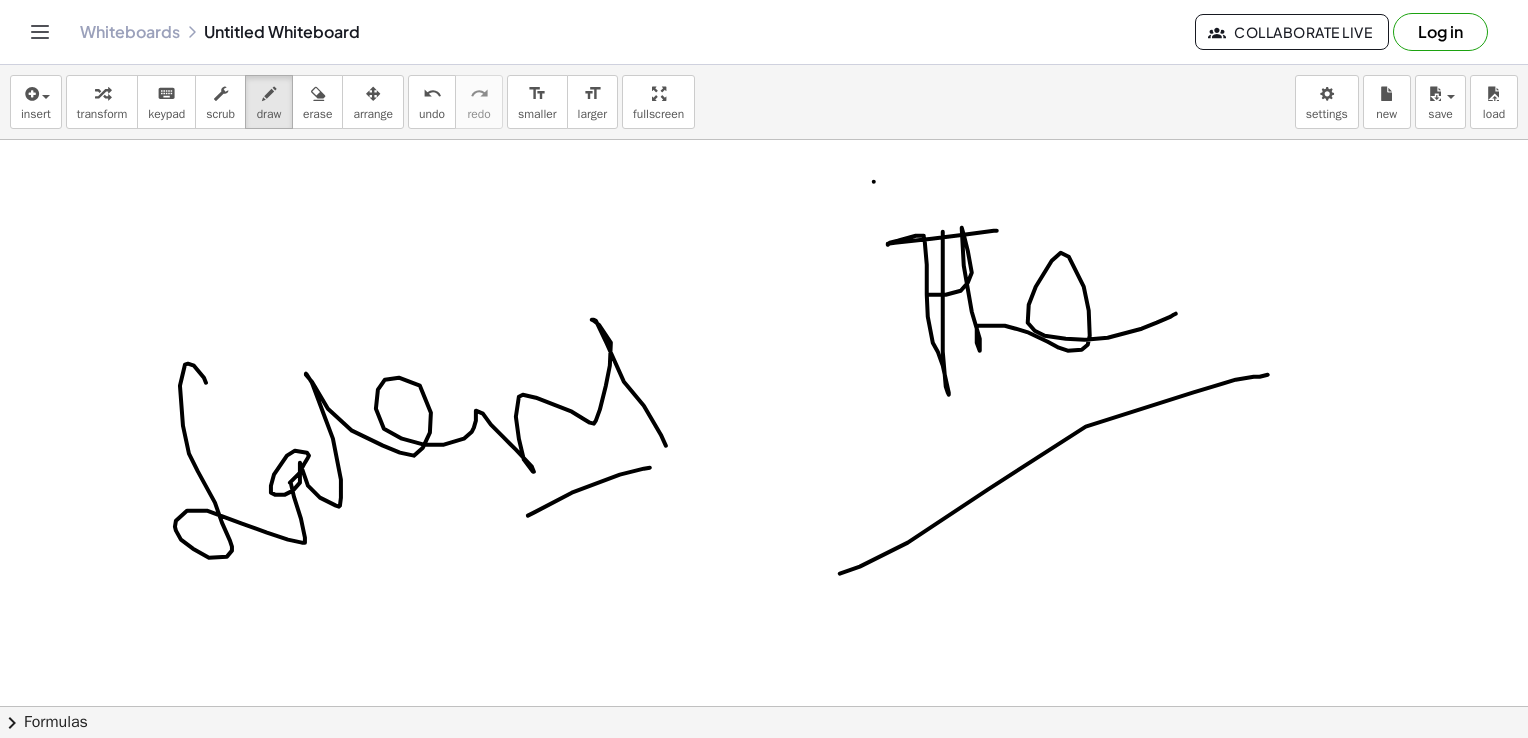 drag, startPoint x: 874, startPoint y: 181, endPoint x: 883, endPoint y: 214, distance: 34.20526 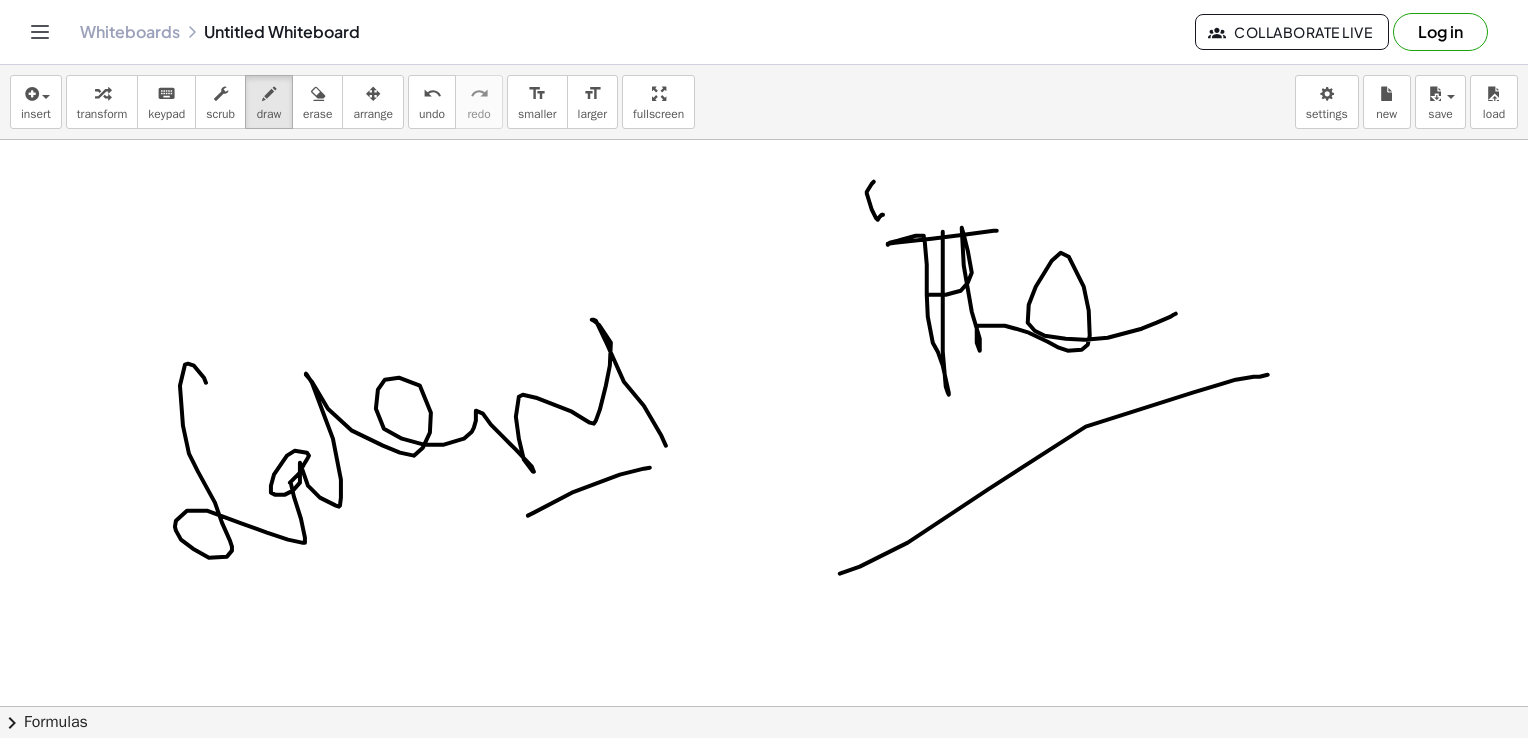 click at bounding box center (769, 633) 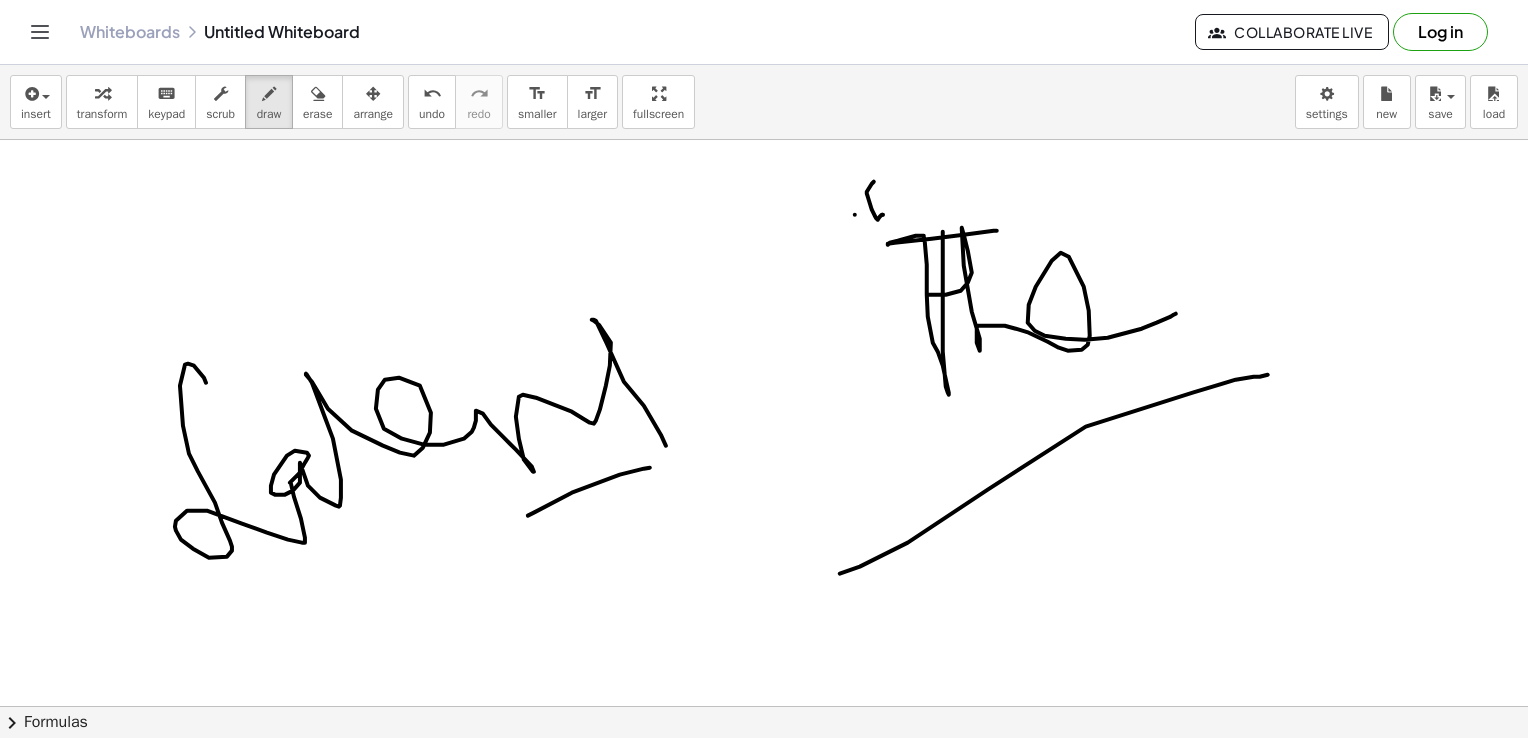 click at bounding box center [769, 633] 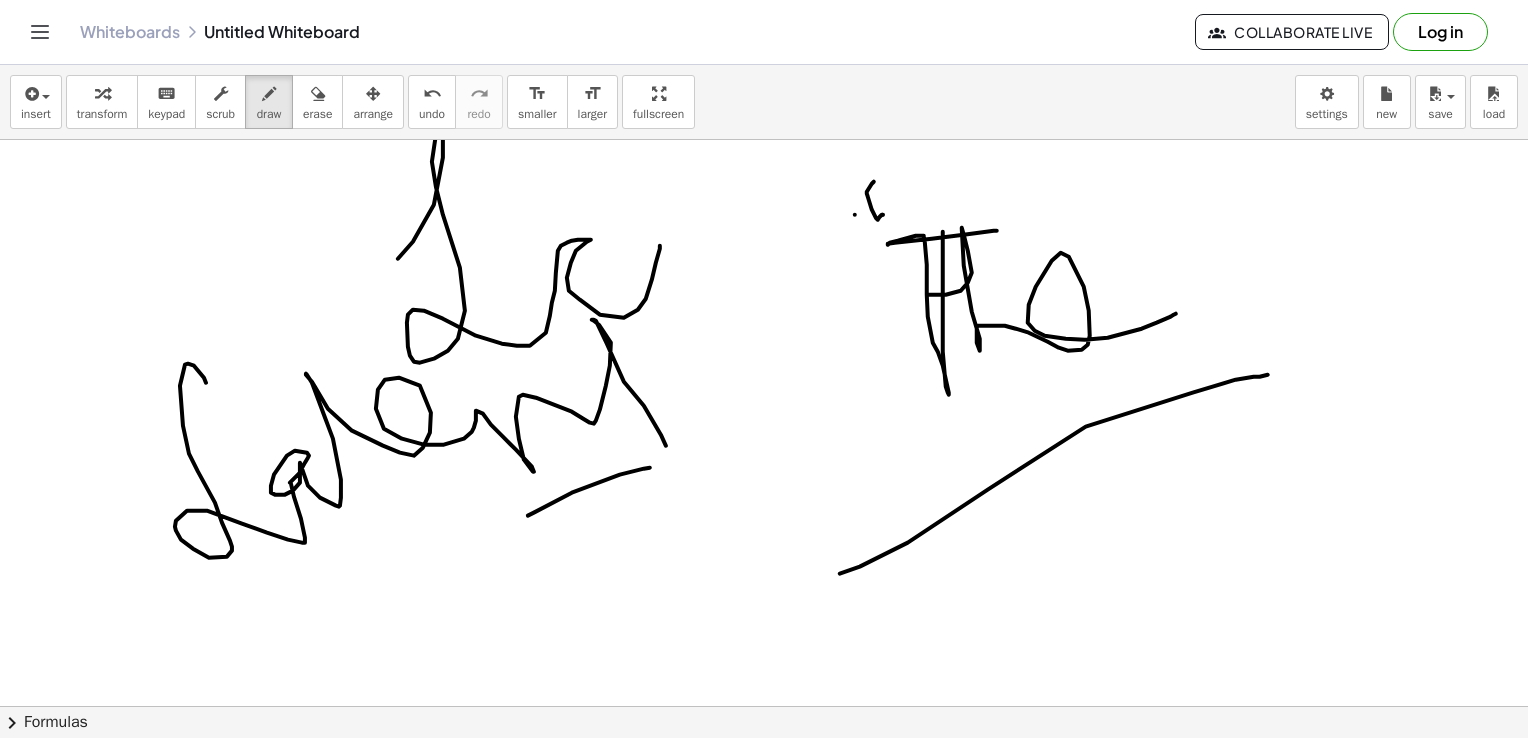 drag, startPoint x: 398, startPoint y: 258, endPoint x: 699, endPoint y: 338, distance: 311.44983 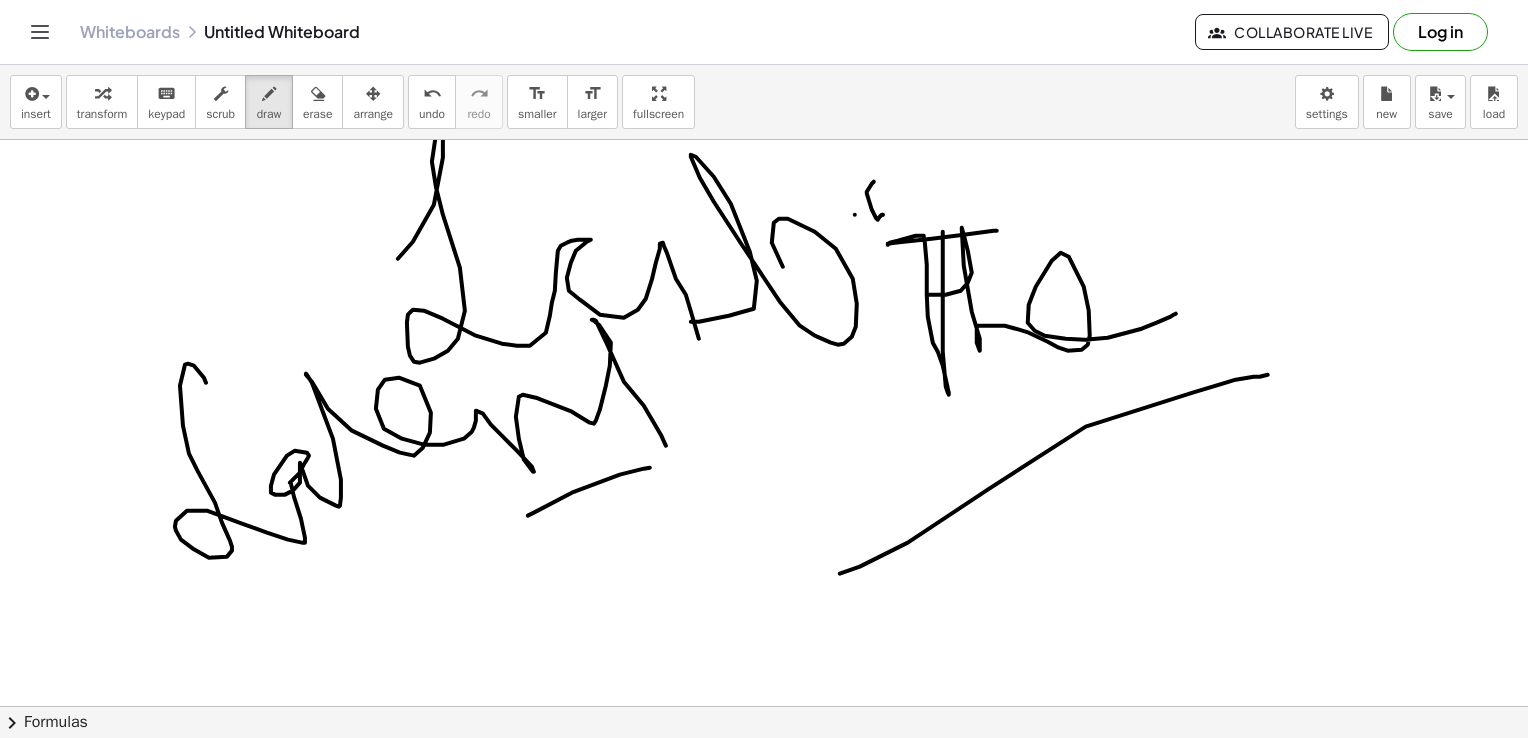 drag, startPoint x: 691, startPoint y: 321, endPoint x: 833, endPoint y: 204, distance: 183.99185 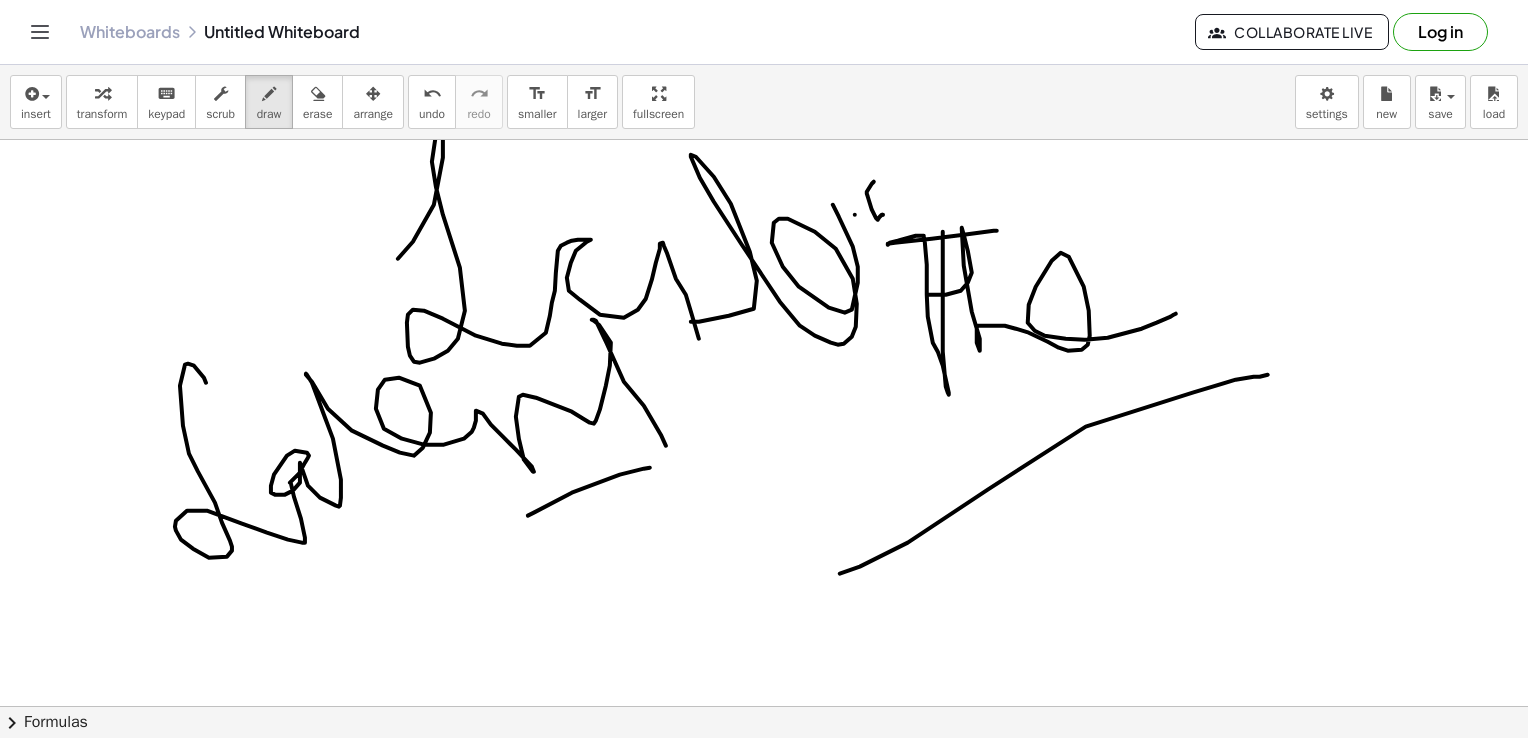 click on "insert select one: Math Expression Function Text Youtube Video Graphing Geometry Geometry 3D transform keyboard keypad scrub draw erase arrange undo undo redo redo format_size smaller format_size larger fullscreen load   save new settings" at bounding box center (764, 102) 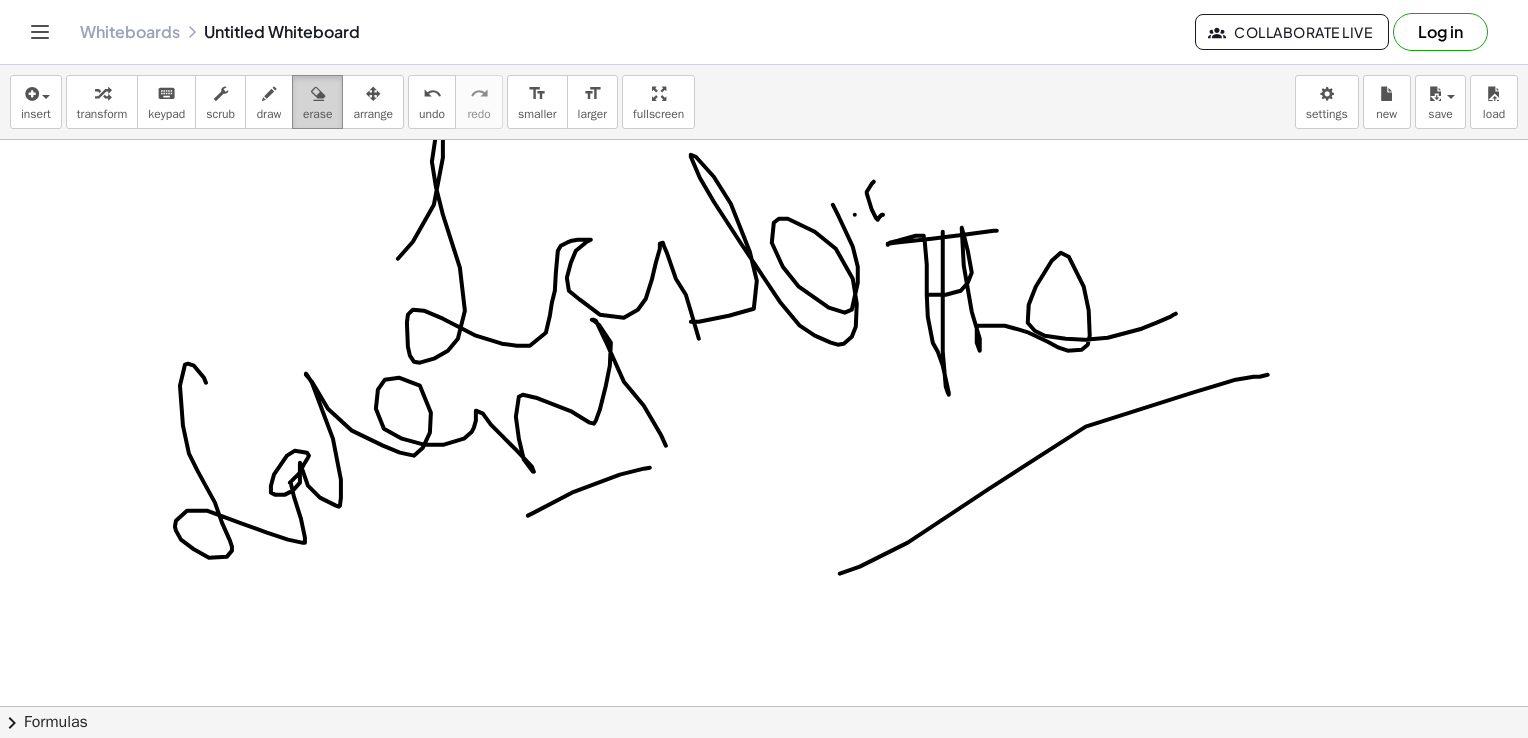 click on "erase" at bounding box center (317, 114) 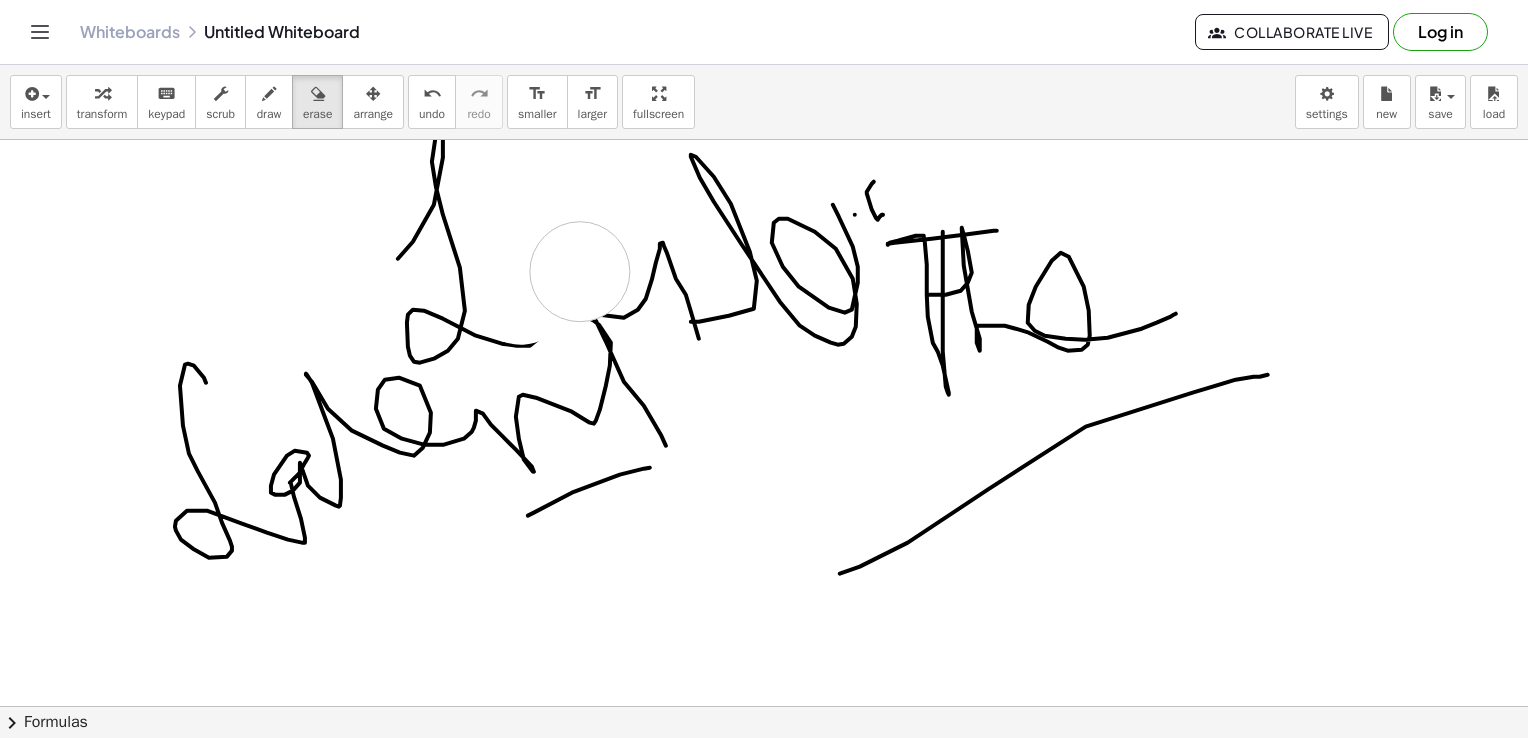 drag, startPoint x: 521, startPoint y: 294, endPoint x: 580, endPoint y: 271, distance: 63.324562 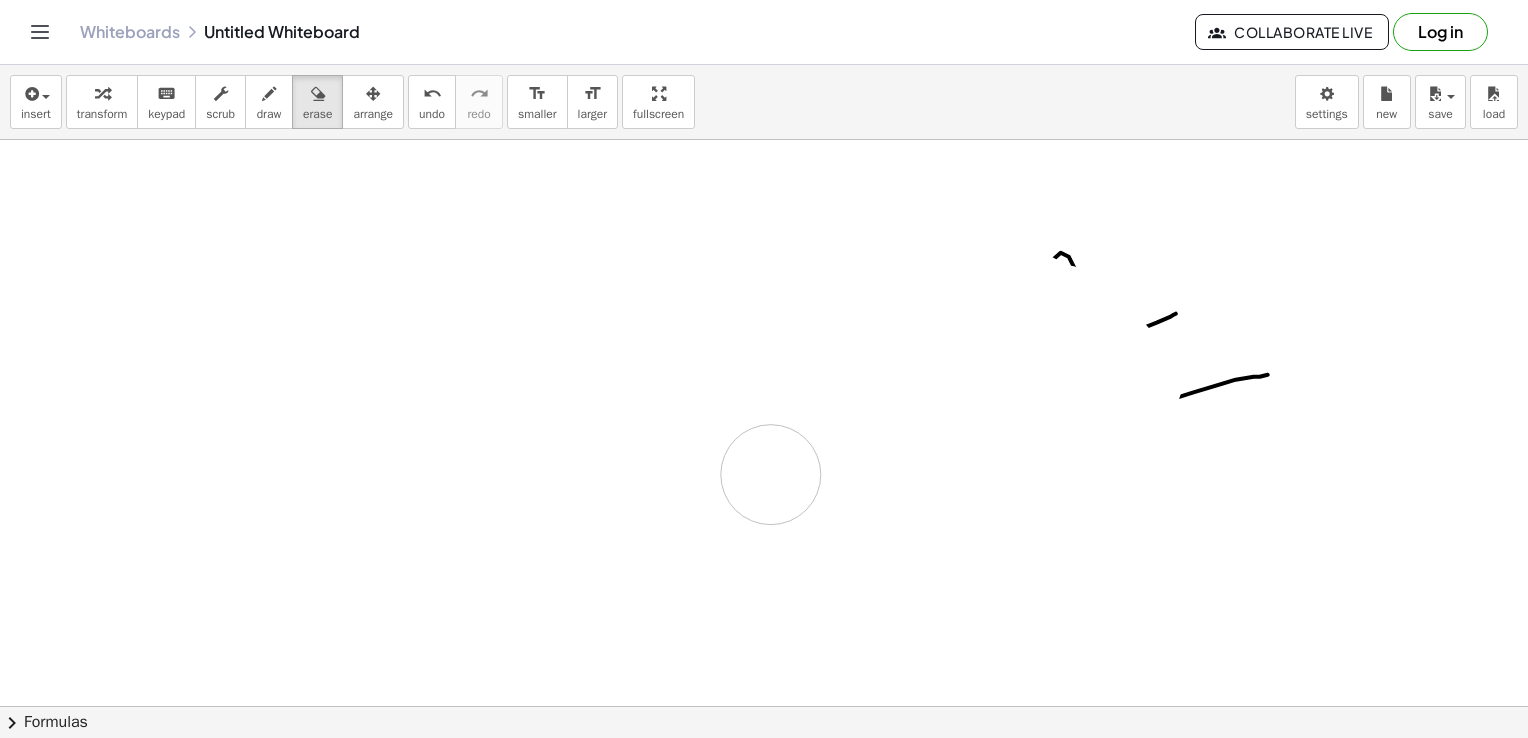 drag, startPoint x: 452, startPoint y: 367, endPoint x: 768, endPoint y: 430, distance: 322.21887 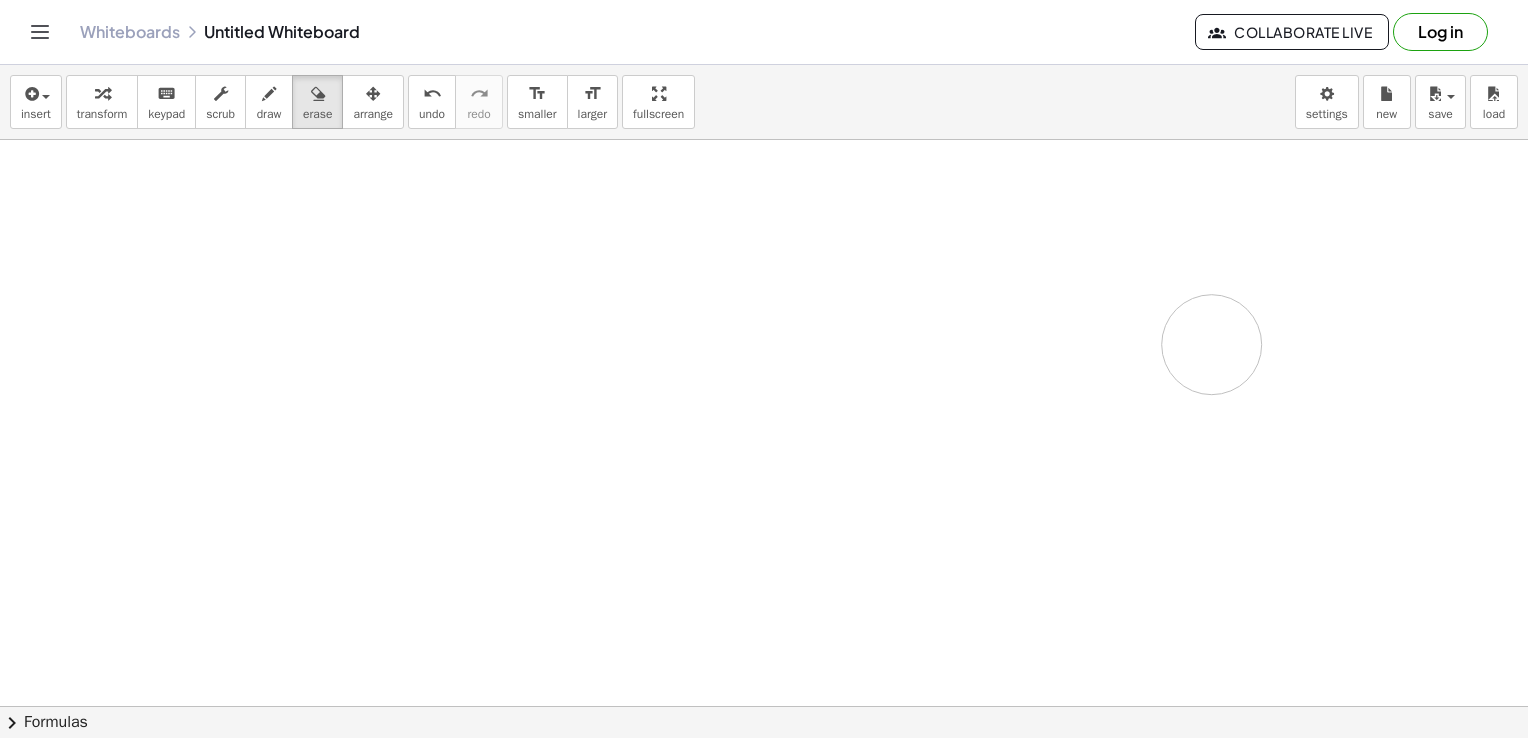 drag, startPoint x: 1189, startPoint y: 322, endPoint x: 1481, endPoint y: 701, distance: 478.4402 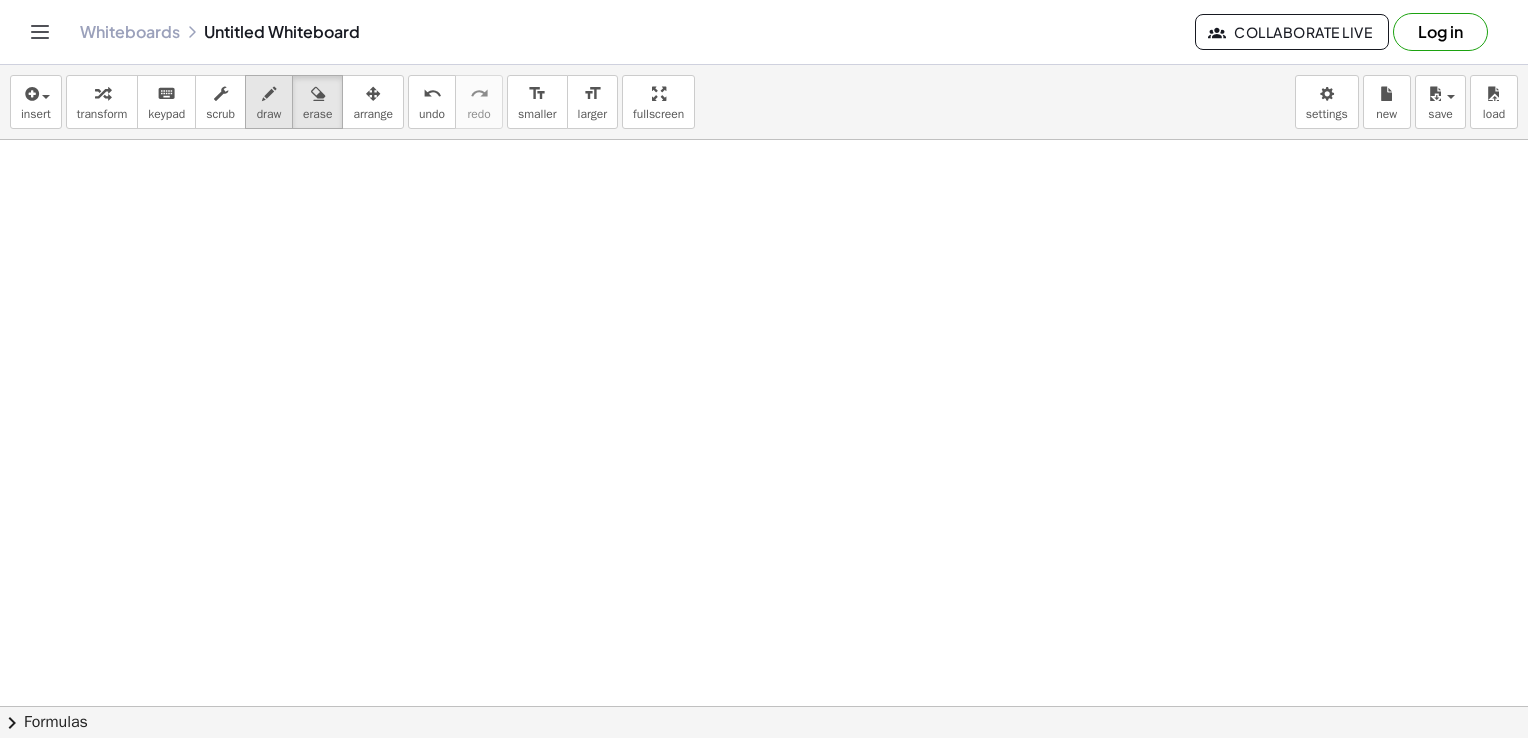 click on "draw" at bounding box center (269, 114) 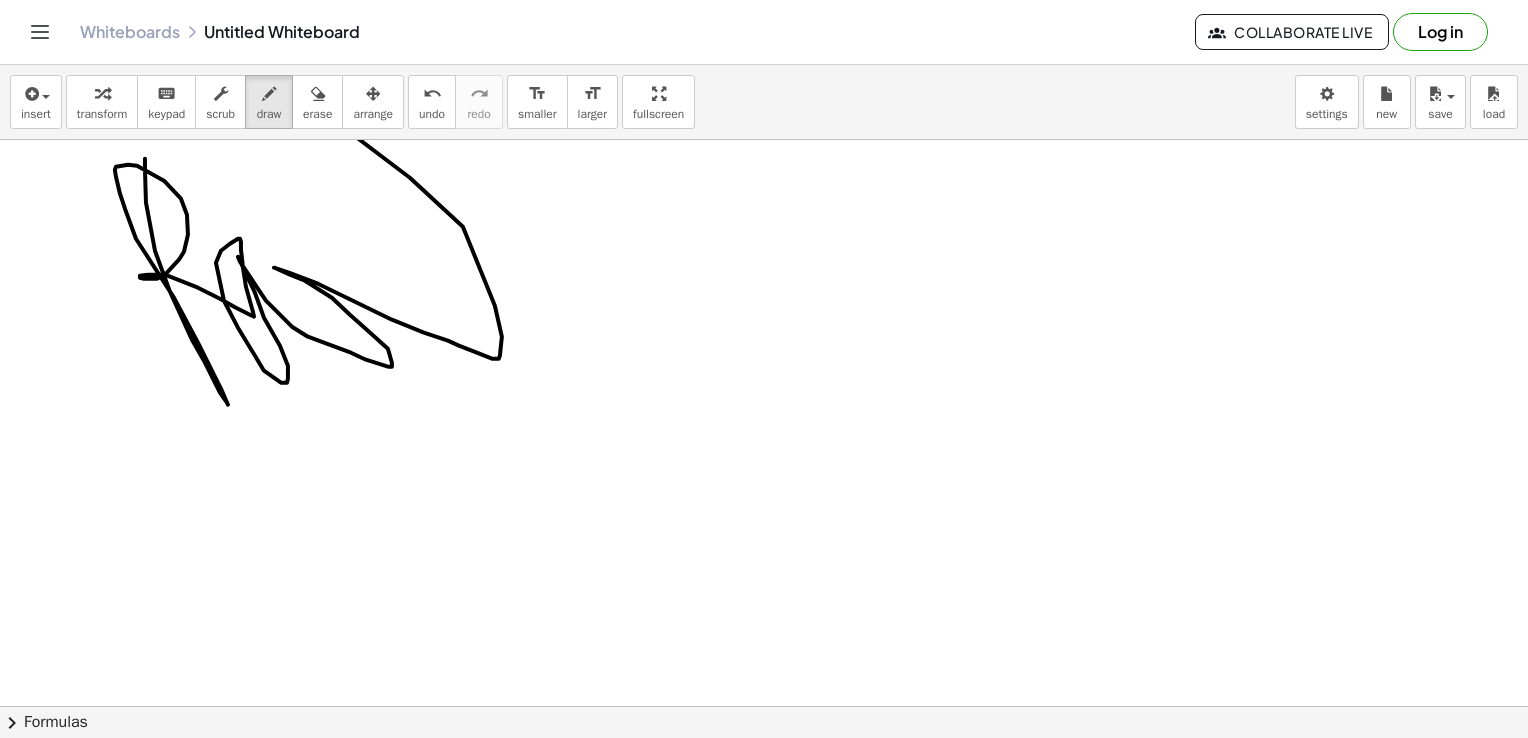 drag, startPoint x: 145, startPoint y: 158, endPoint x: 247, endPoint y: 49, distance: 149.28162 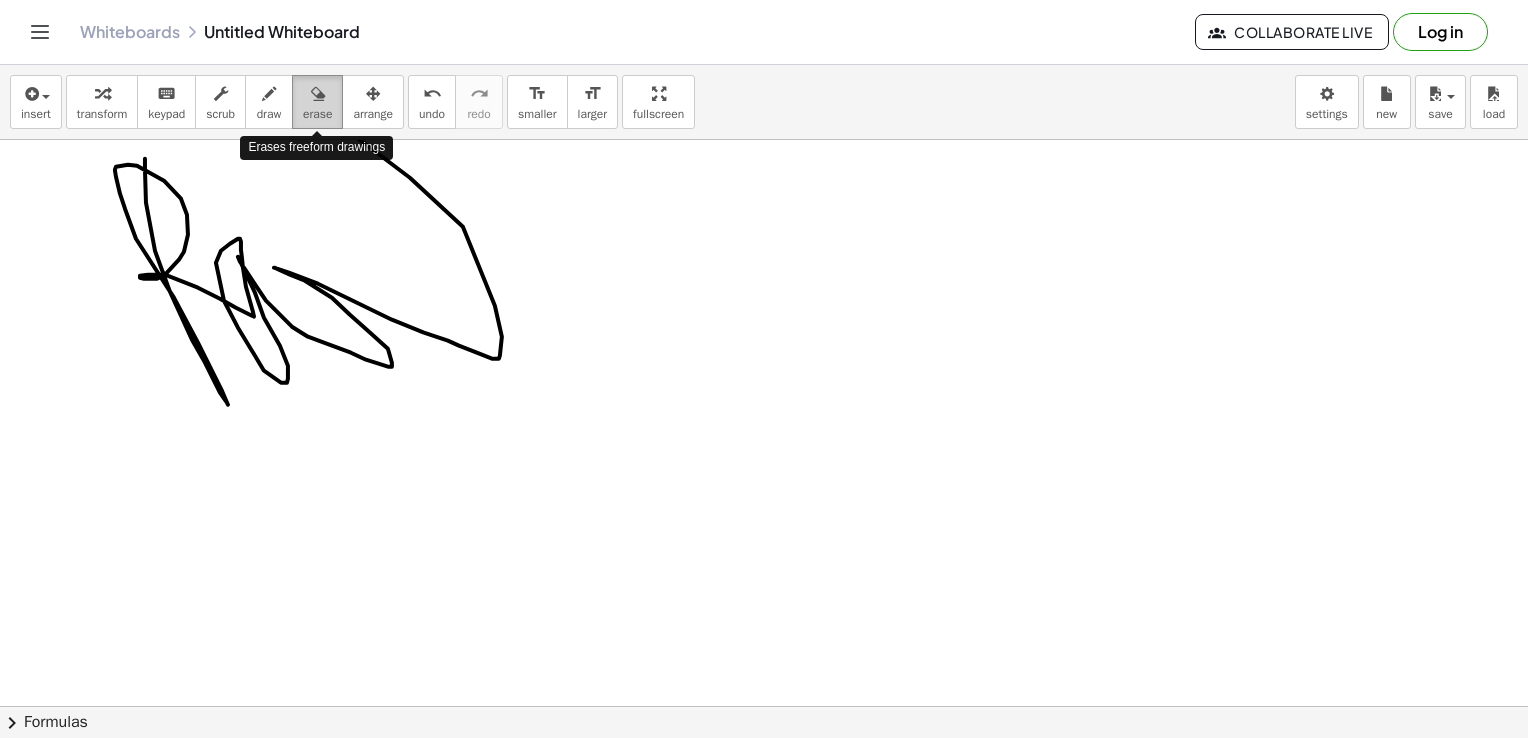 click at bounding box center (318, 94) 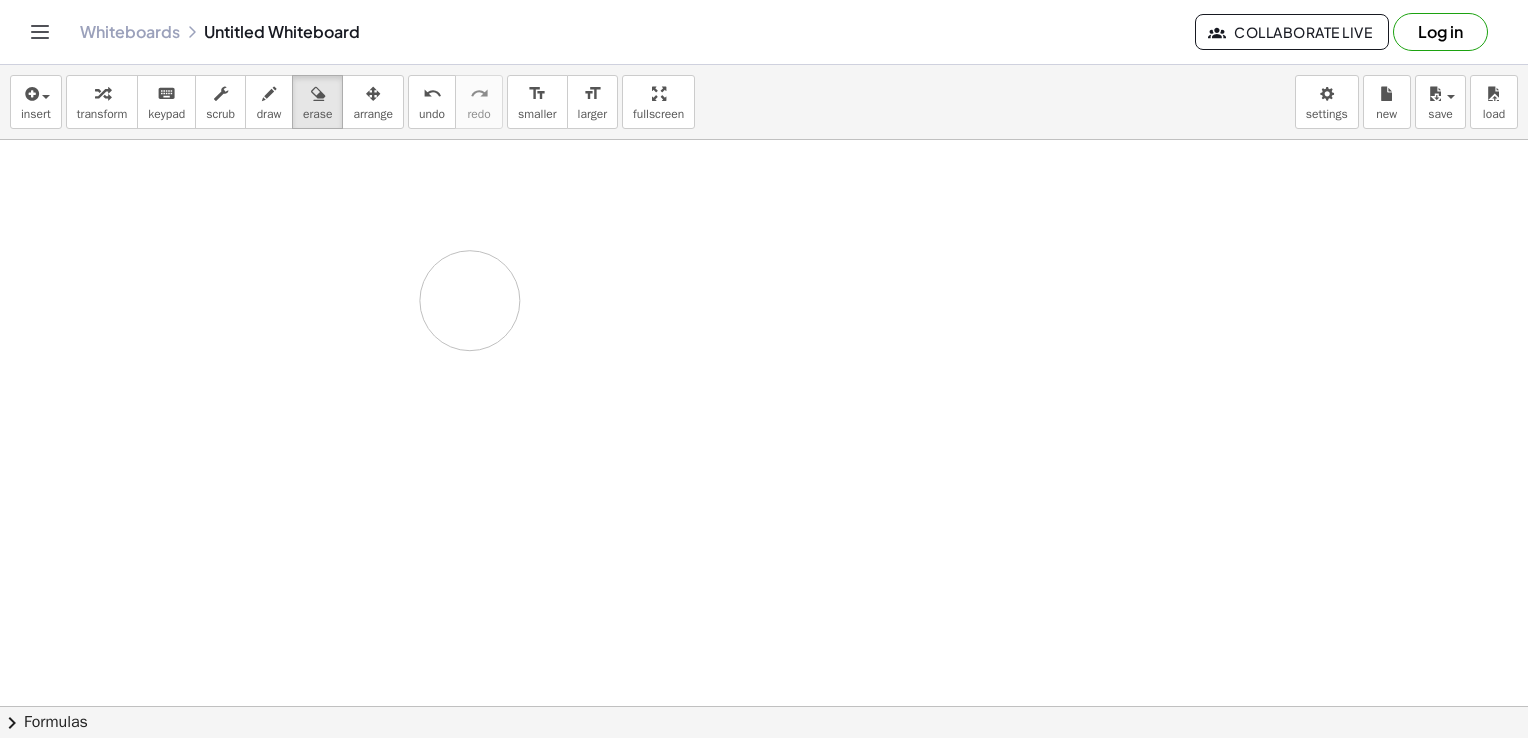 drag, startPoint x: 344, startPoint y: 259, endPoint x: 769, endPoint y: 470, distance: 474.4955 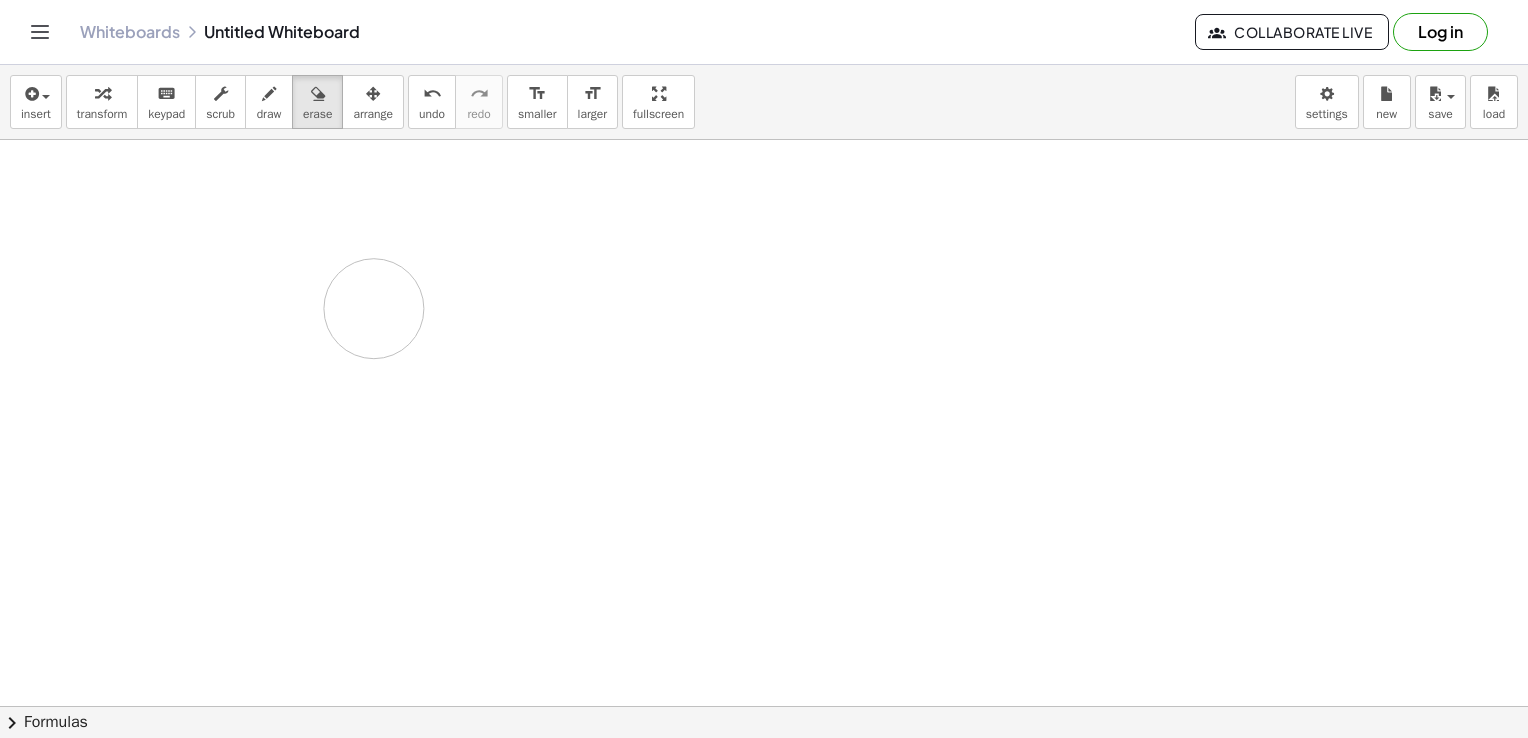 drag, startPoint x: 472, startPoint y: 308, endPoint x: 354, endPoint y: 282, distance: 120.83046 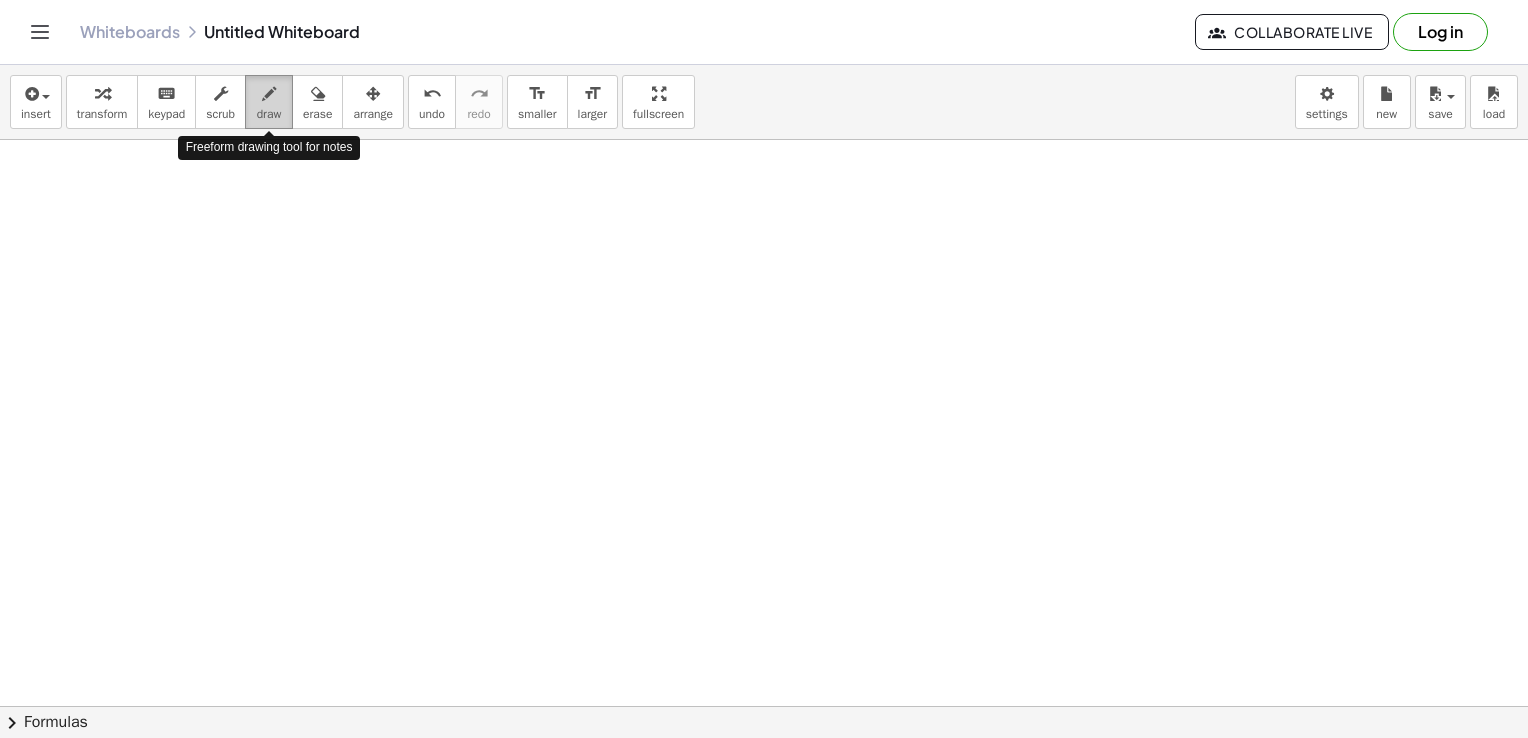 click on "draw" at bounding box center [269, 114] 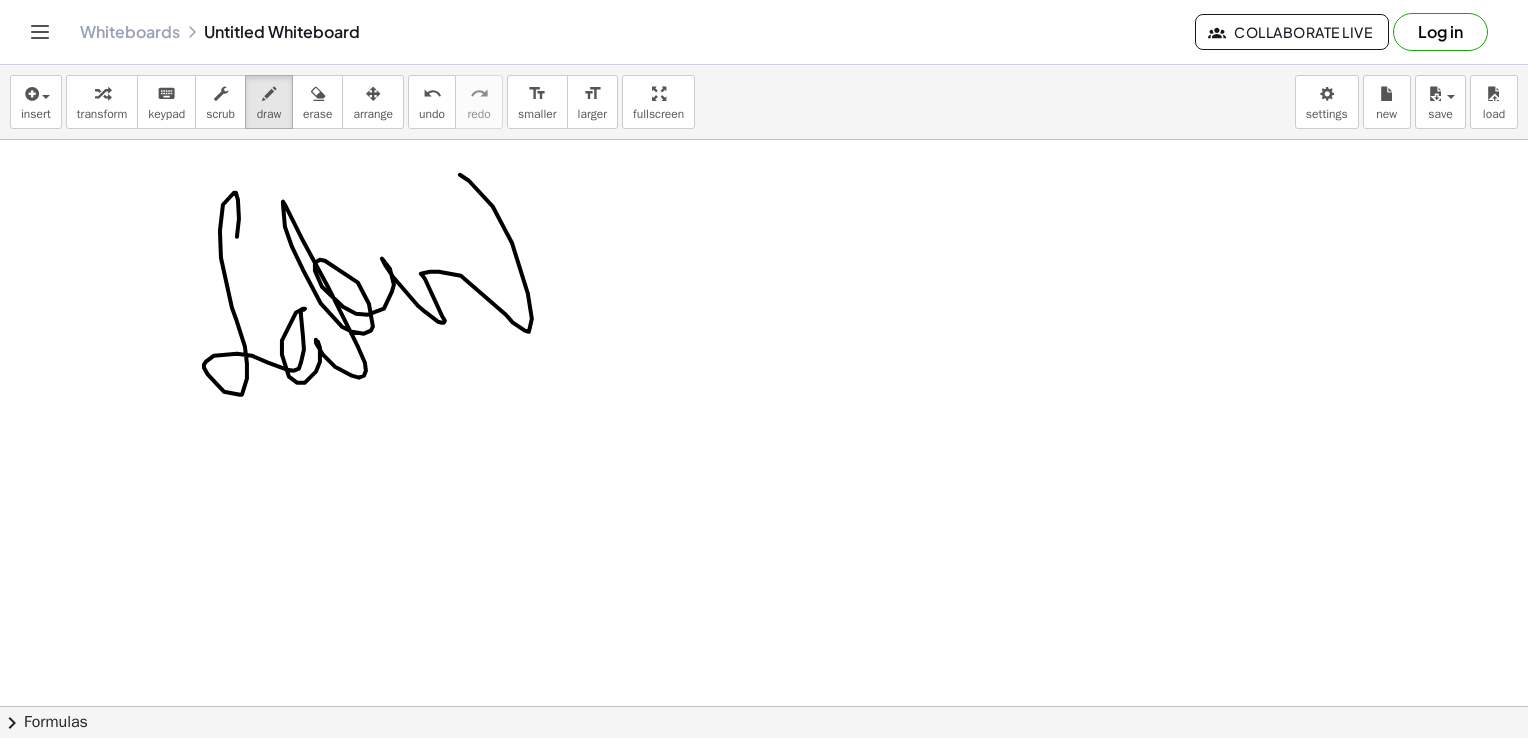drag, startPoint x: 237, startPoint y: 236, endPoint x: 565, endPoint y: 244, distance: 328.09753 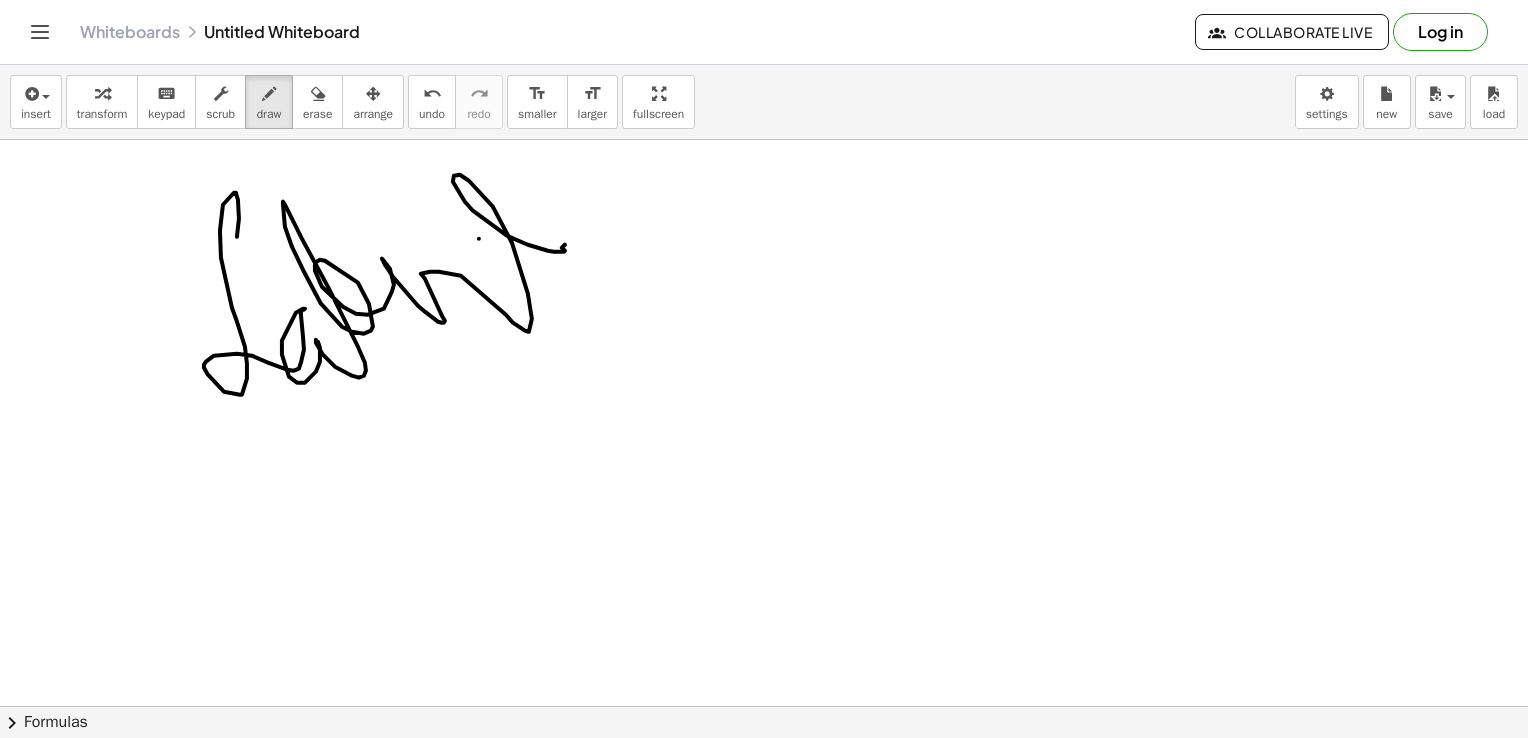 drag, startPoint x: 479, startPoint y: 238, endPoint x: 538, endPoint y: 197, distance: 71.84706 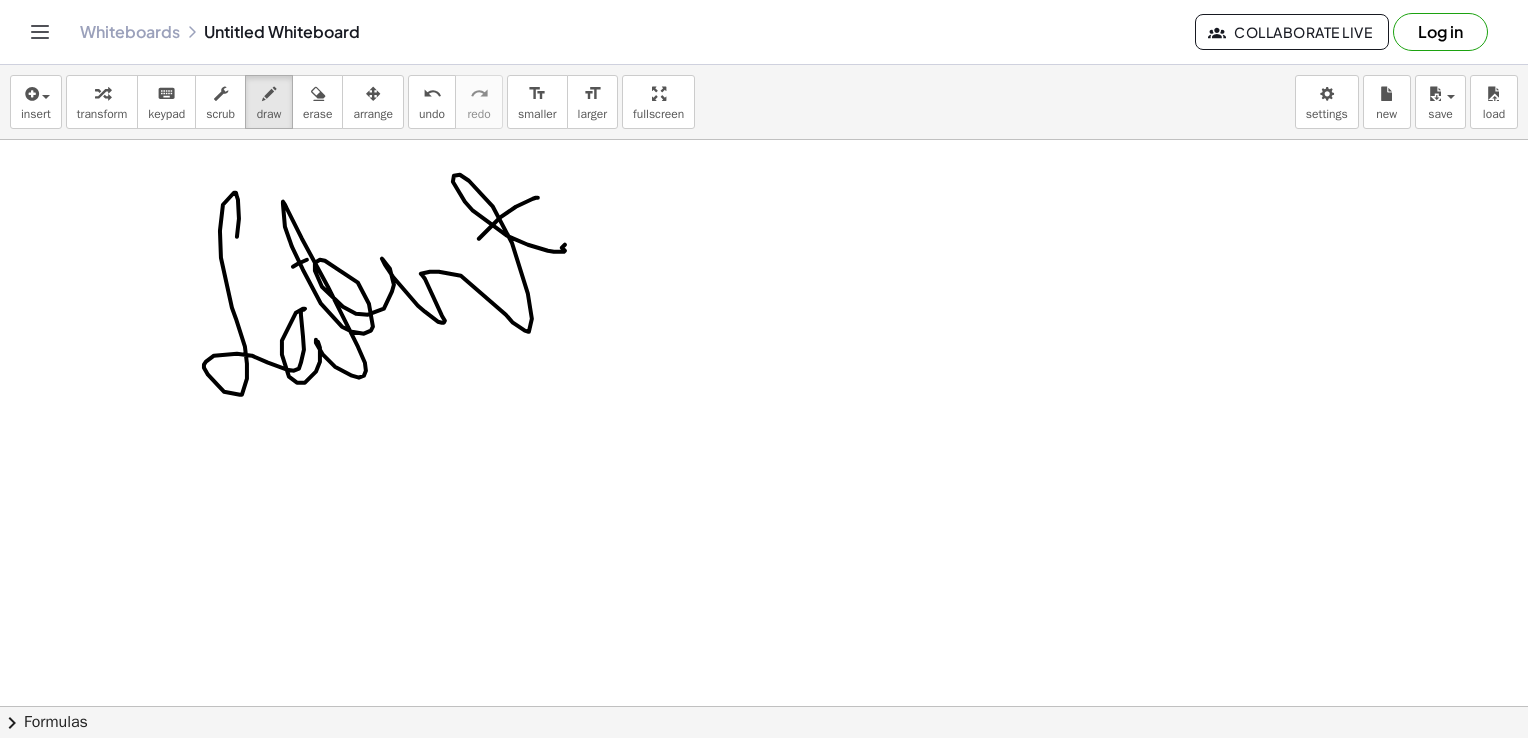 drag, startPoint x: 293, startPoint y: 266, endPoint x: 348, endPoint y: 239, distance: 61.269894 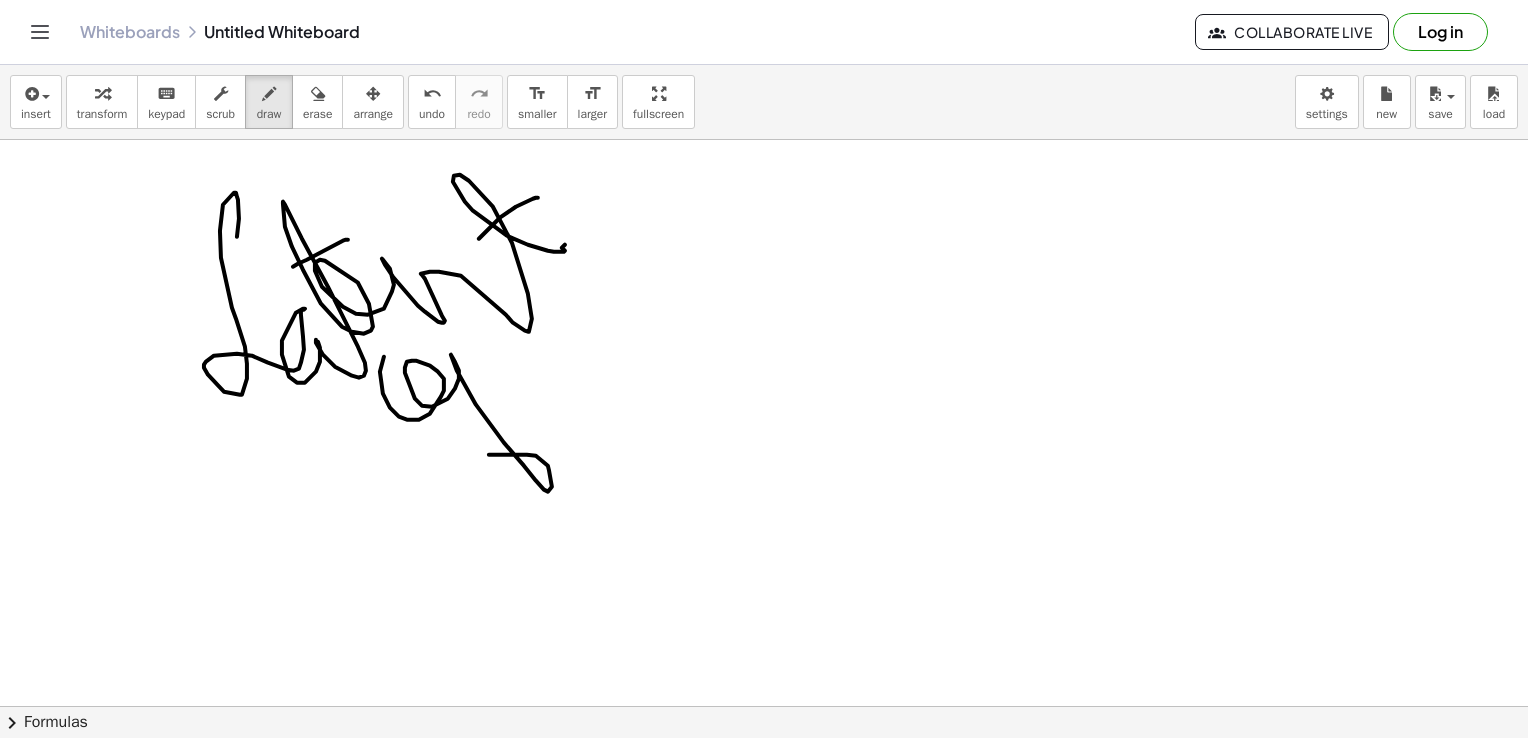 drag, startPoint x: 384, startPoint y: 356, endPoint x: 552, endPoint y: 403, distance: 174.45056 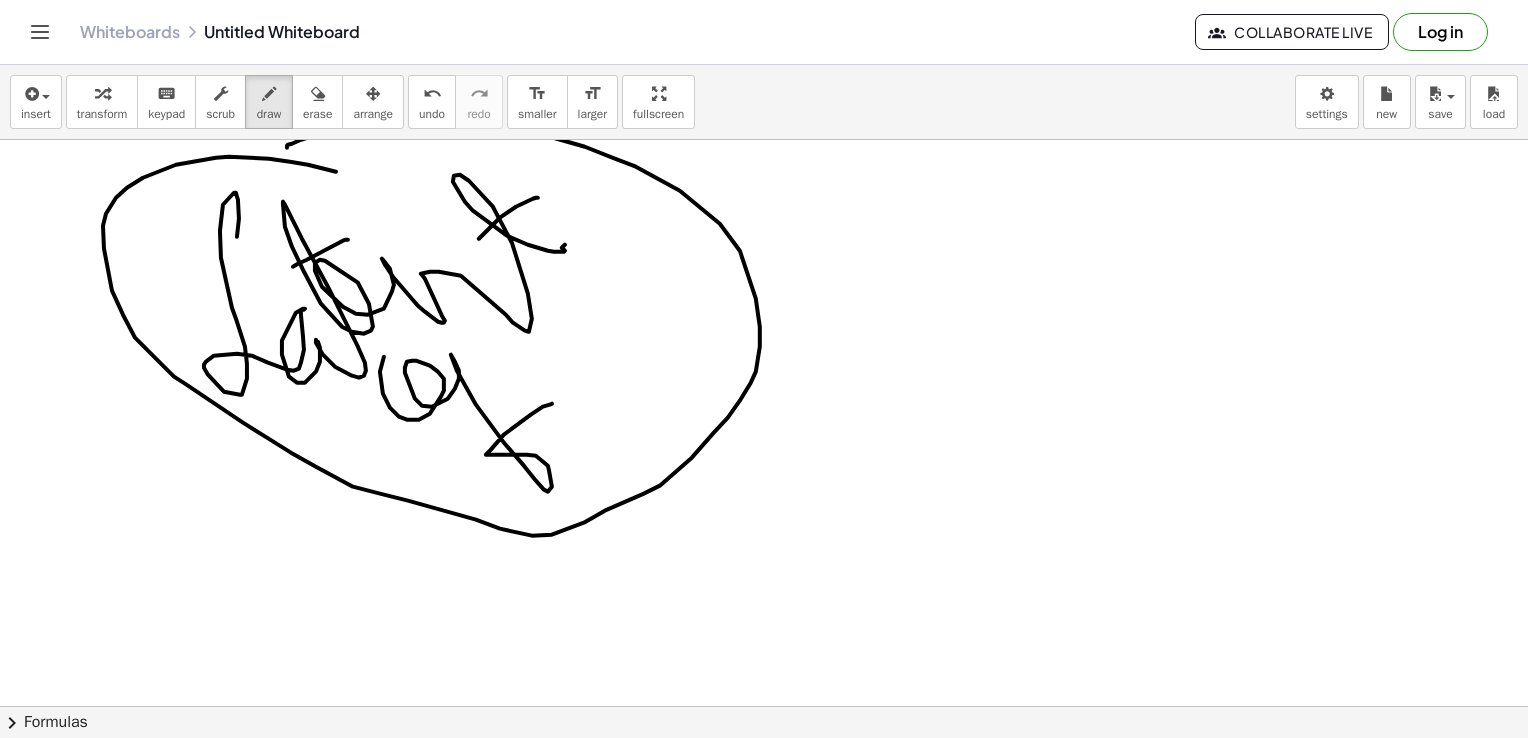 drag, startPoint x: 336, startPoint y: 171, endPoint x: 863, endPoint y: 401, distance: 575.0035 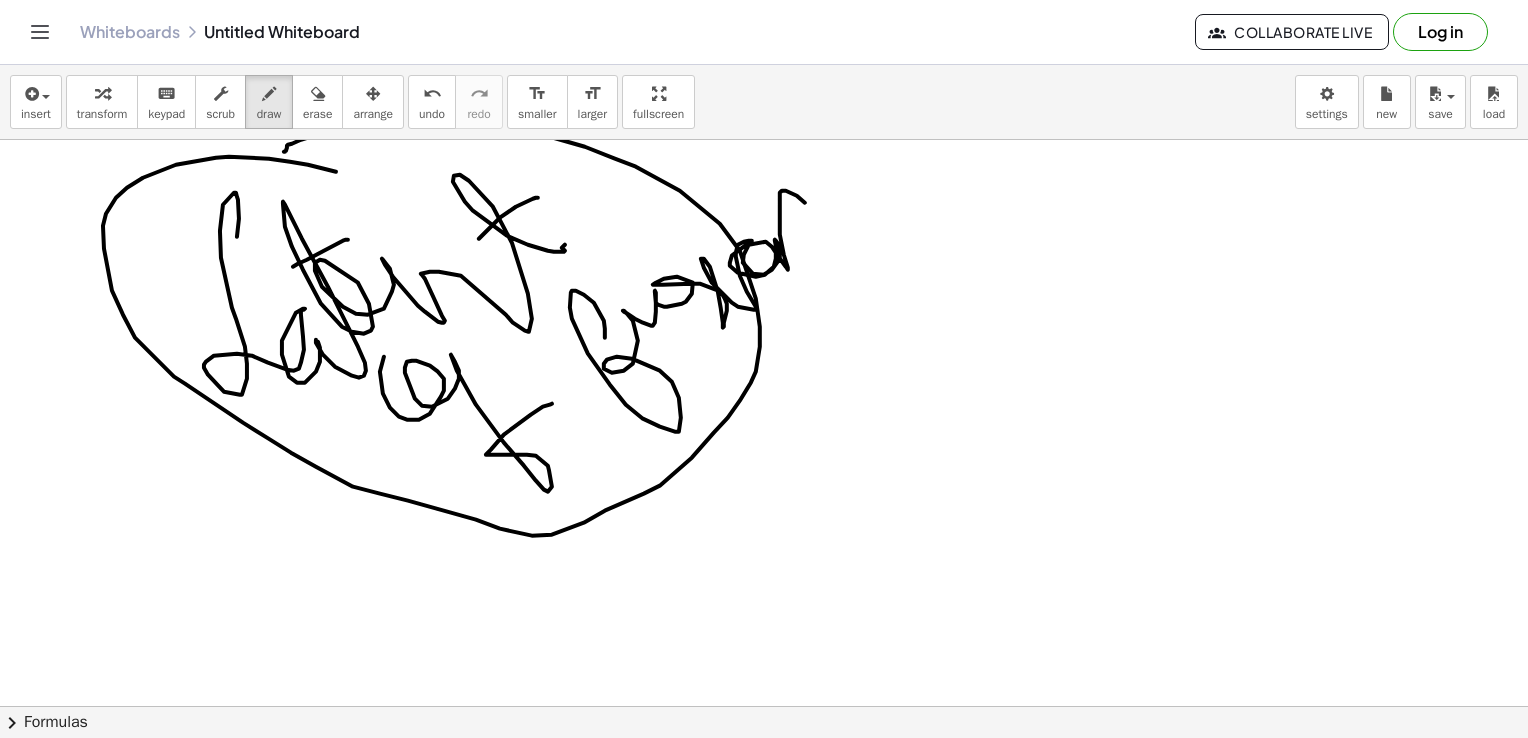 drag, startPoint x: 605, startPoint y: 337, endPoint x: 842, endPoint y: 241, distance: 255.70491 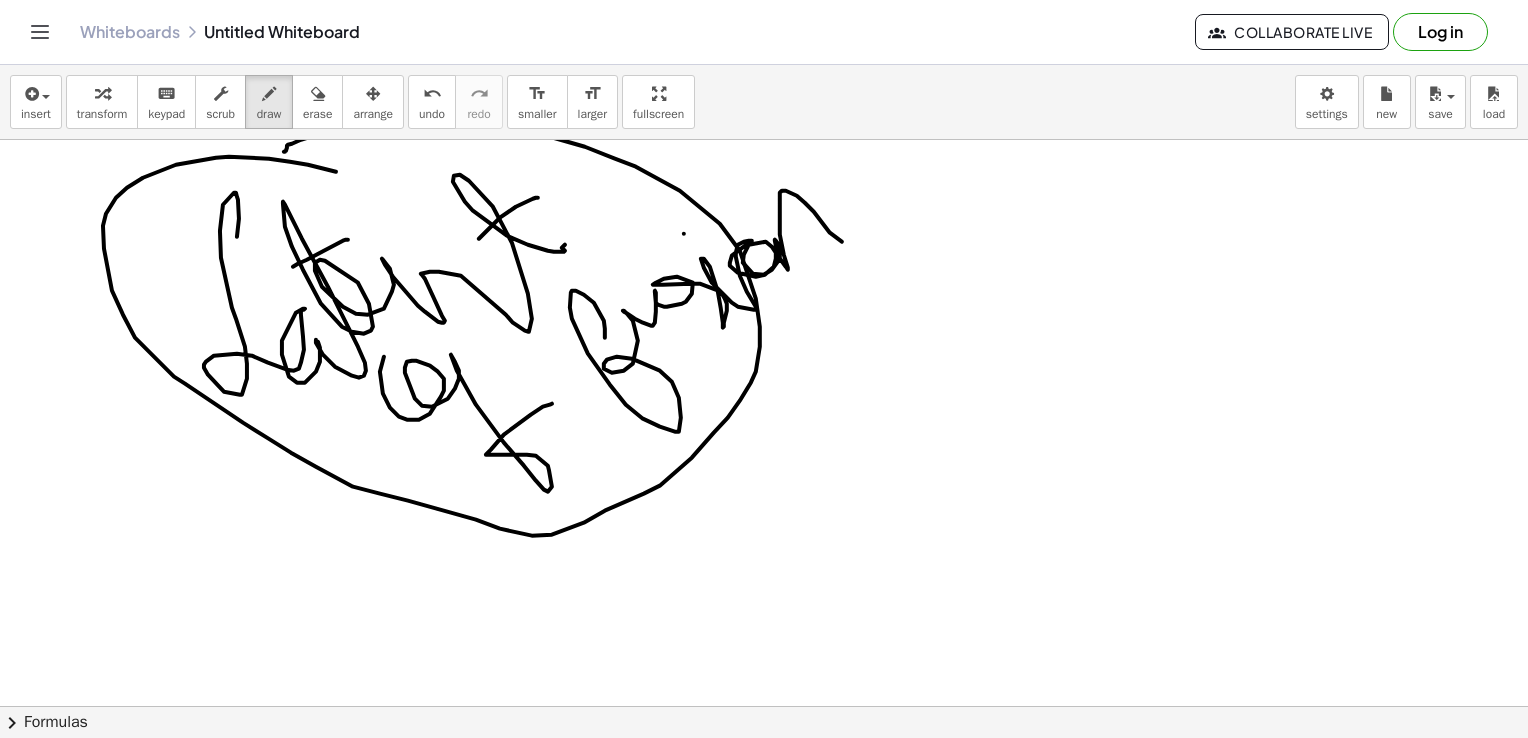 click at bounding box center (769, 633) 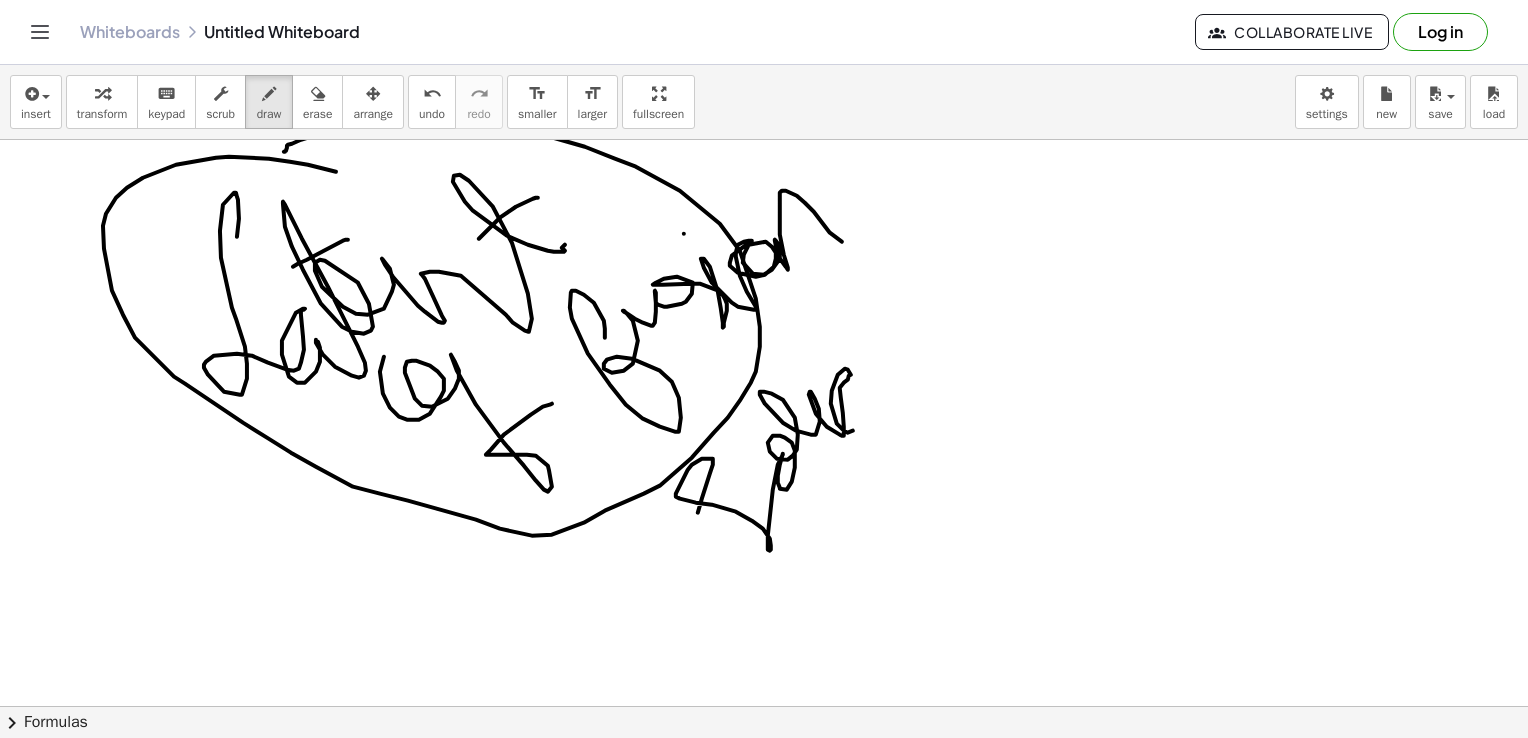drag, startPoint x: 698, startPoint y: 512, endPoint x: 869, endPoint y: 364, distance: 226.1526 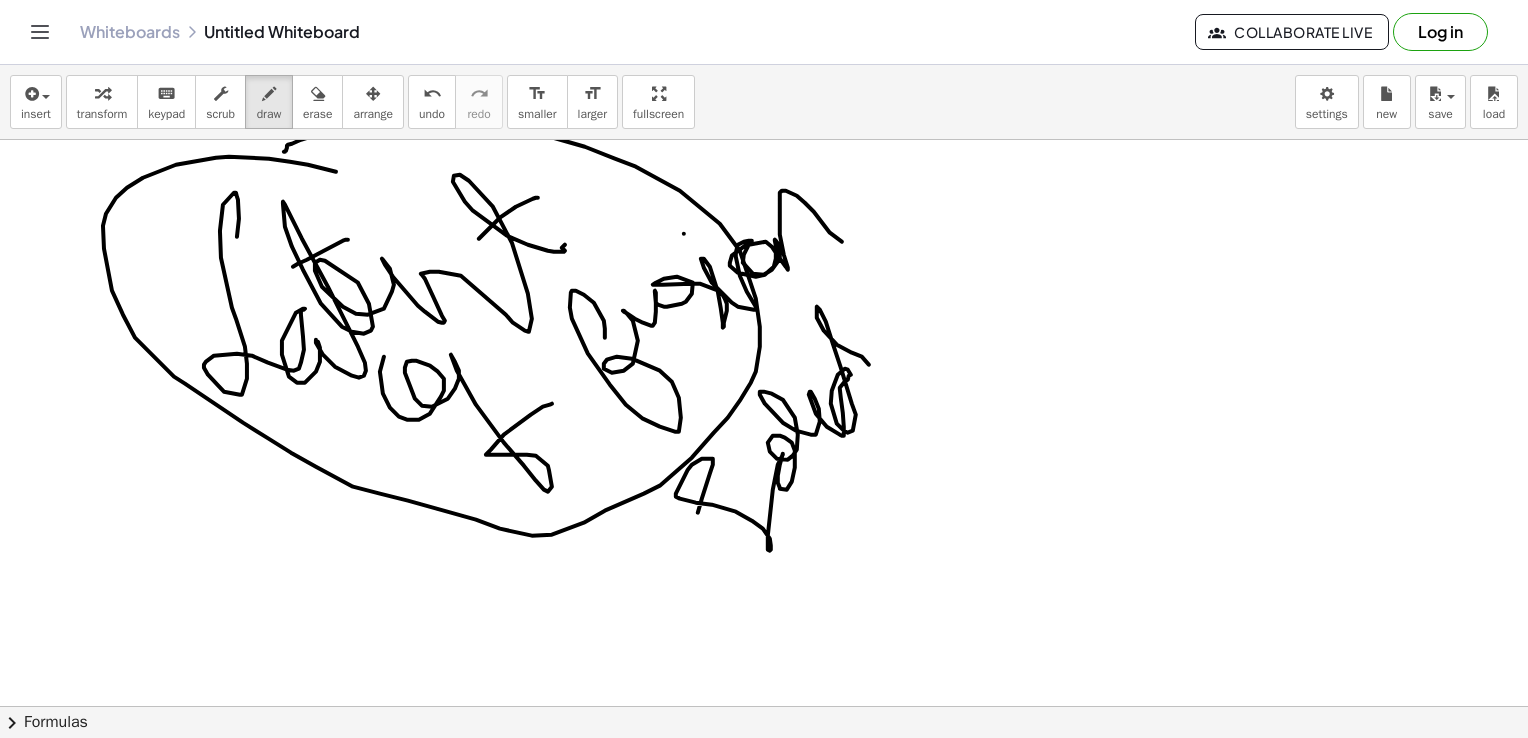 click at bounding box center (769, 633) 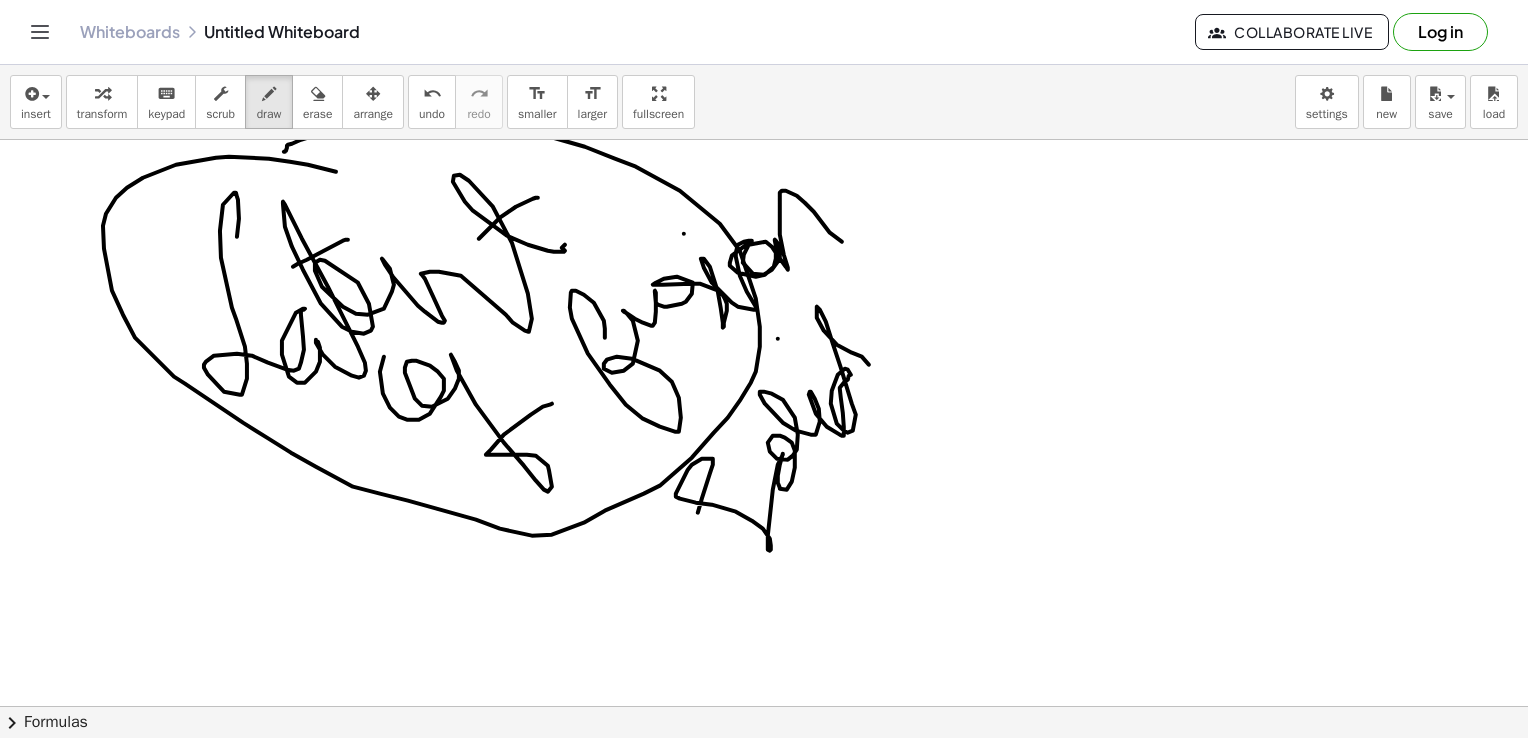 drag, startPoint x: 886, startPoint y: 317, endPoint x: 903, endPoint y: 301, distance: 23.345236 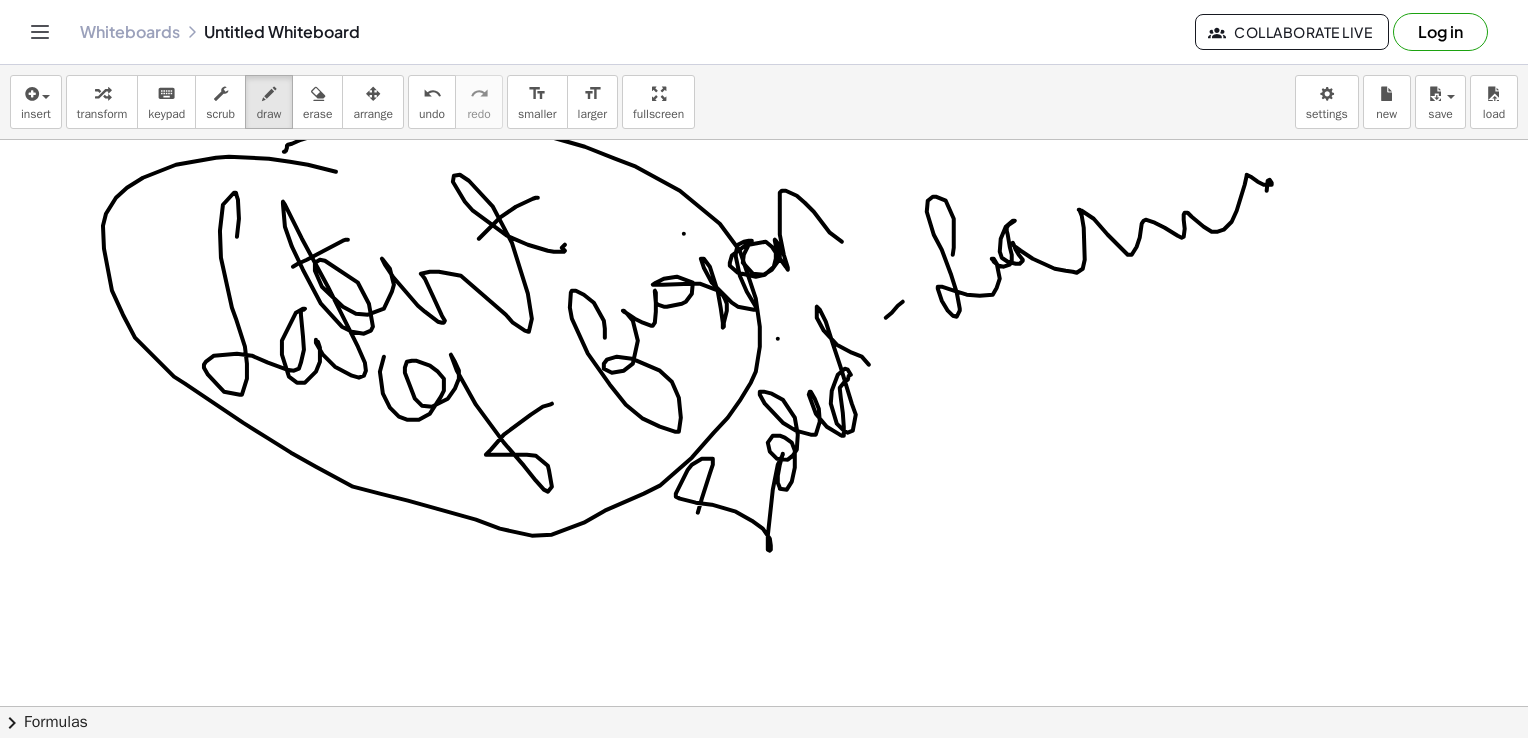drag, startPoint x: 953, startPoint y: 254, endPoint x: 1364, endPoint y: 366, distance: 425.9871 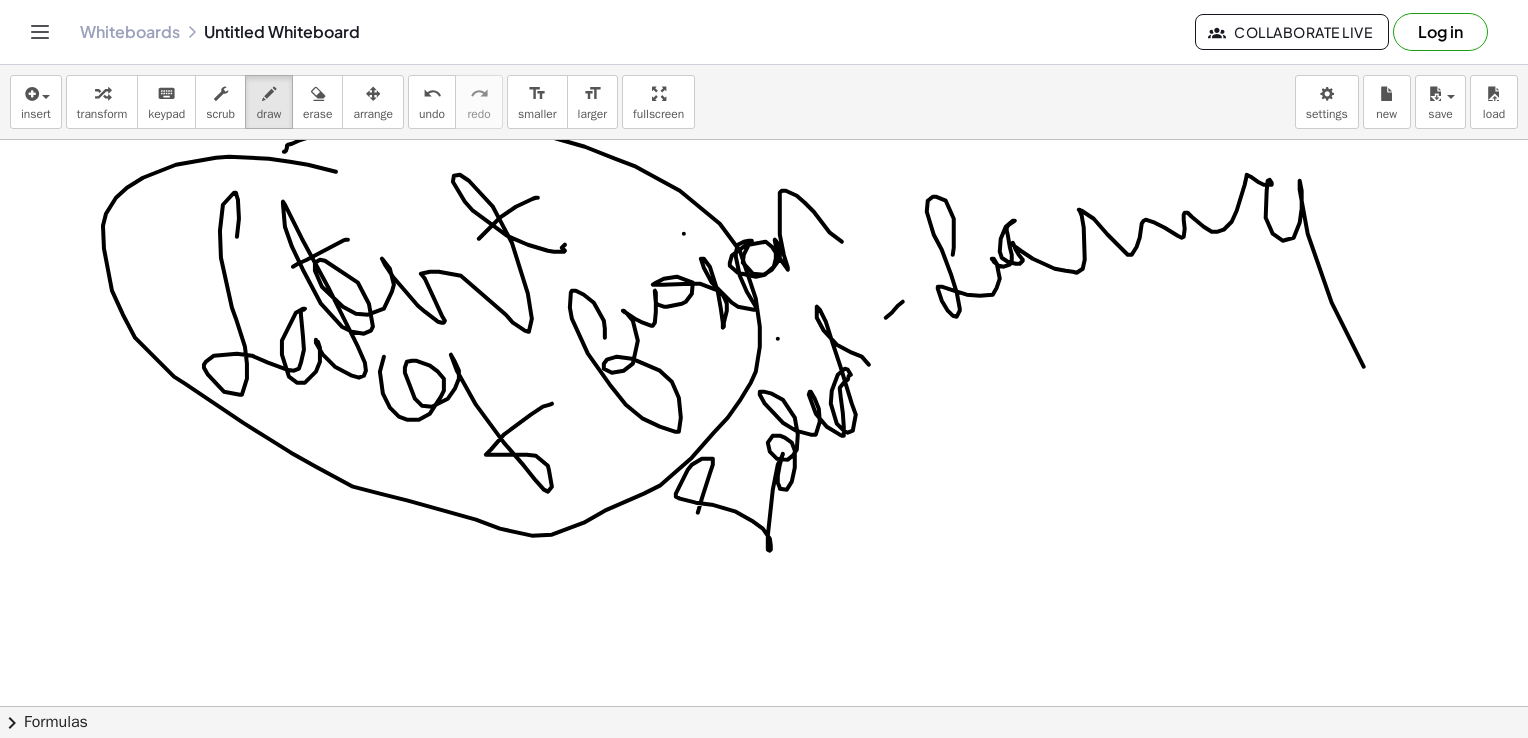 click on "insert select one: Math Expression Function Text Youtube Video Graphing Geometry Geometry 3D transform keyboard keypad scrub draw erase arrange undo undo redo redo format_size smaller format_size larger fullscreen load   save new settings" at bounding box center (764, 102) 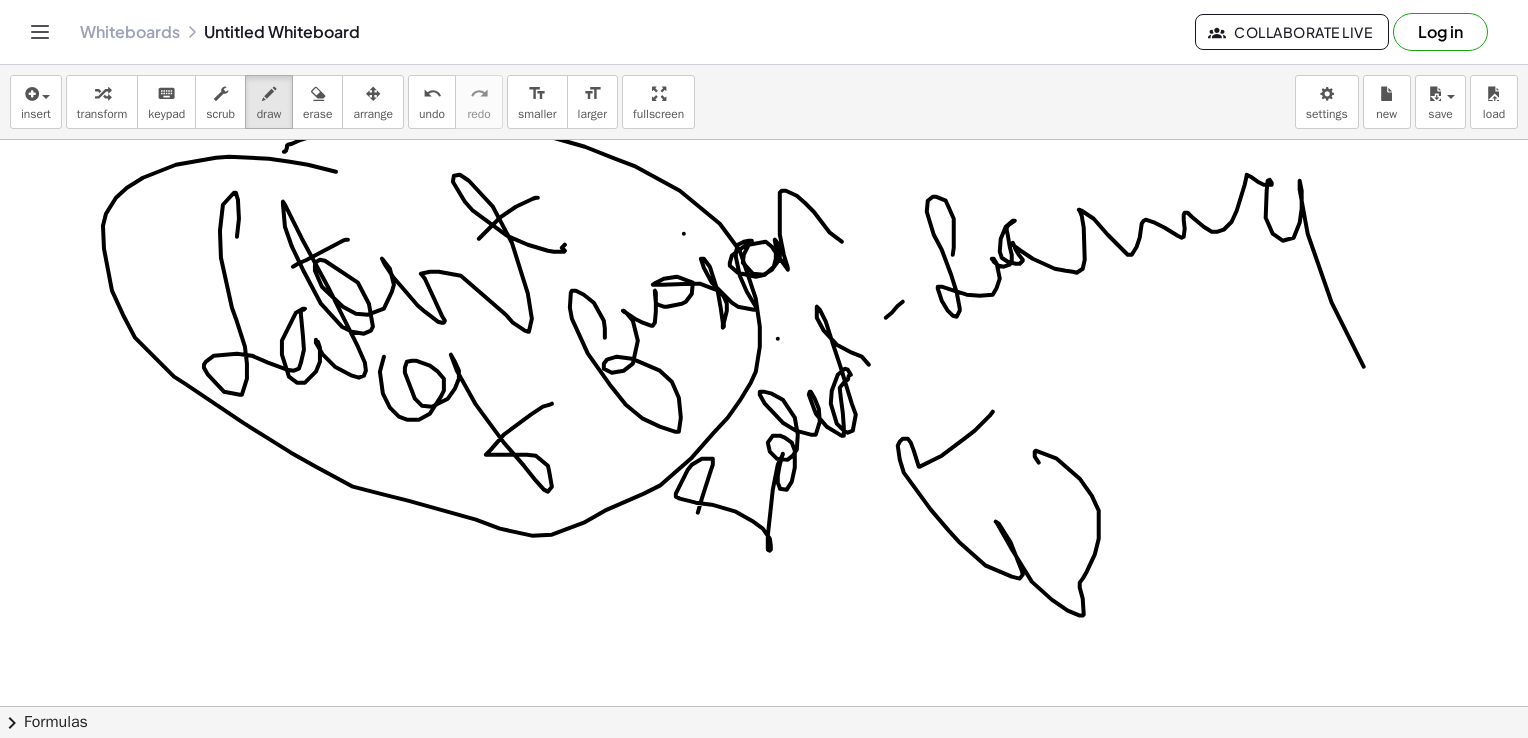 drag, startPoint x: 993, startPoint y: 411, endPoint x: 1056, endPoint y: 466, distance: 83.630135 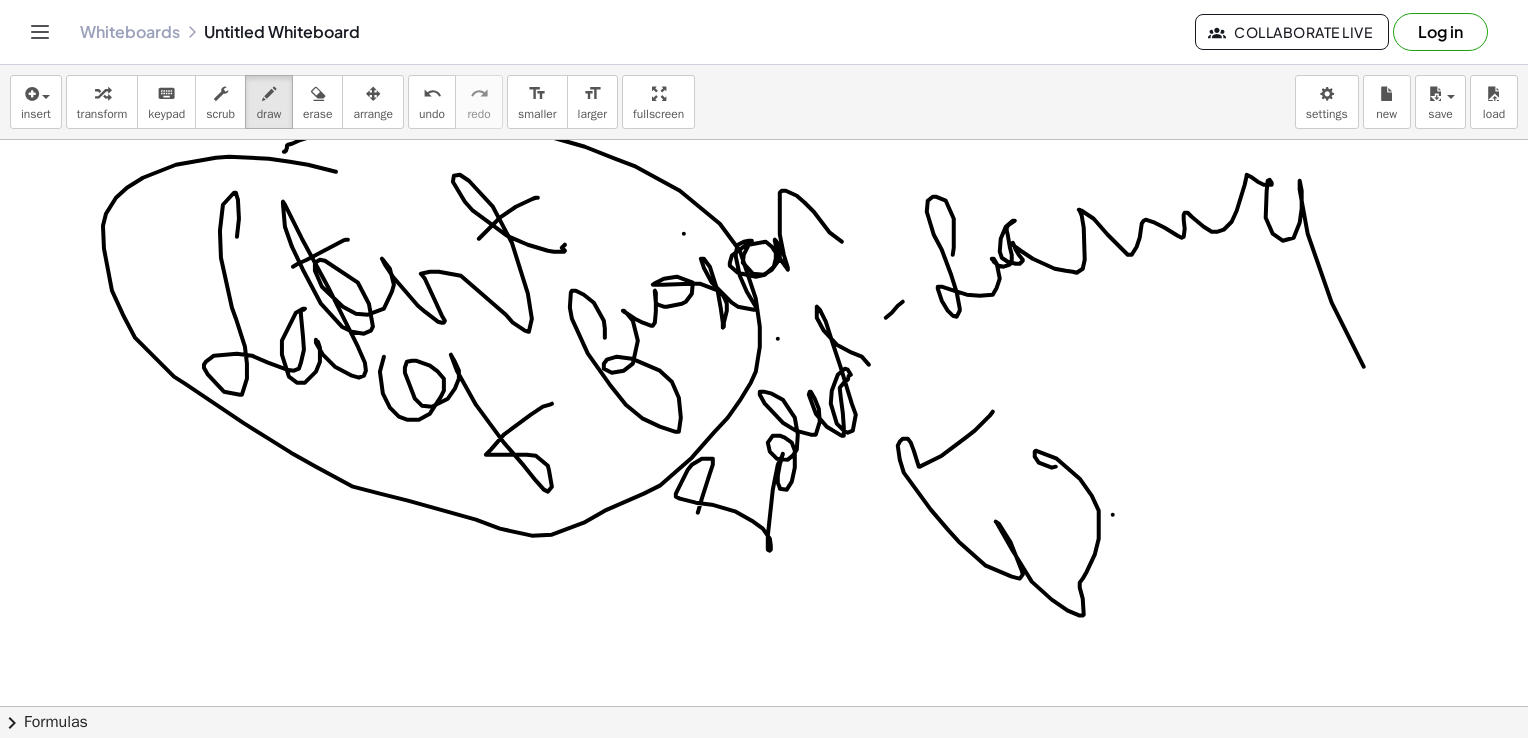 click at bounding box center [769, 633] 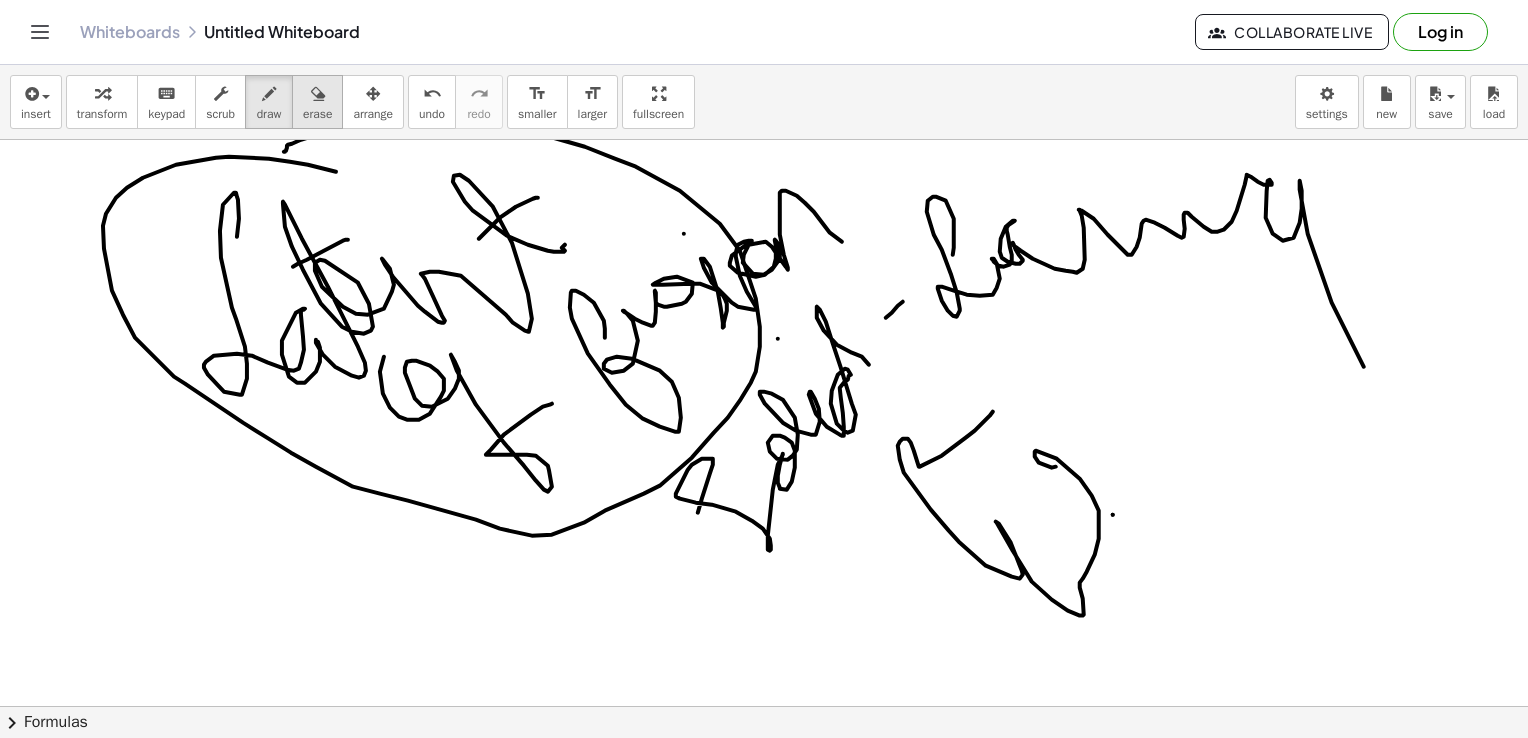click on "erase" at bounding box center [317, 114] 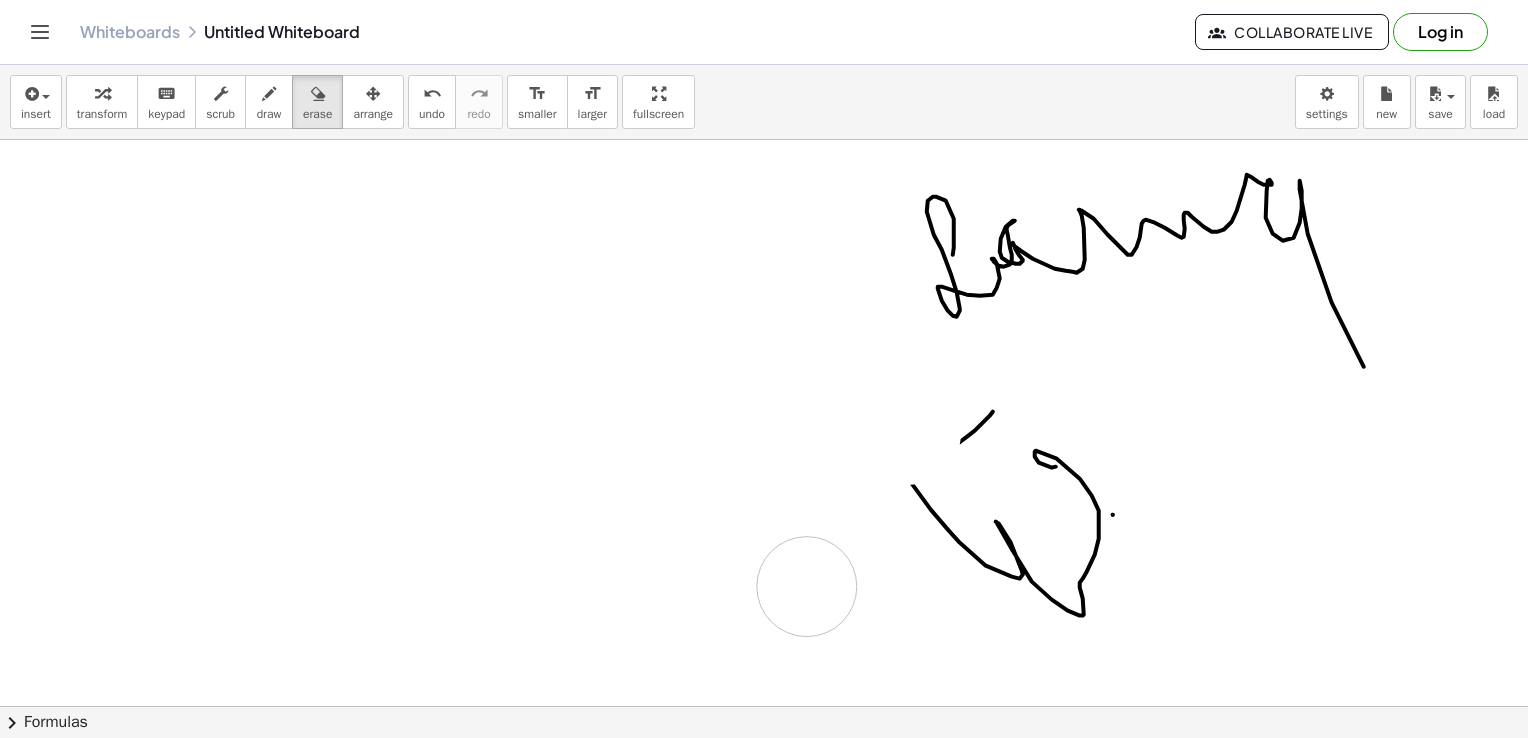 drag, startPoint x: 308, startPoint y: 225, endPoint x: 967, endPoint y: 469, distance: 702.7211 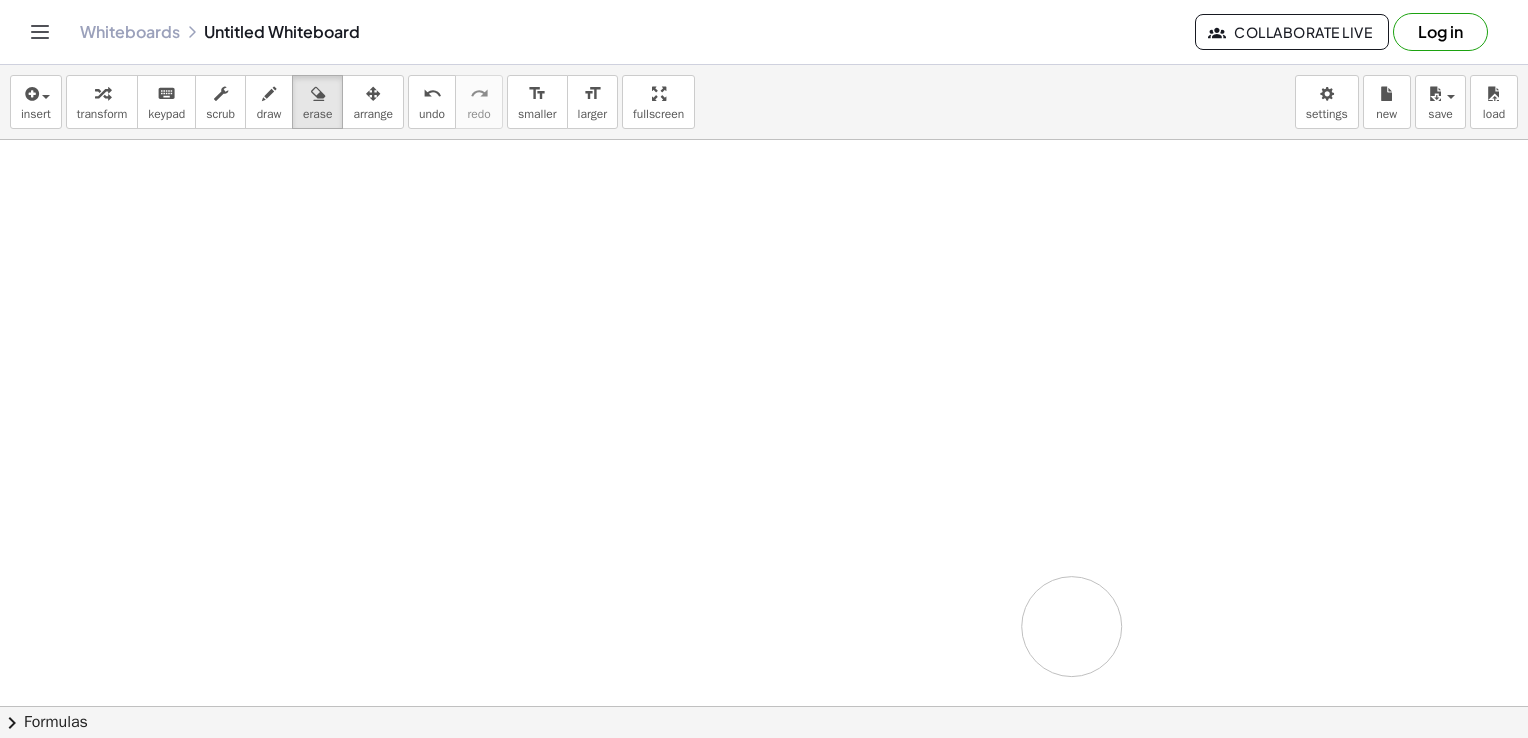 drag, startPoint x: 967, startPoint y: 469, endPoint x: 1081, endPoint y: 338, distance: 173.65771 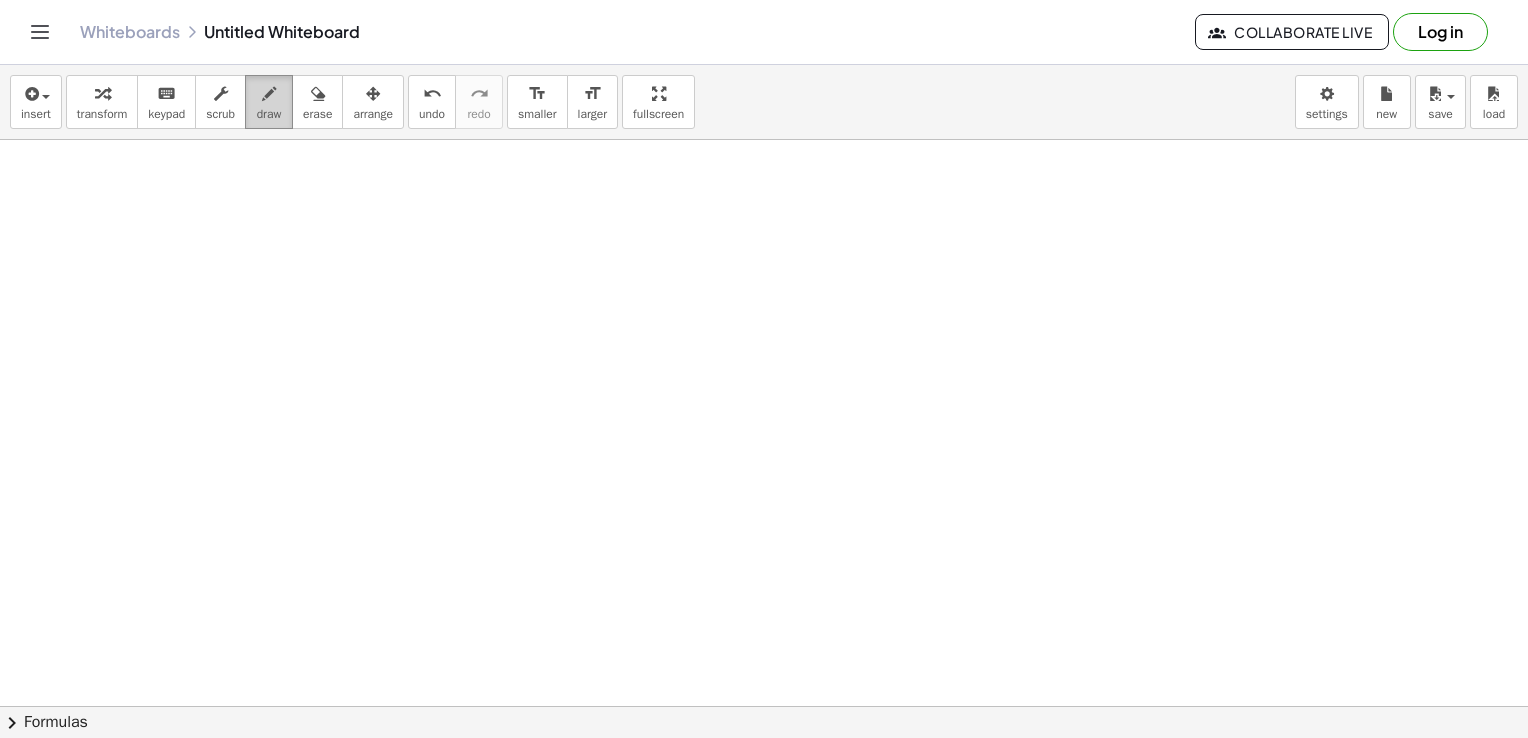 click on "draw" at bounding box center (269, 102) 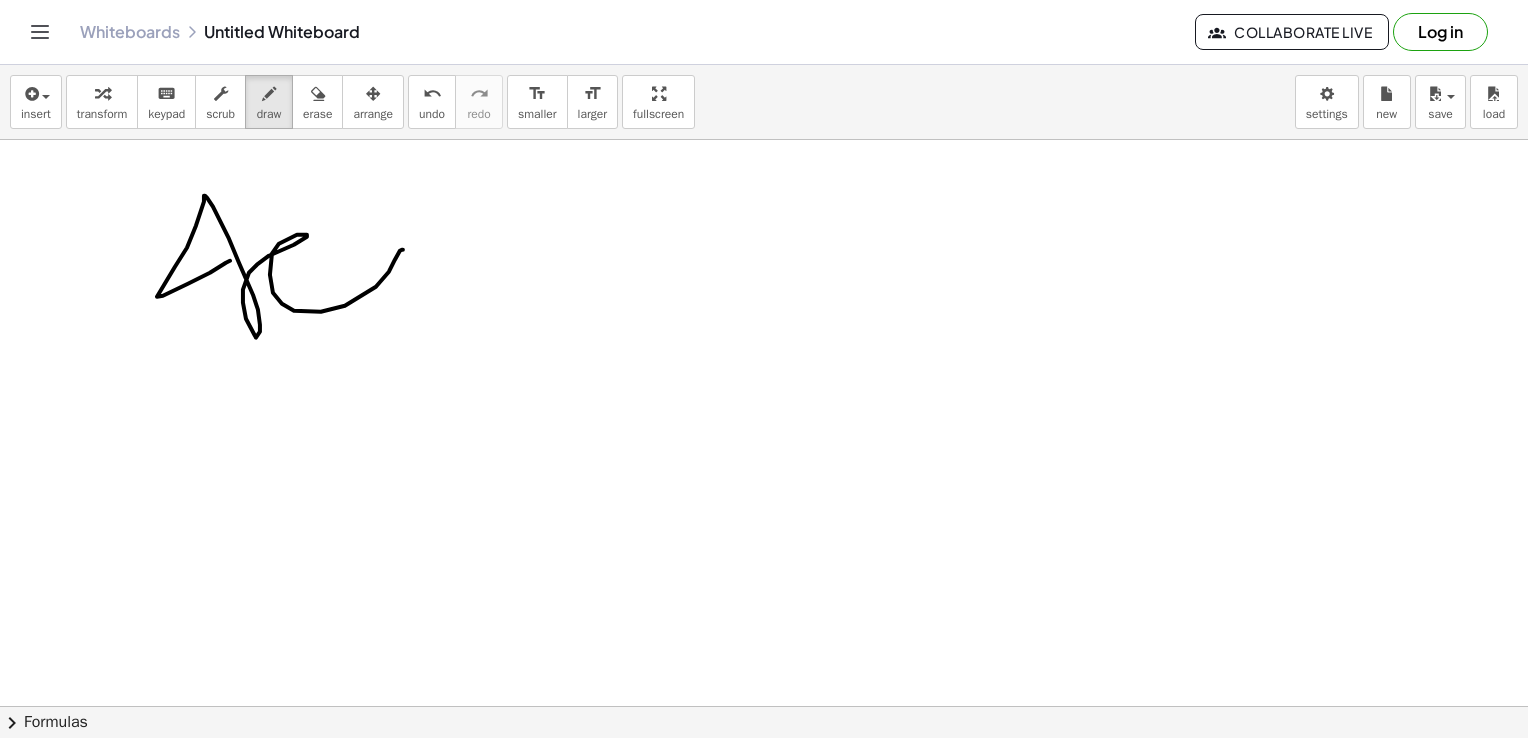 drag, startPoint x: 230, startPoint y: 260, endPoint x: 470, endPoint y: 274, distance: 240.40799 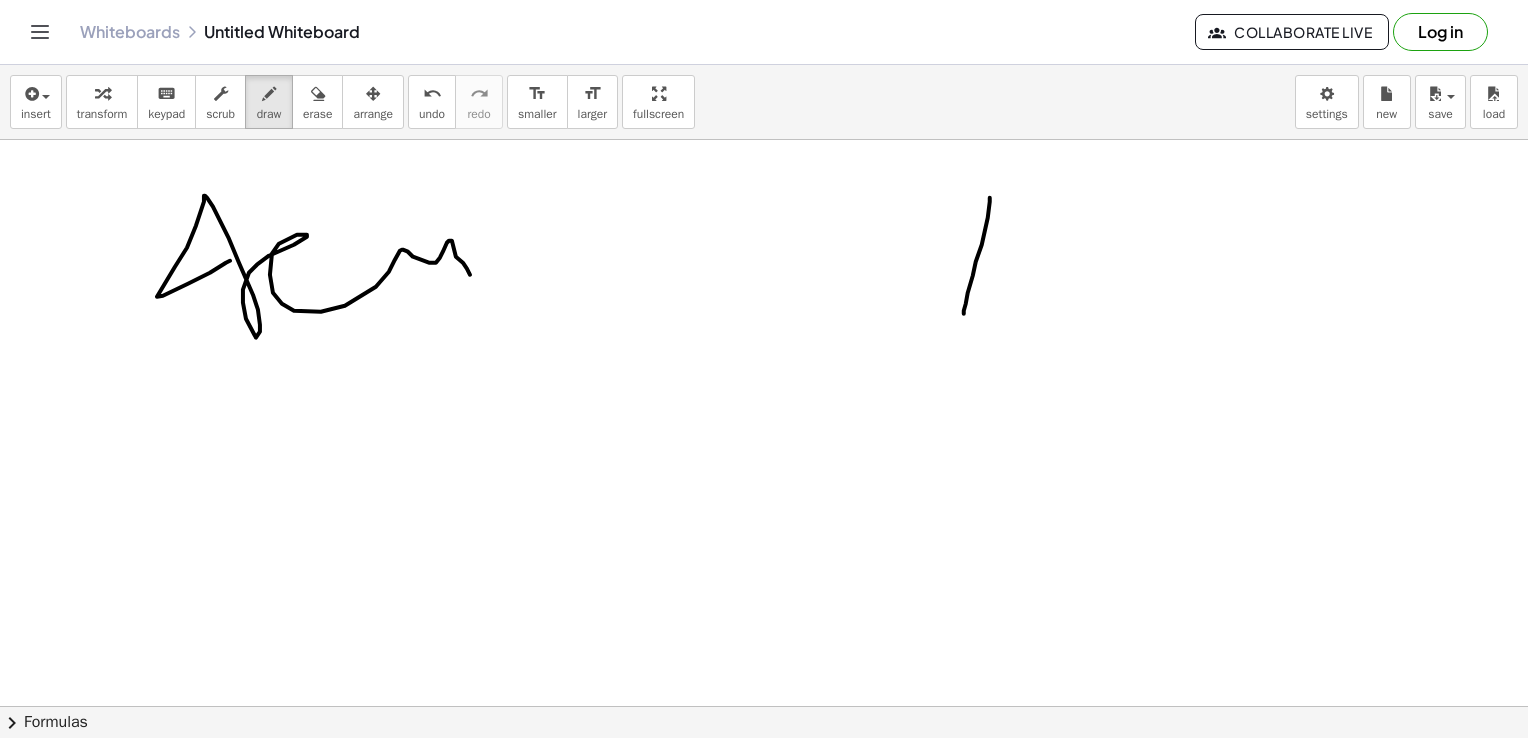 drag, startPoint x: 990, startPoint y: 197, endPoint x: 1023, endPoint y: 292, distance: 100.56838 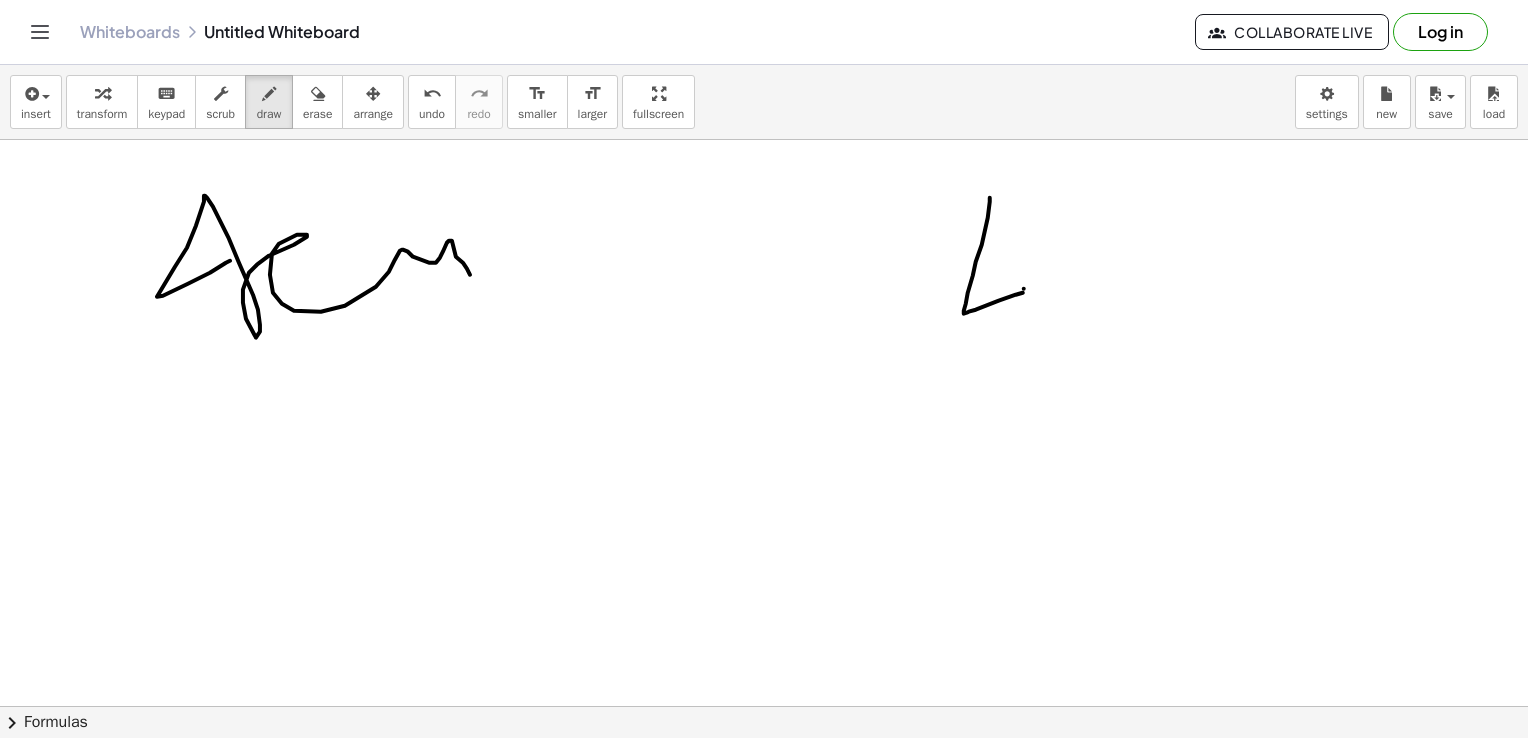click at bounding box center [769, 633] 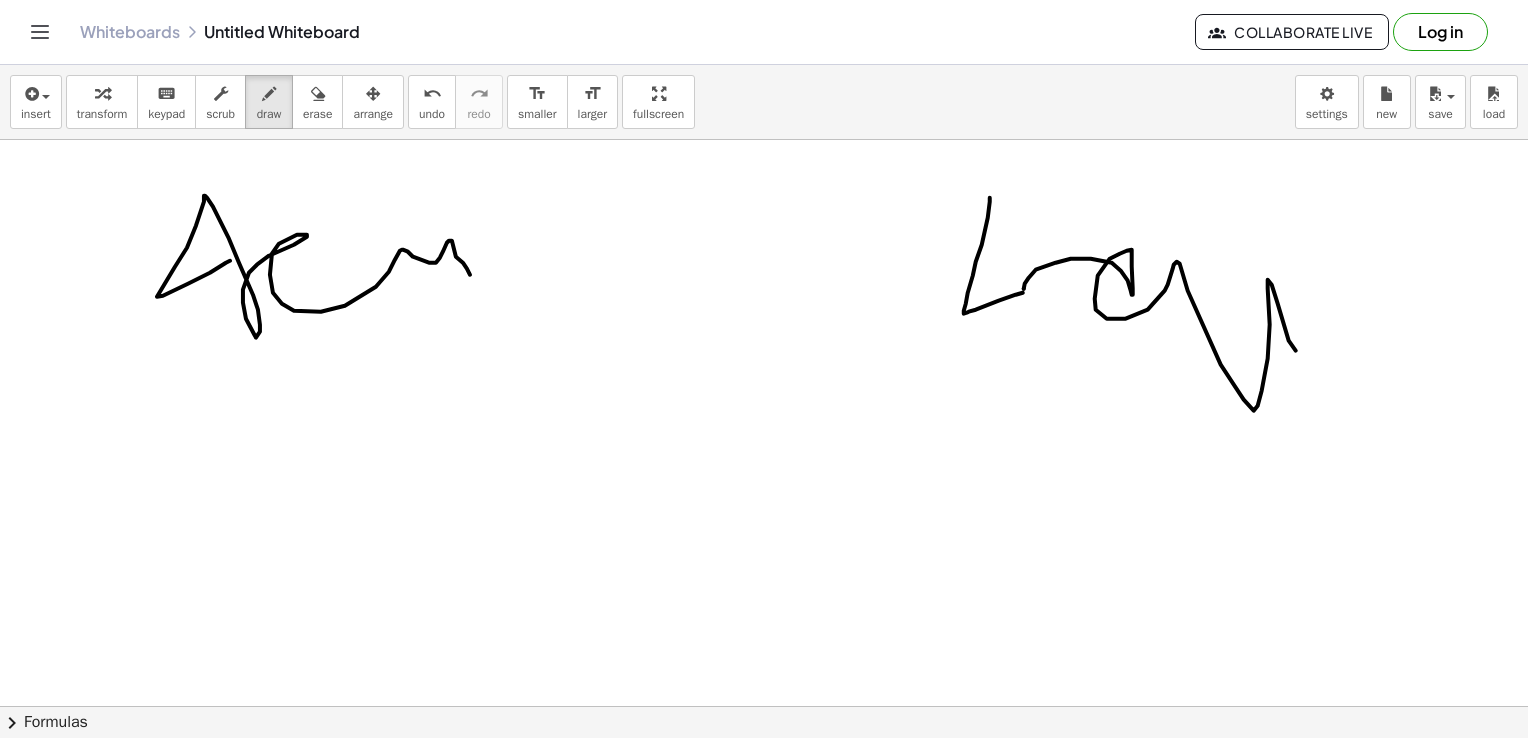drag, startPoint x: 1024, startPoint y: 288, endPoint x: 1374, endPoint y: 476, distance: 397.29587 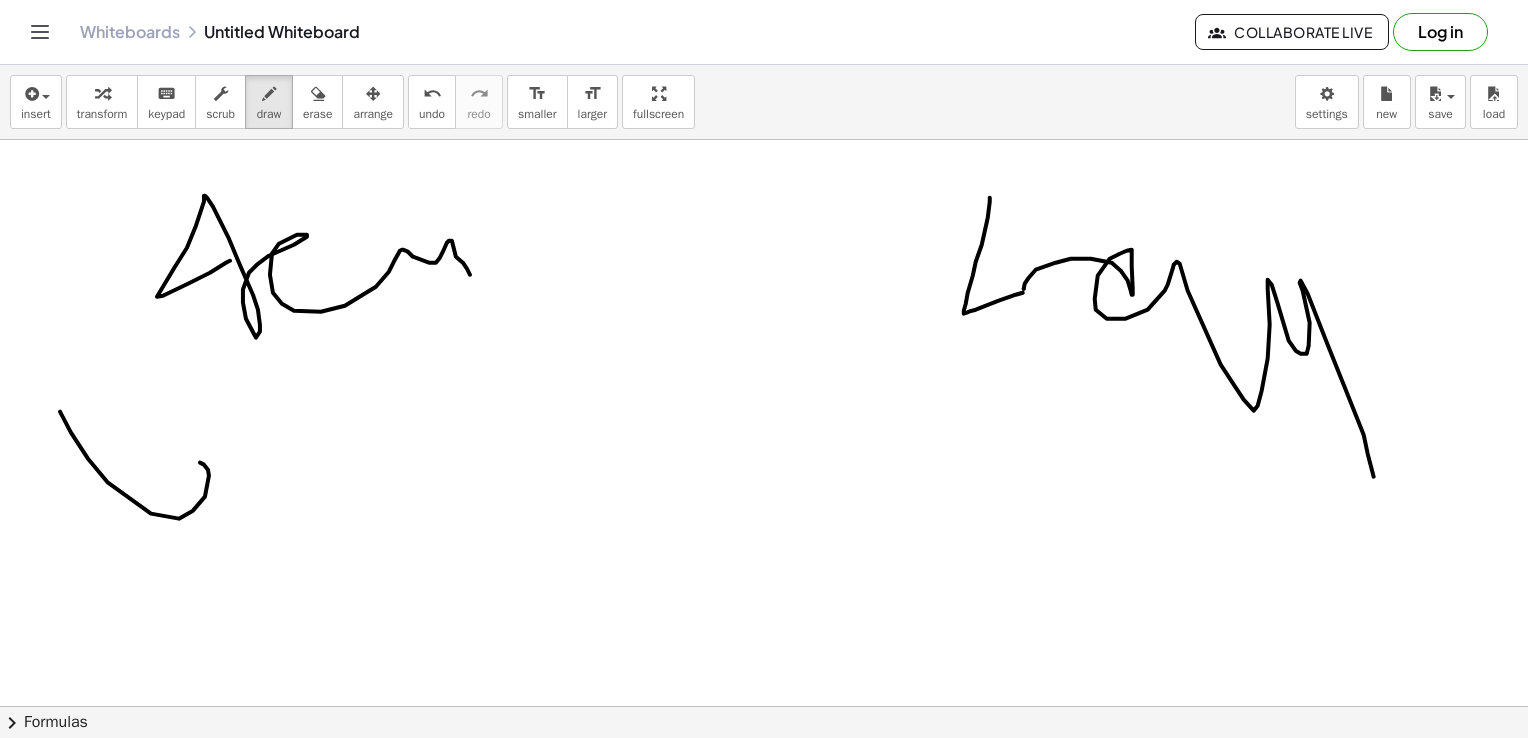 drag, startPoint x: 60, startPoint y: 411, endPoint x: 201, endPoint y: 383, distance: 143.75327 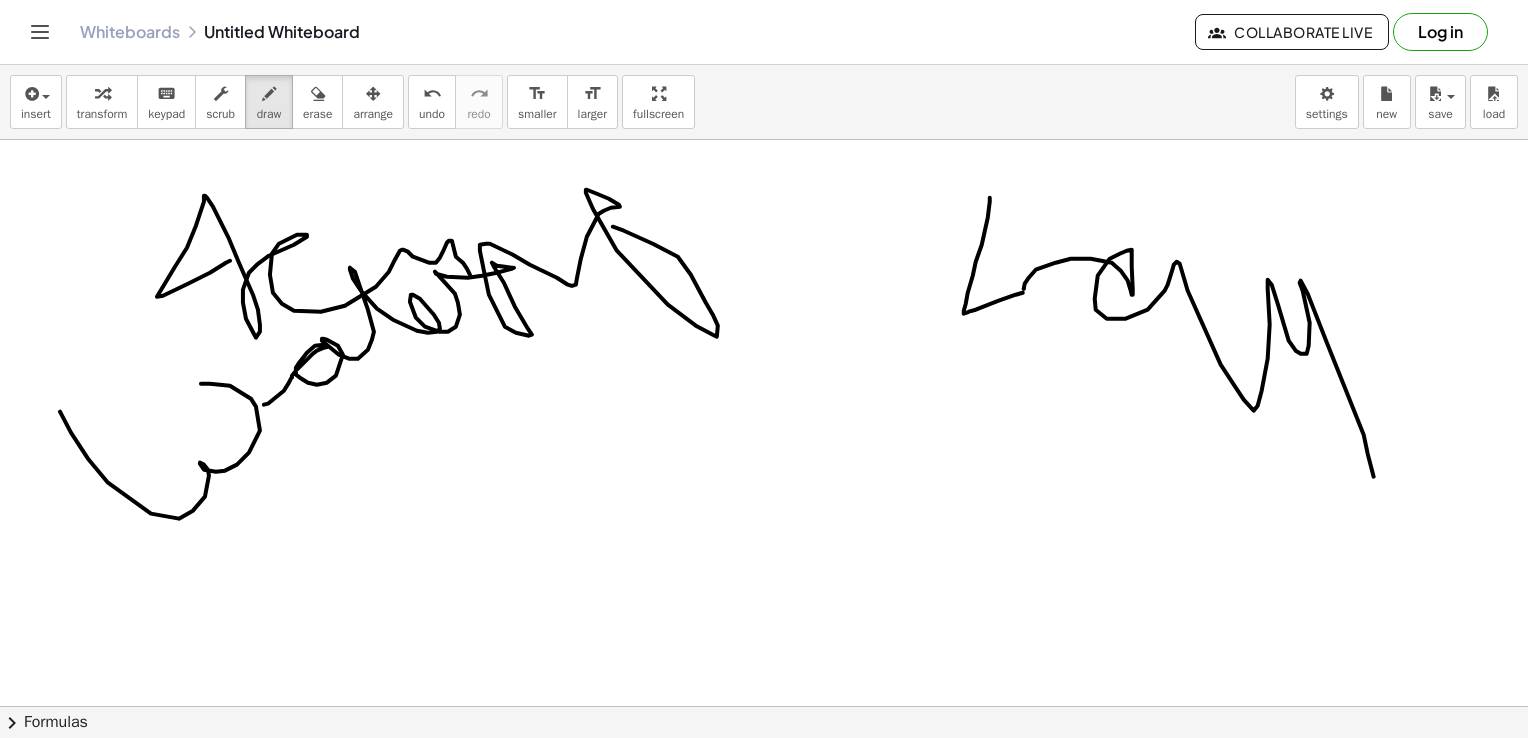 drag, startPoint x: 264, startPoint y: 404, endPoint x: 598, endPoint y: 244, distance: 370.3458 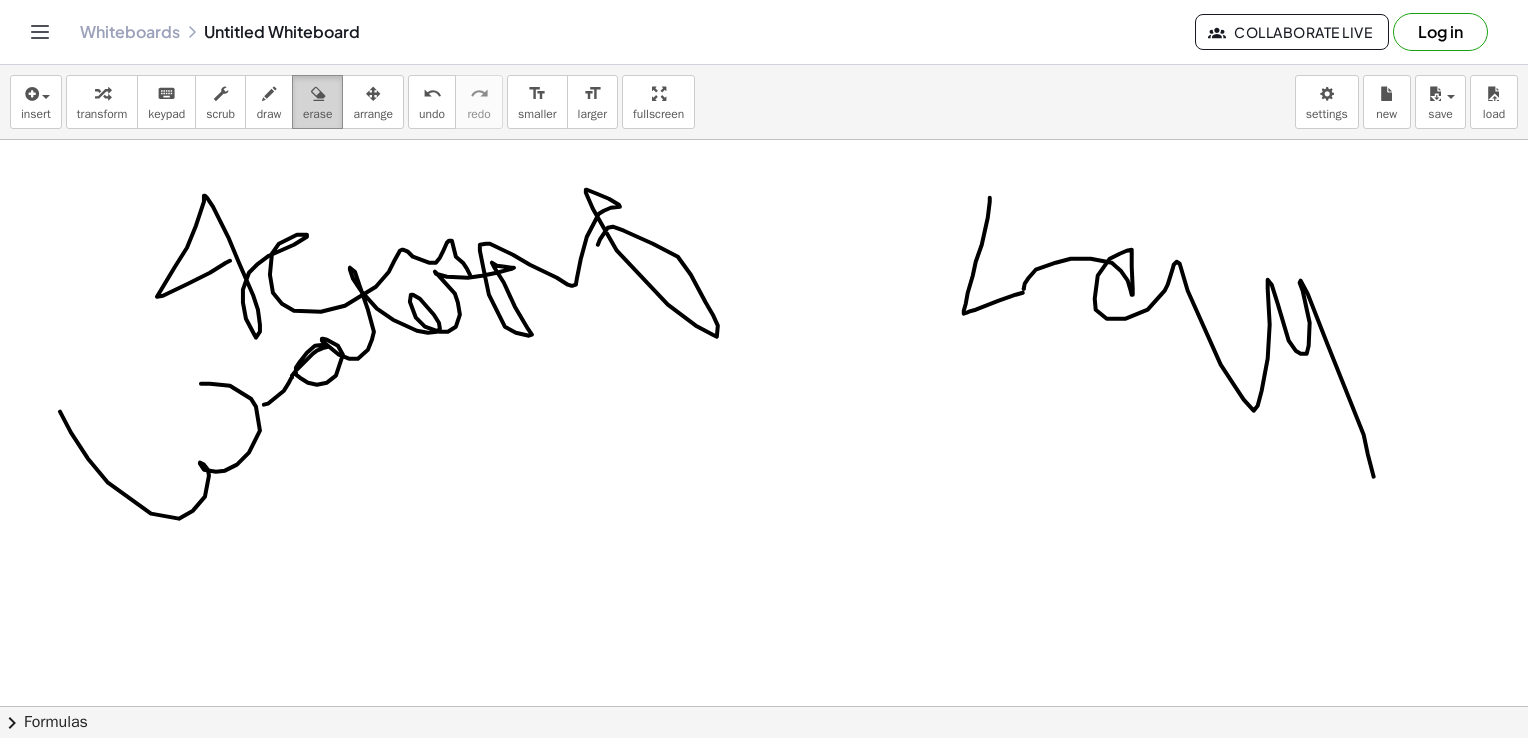 click on "erase" at bounding box center [317, 114] 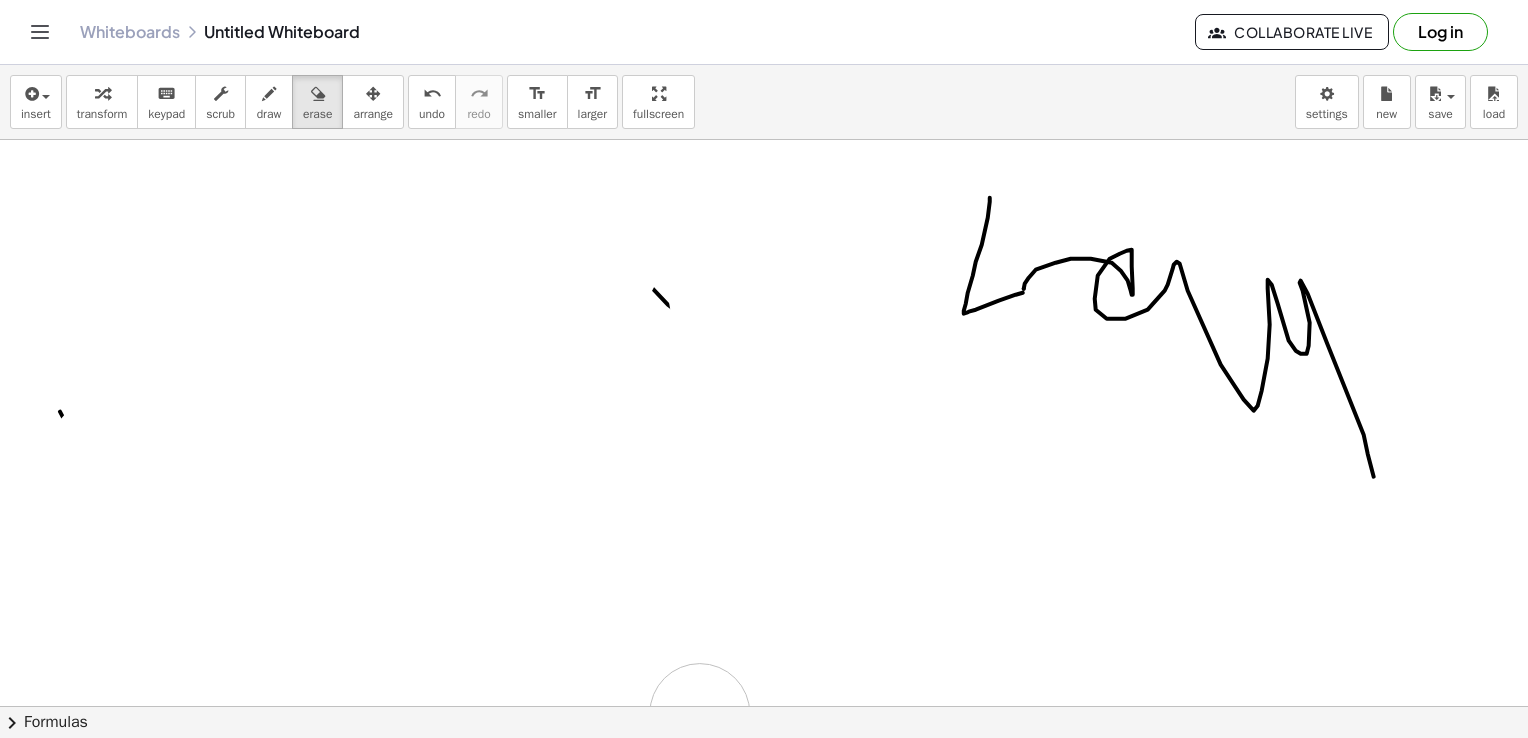 drag, startPoint x: 273, startPoint y: 462, endPoint x: 1040, endPoint y: 542, distance: 771.1608 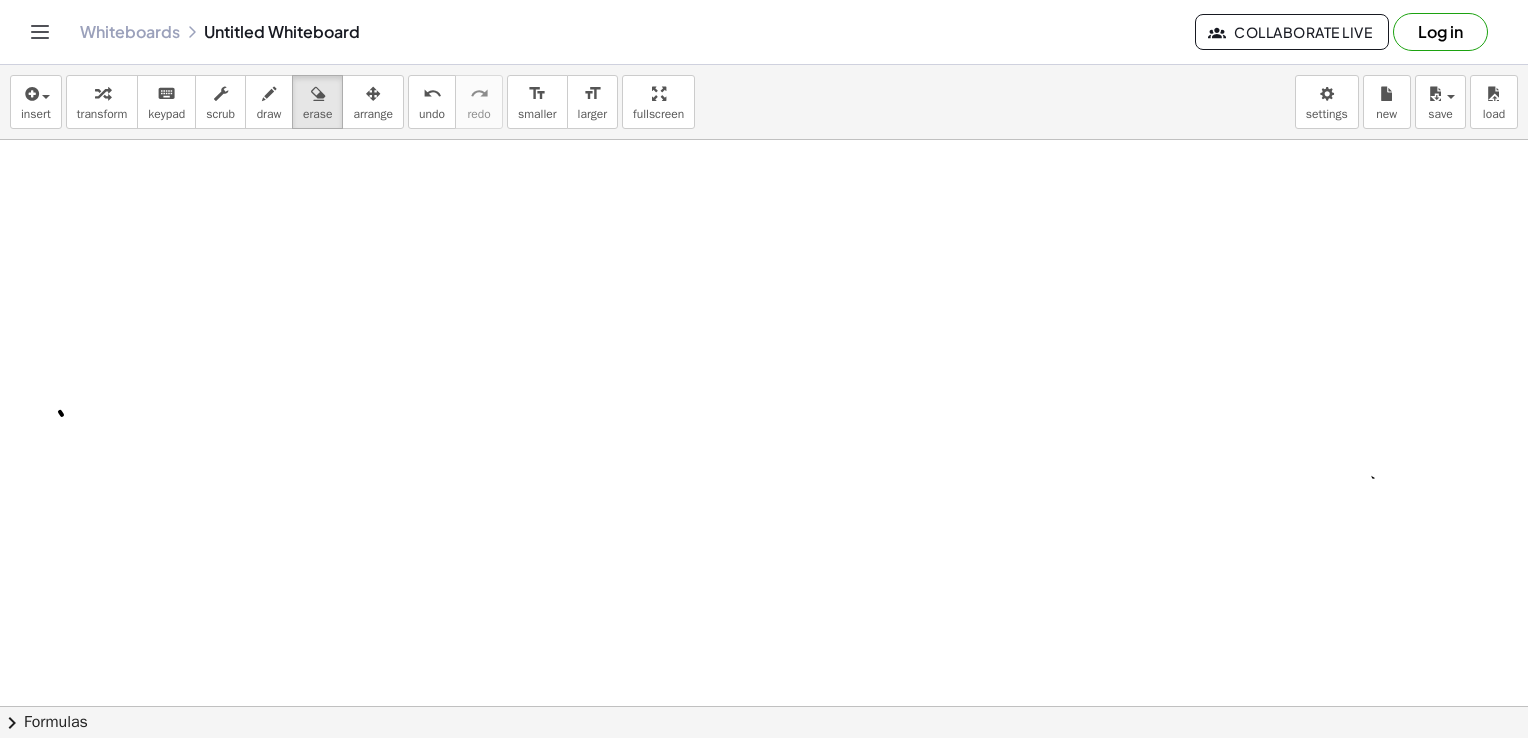 drag, startPoint x: 1152, startPoint y: 290, endPoint x: 984, endPoint y: 718, distance: 459.79126 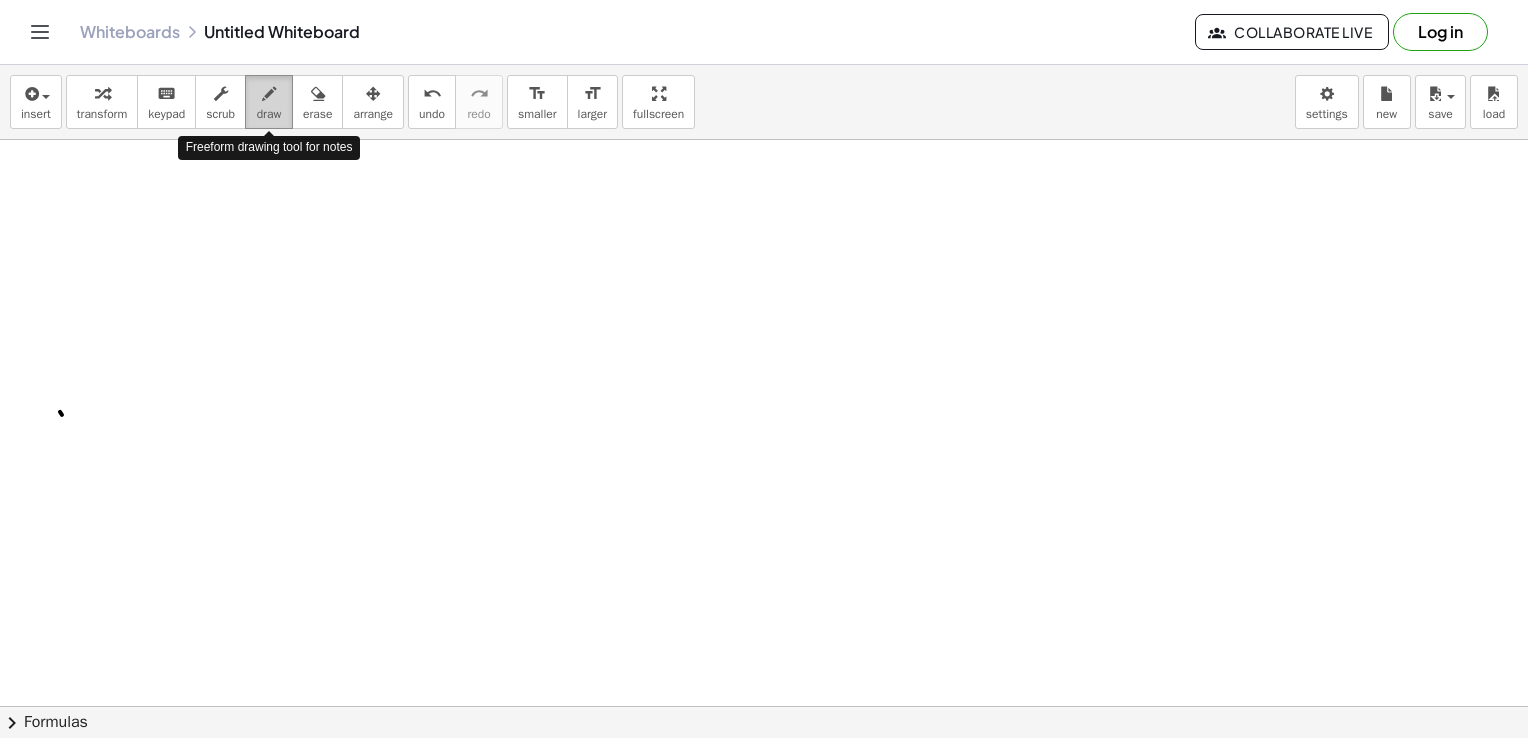 click on "draw" at bounding box center [269, 102] 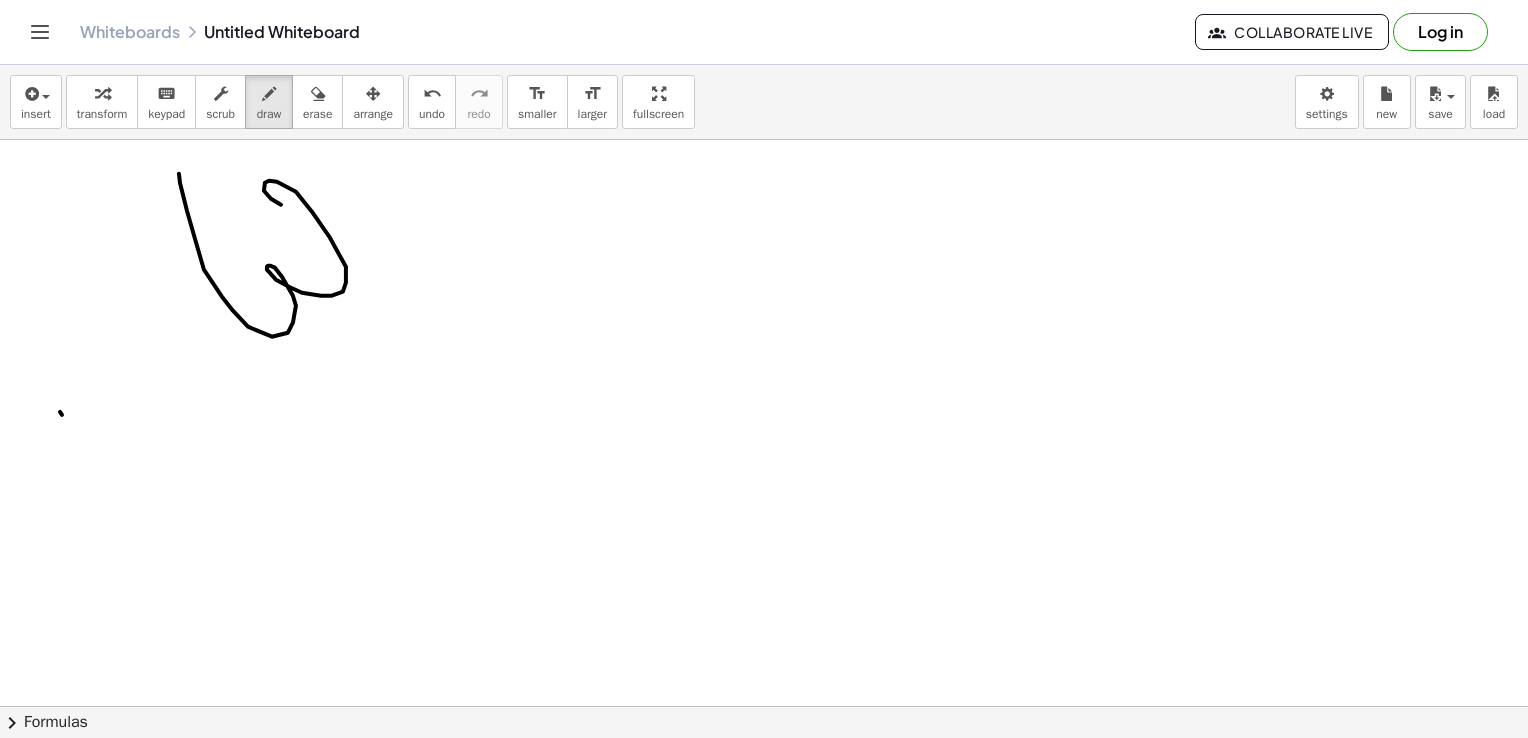 drag, startPoint x: 179, startPoint y: 173, endPoint x: 360, endPoint y: 234, distance: 191.00262 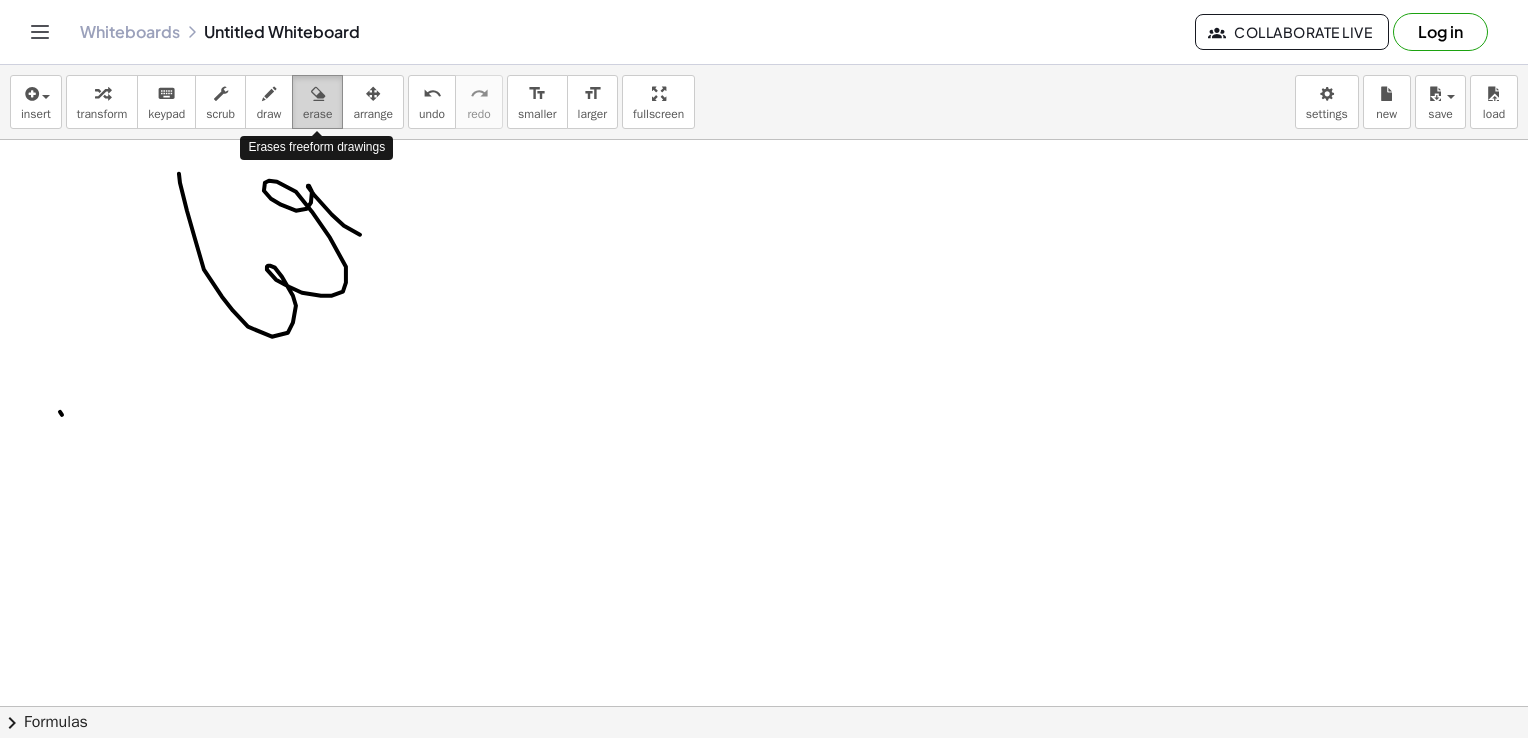 click at bounding box center (318, 94) 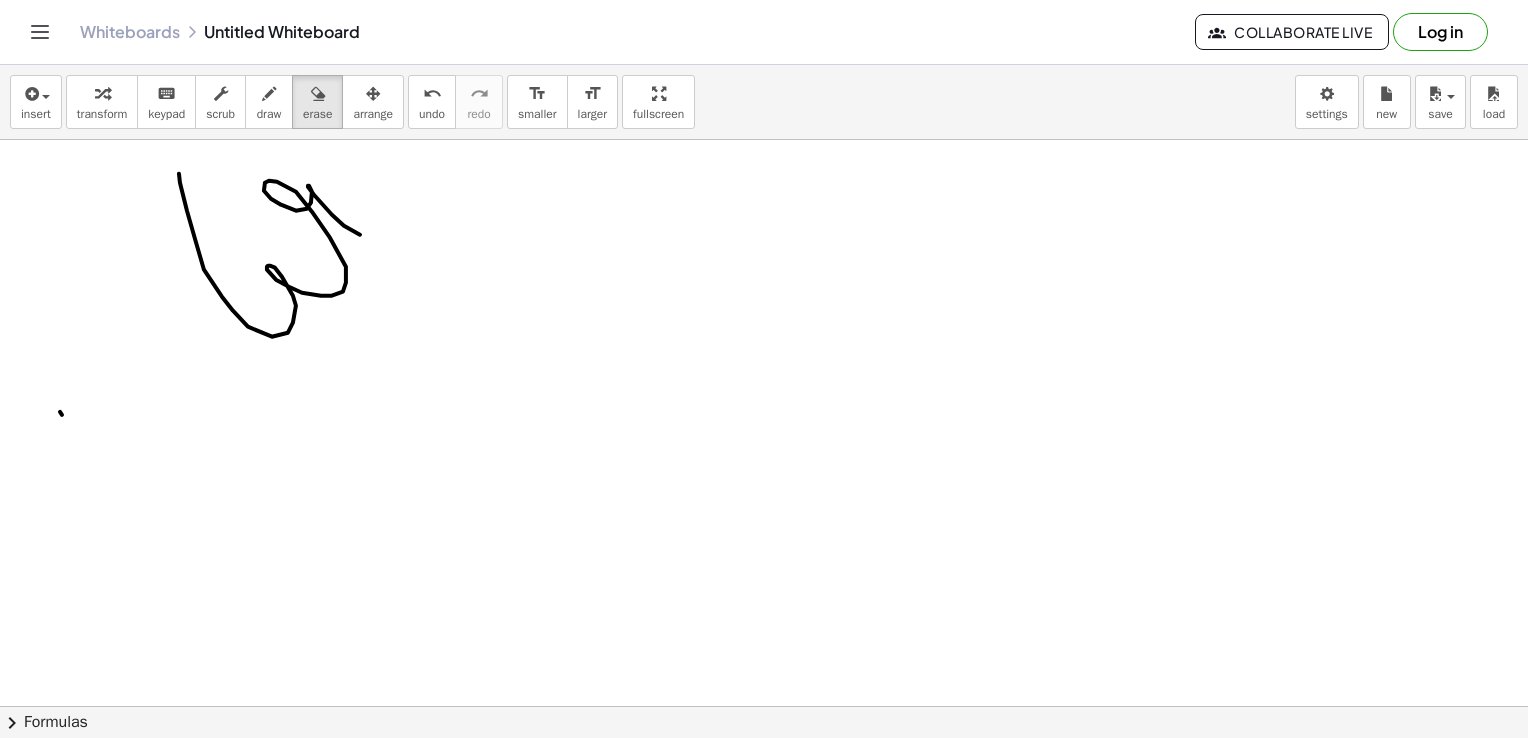 click at bounding box center (769, 633) 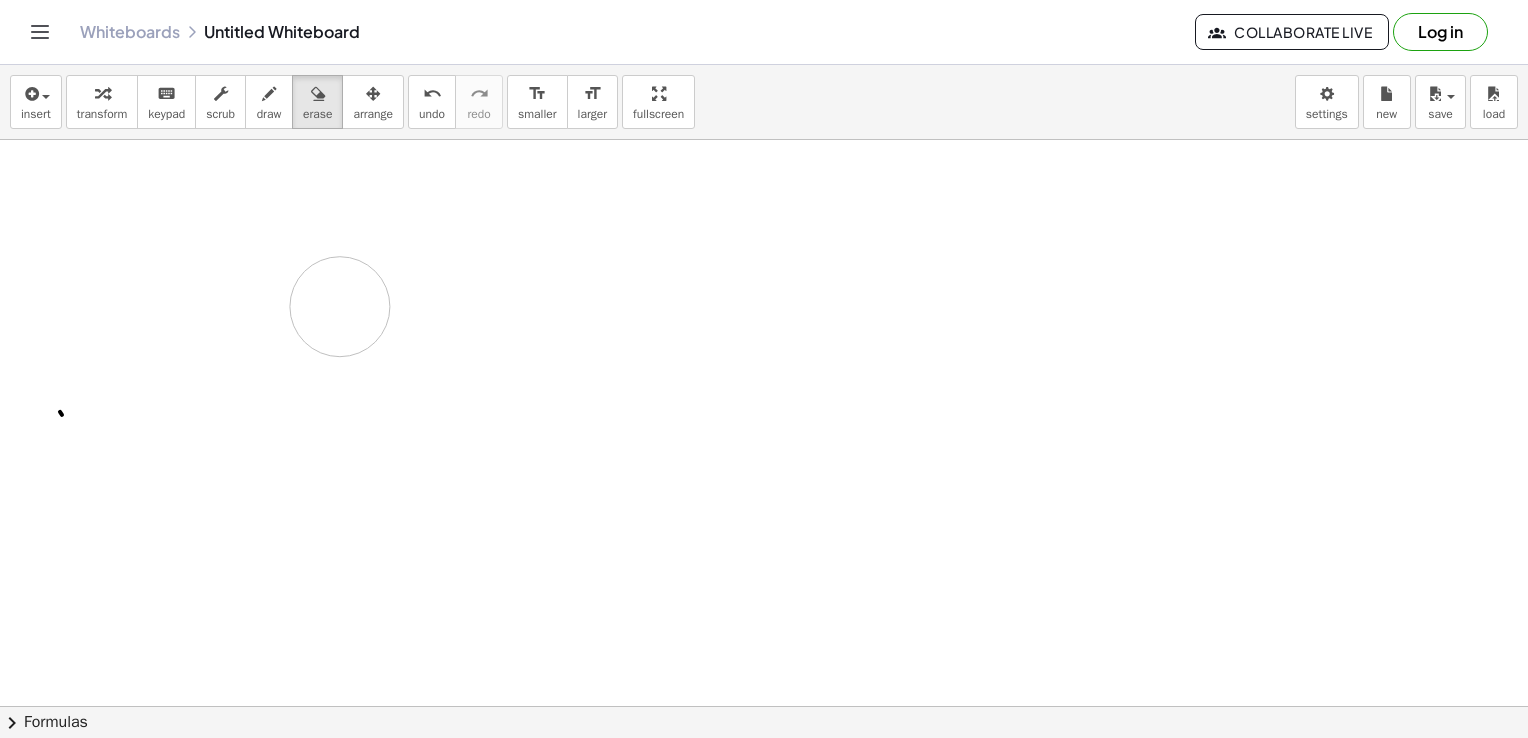 drag, startPoint x: 272, startPoint y: 257, endPoint x: 304, endPoint y: 322, distance: 72.44998 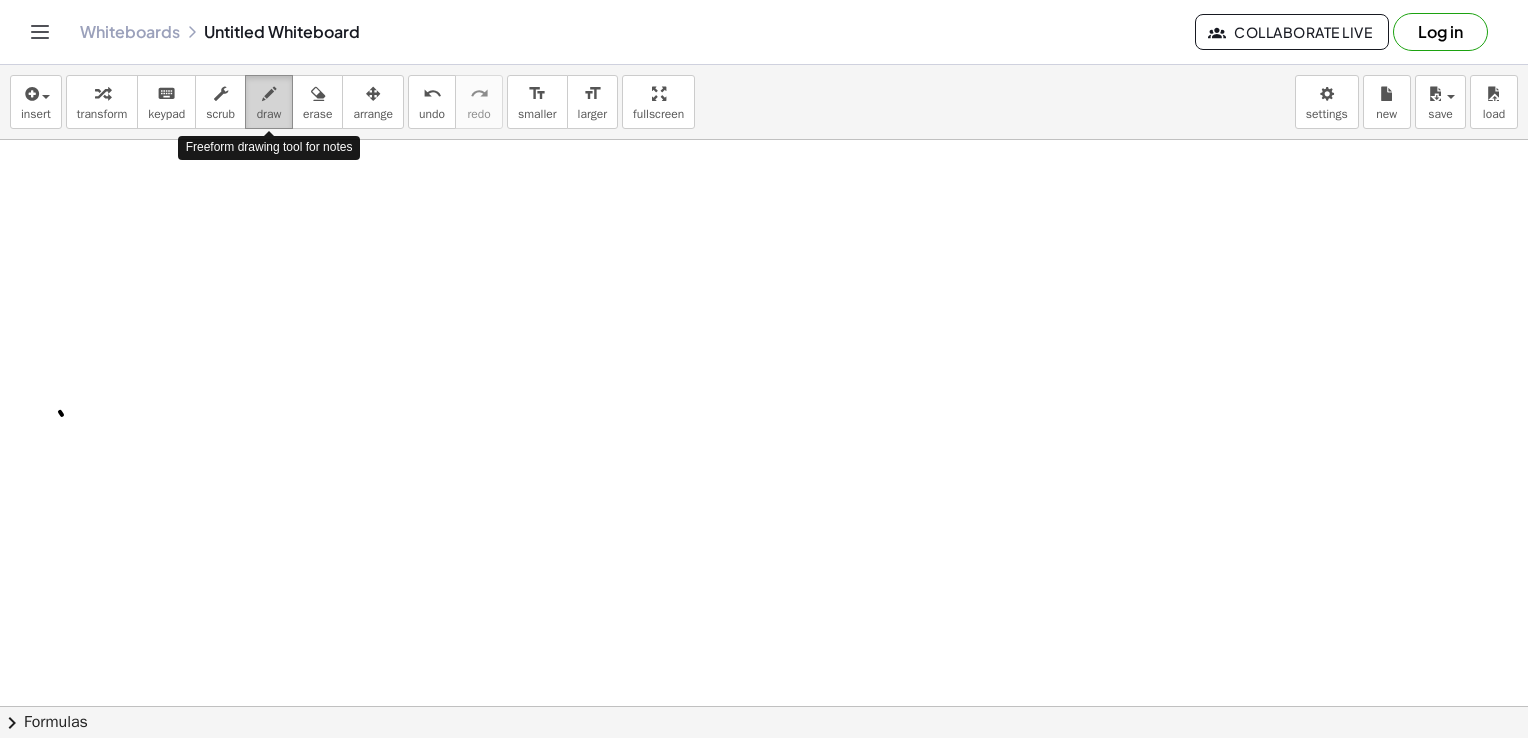 click on "draw" at bounding box center [269, 114] 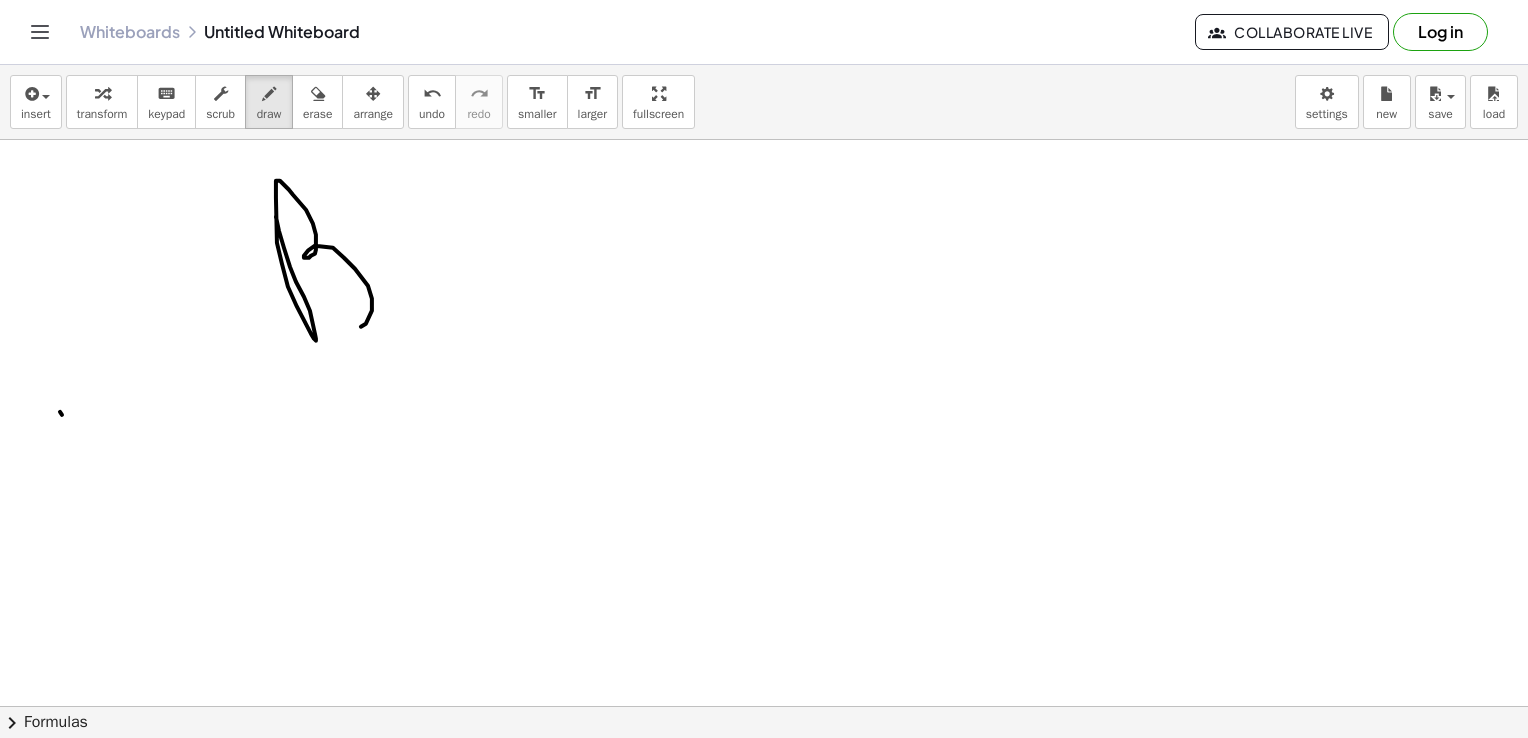 drag, startPoint x: 276, startPoint y: 216, endPoint x: 344, endPoint y: 330, distance: 132.74034 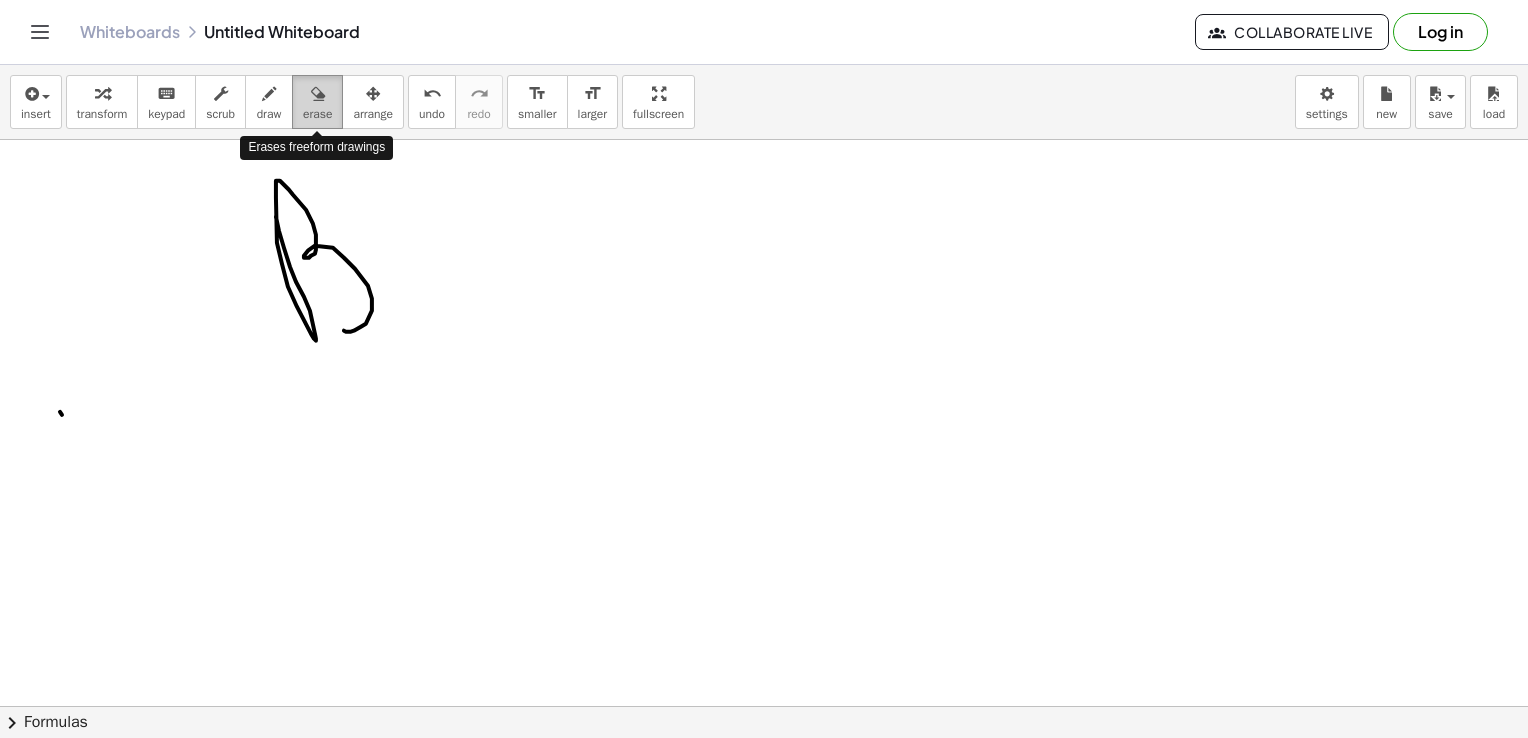 click at bounding box center [318, 94] 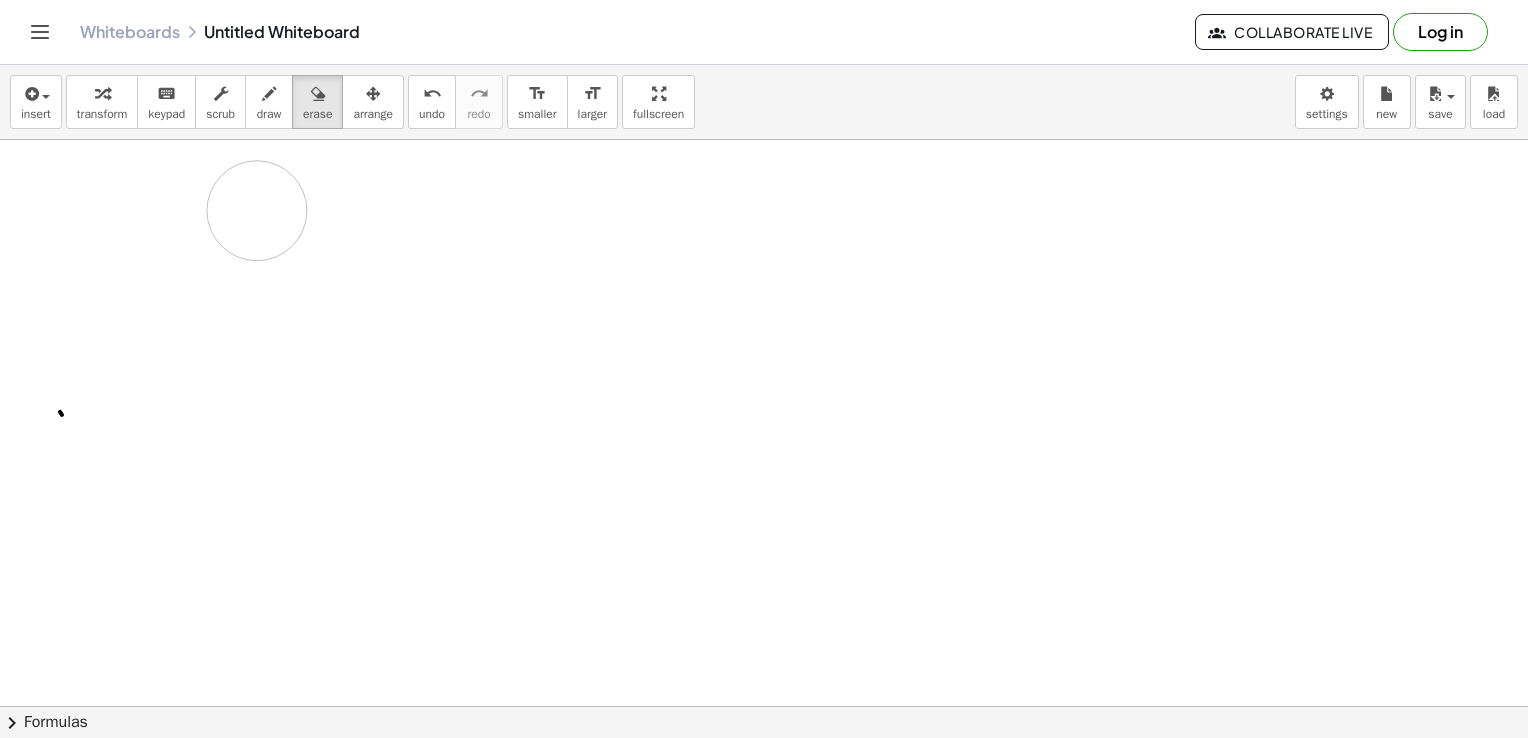 drag, startPoint x: 356, startPoint y: 238, endPoint x: 290, endPoint y: 283, distance: 79.881165 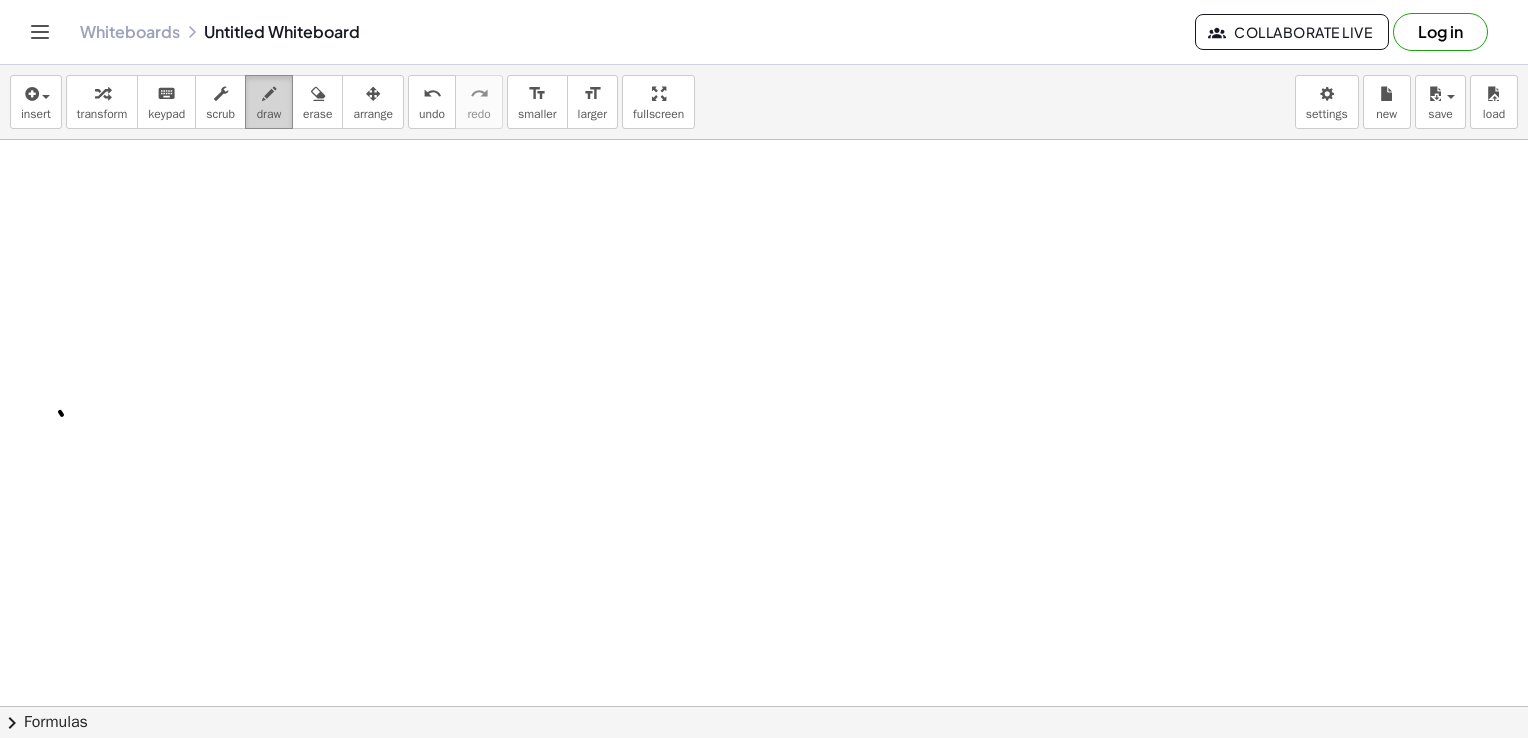 click at bounding box center [269, 94] 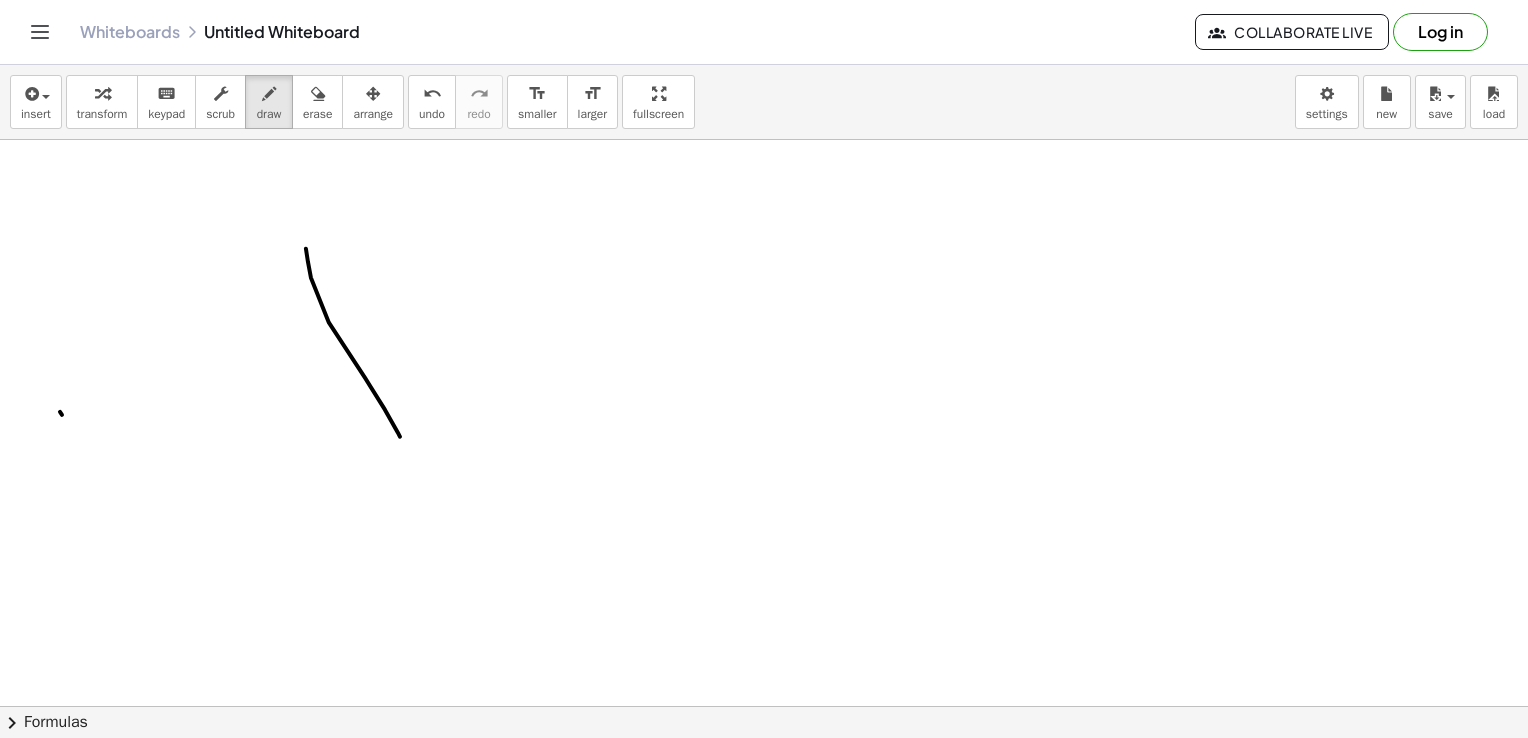 drag, startPoint x: 306, startPoint y: 248, endPoint x: 344, endPoint y: 270, distance: 43.908997 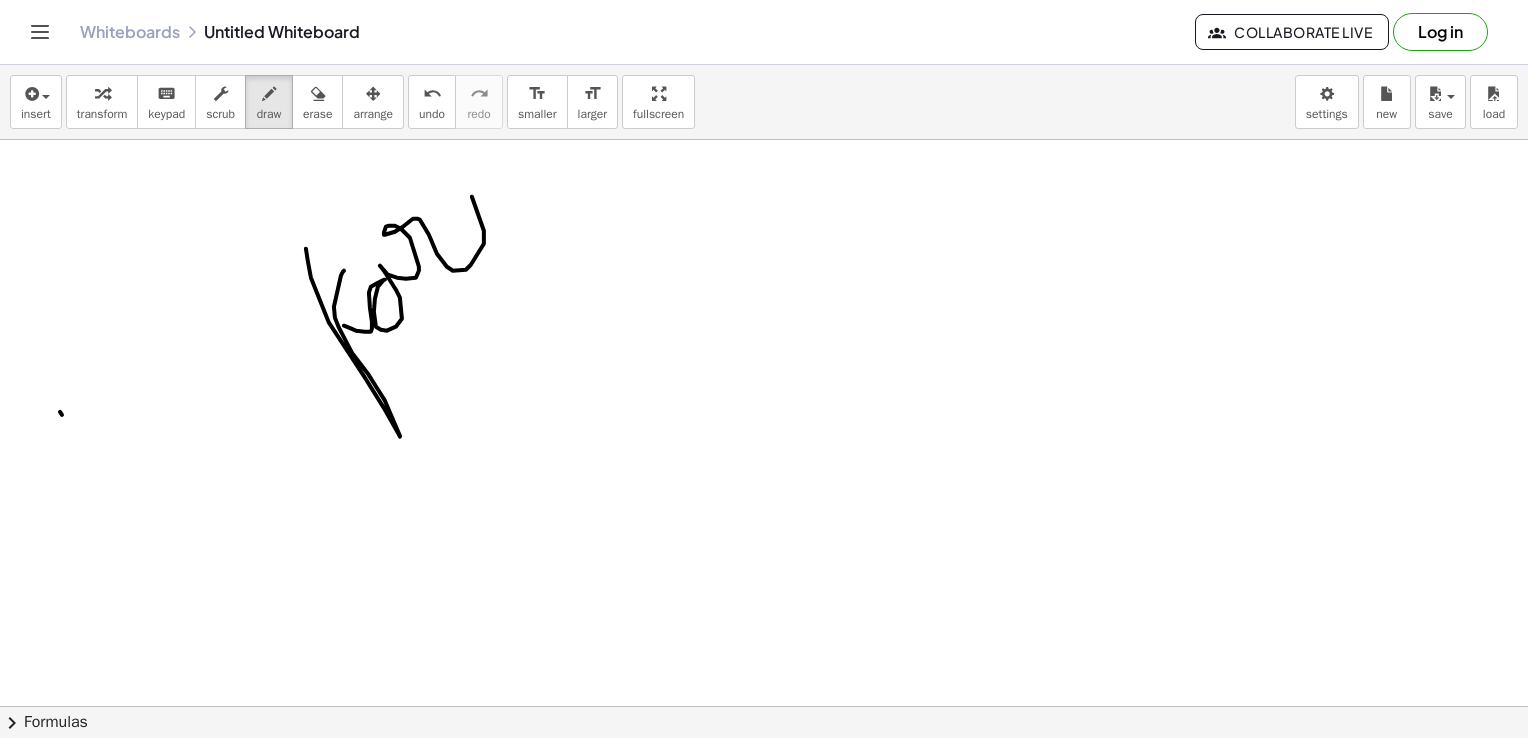 drag, startPoint x: 344, startPoint y: 325, endPoint x: 610, endPoint y: 331, distance: 266.06766 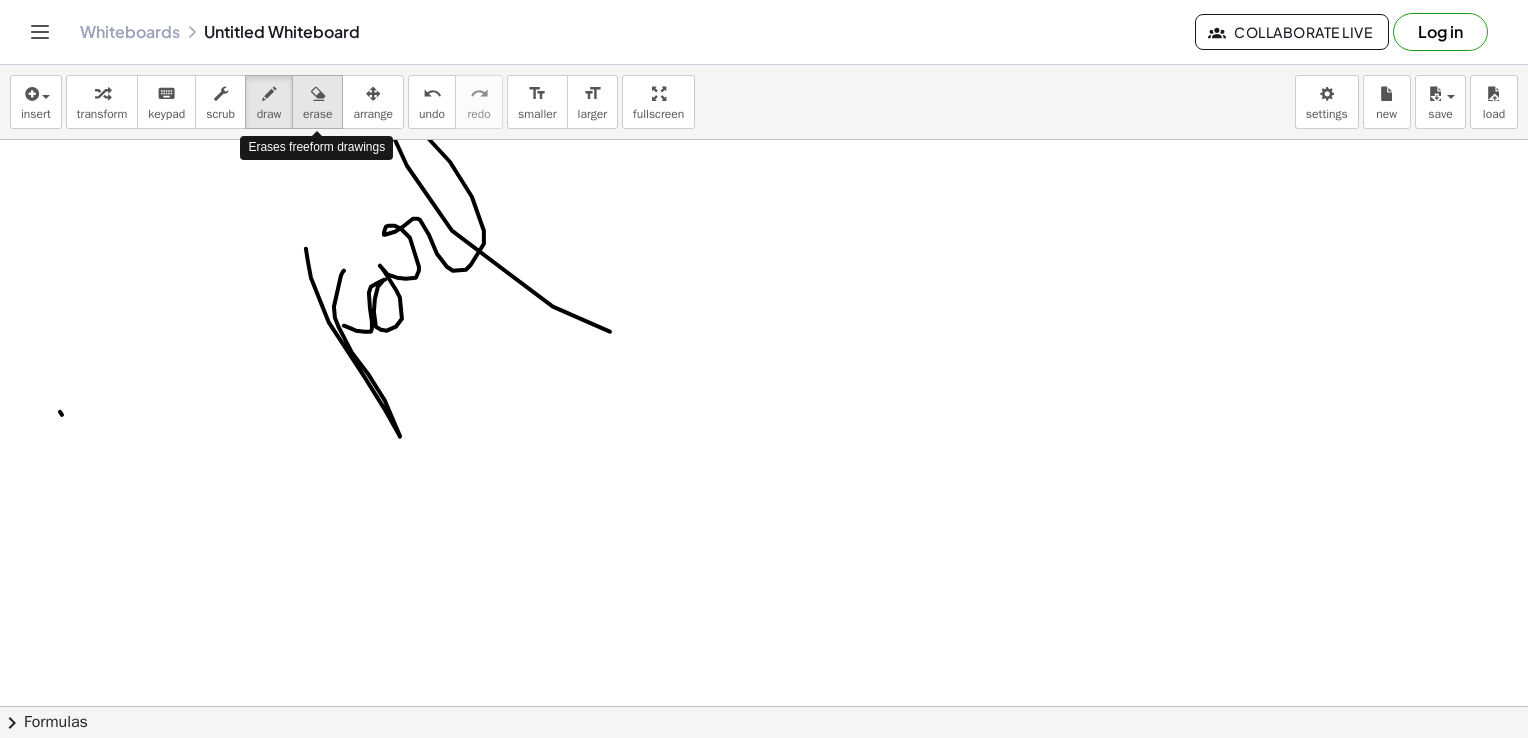 click on "erase" at bounding box center (317, 102) 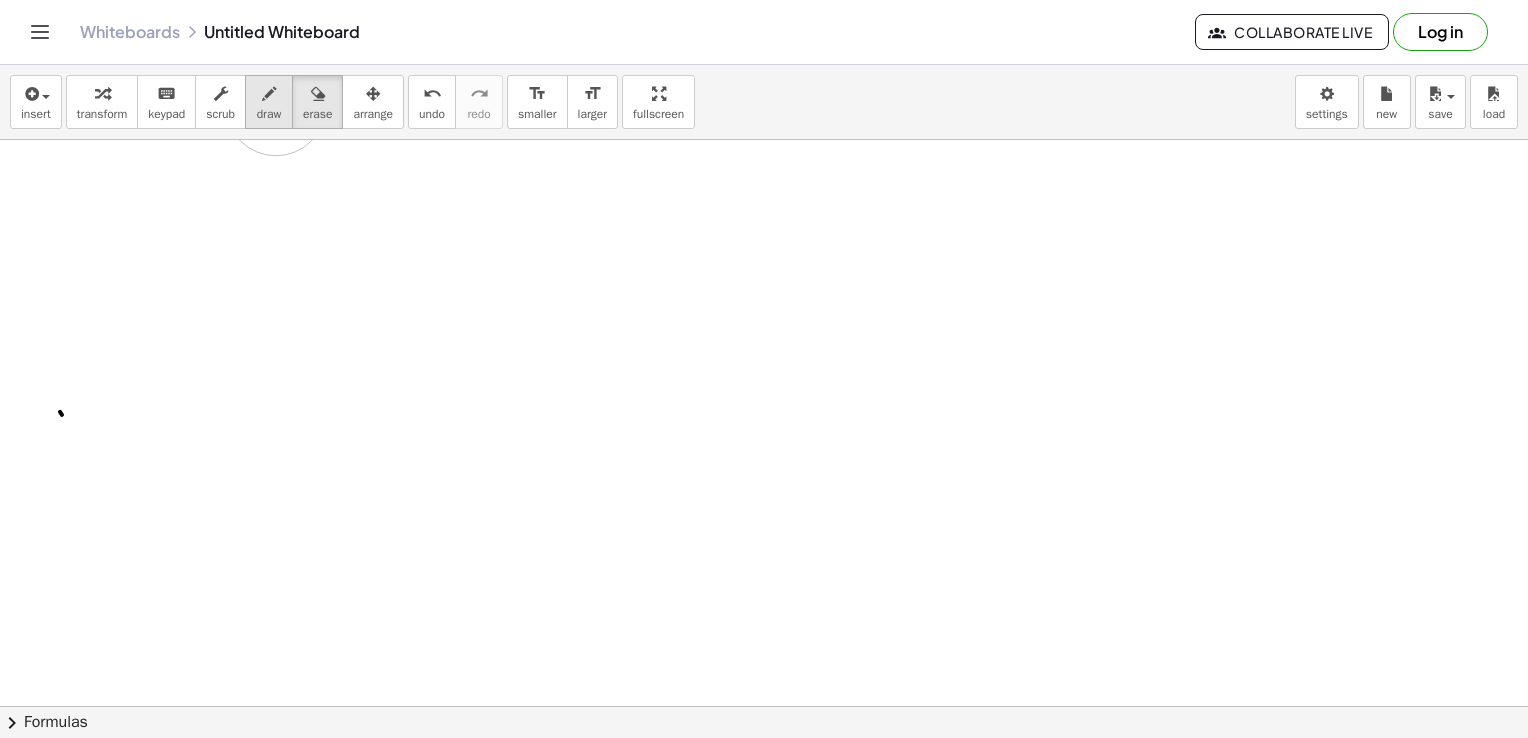 drag, startPoint x: 371, startPoint y: 204, endPoint x: 276, endPoint y: 105, distance: 137.20787 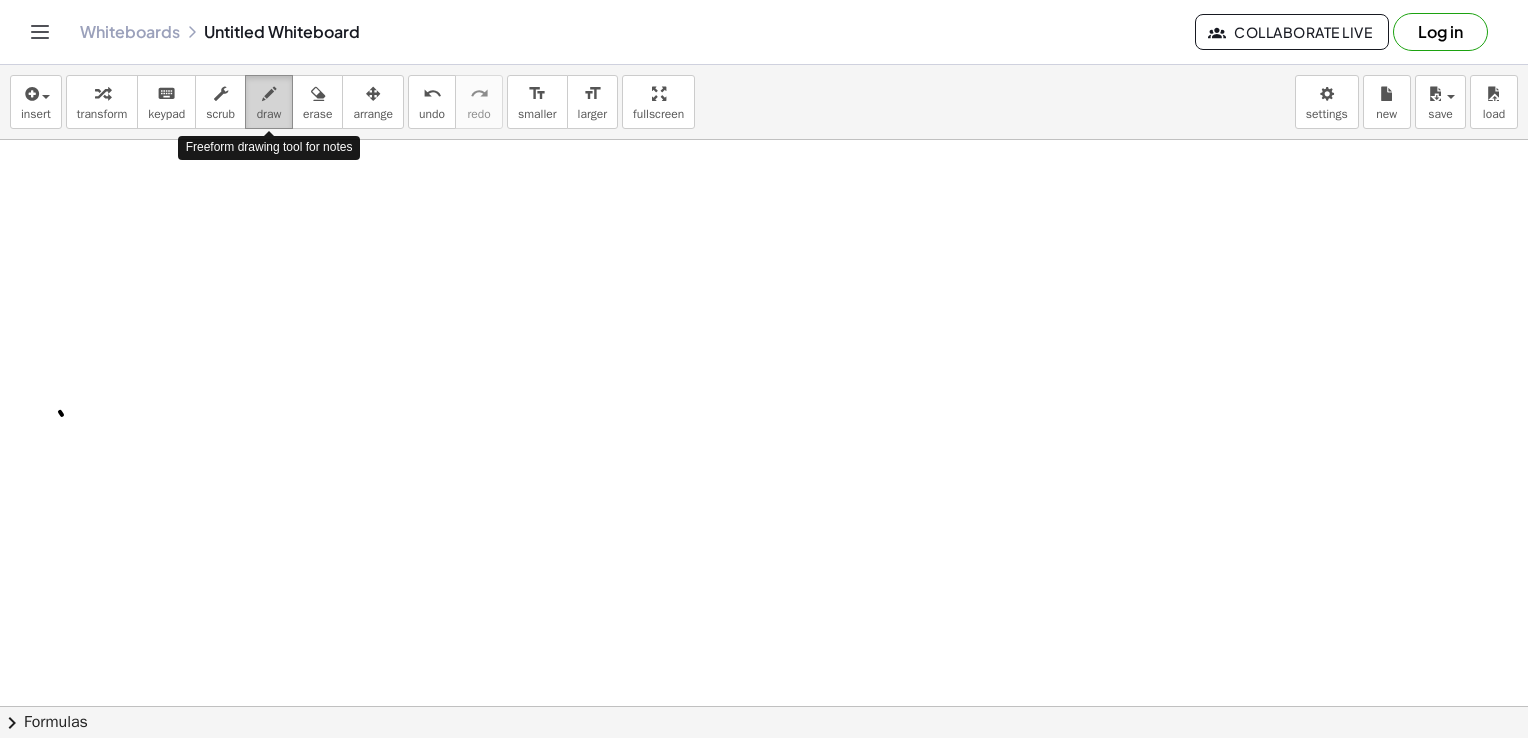 click at bounding box center (269, 94) 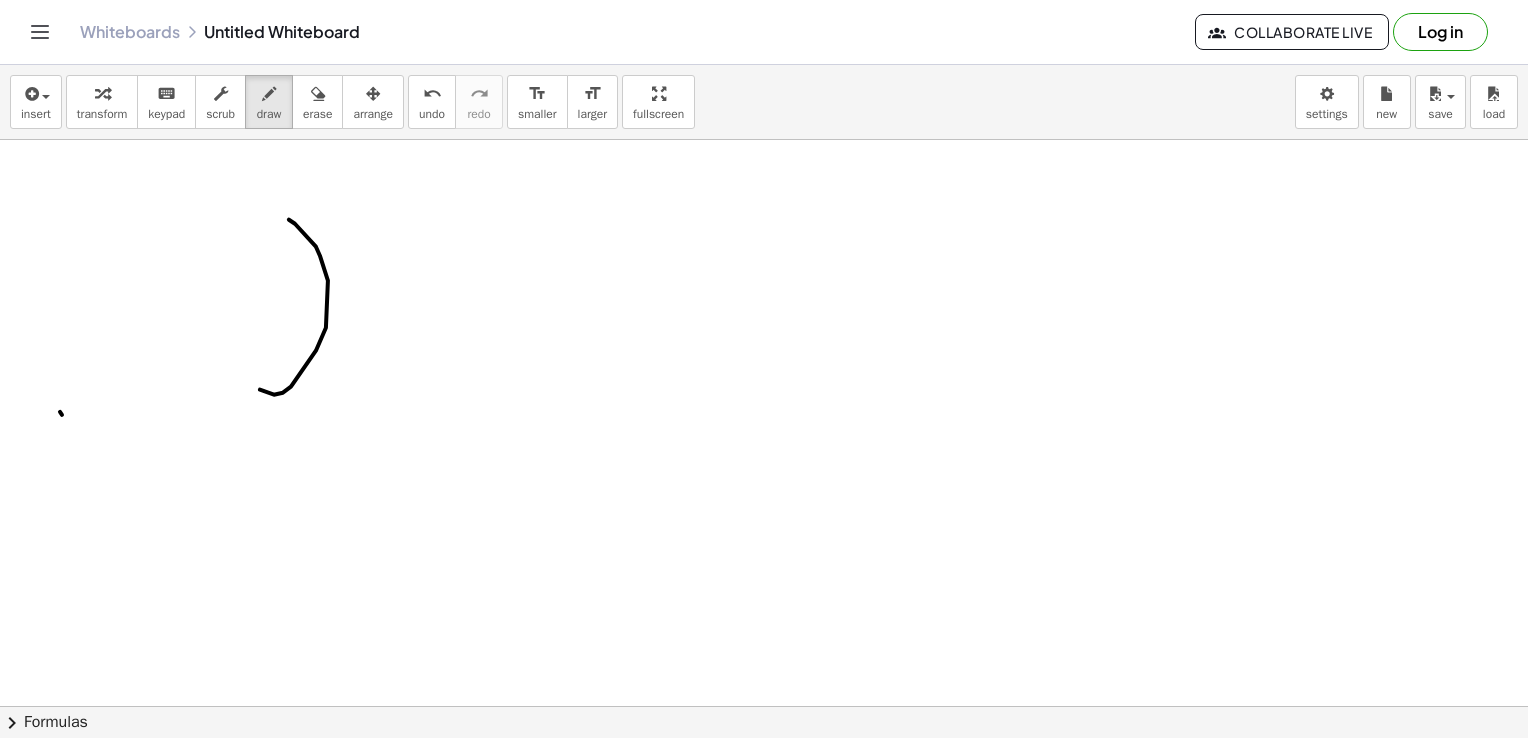 drag, startPoint x: 289, startPoint y: 219, endPoint x: 393, endPoint y: 350, distance: 167.26326 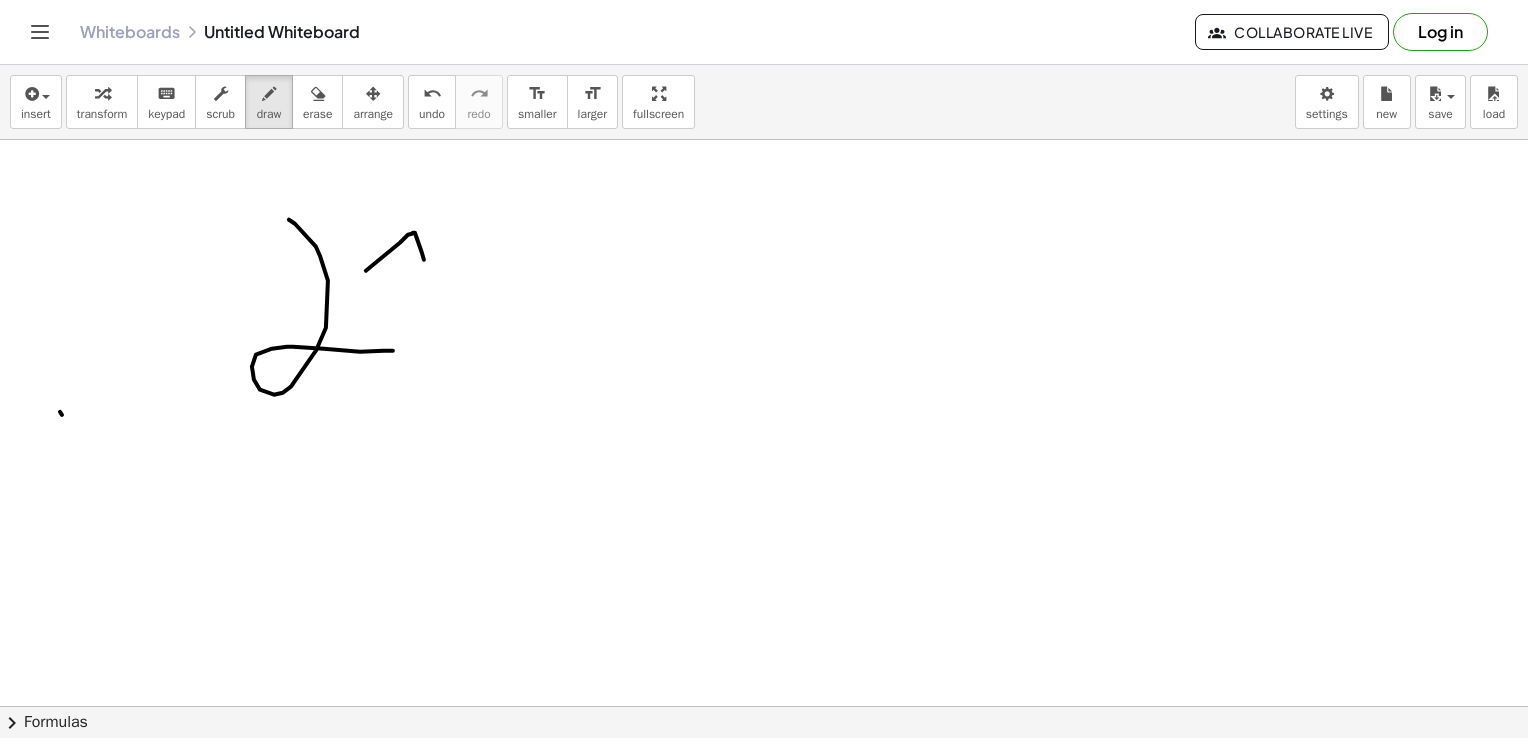 drag, startPoint x: 366, startPoint y: 270, endPoint x: 429, endPoint y: 334, distance: 89.80534 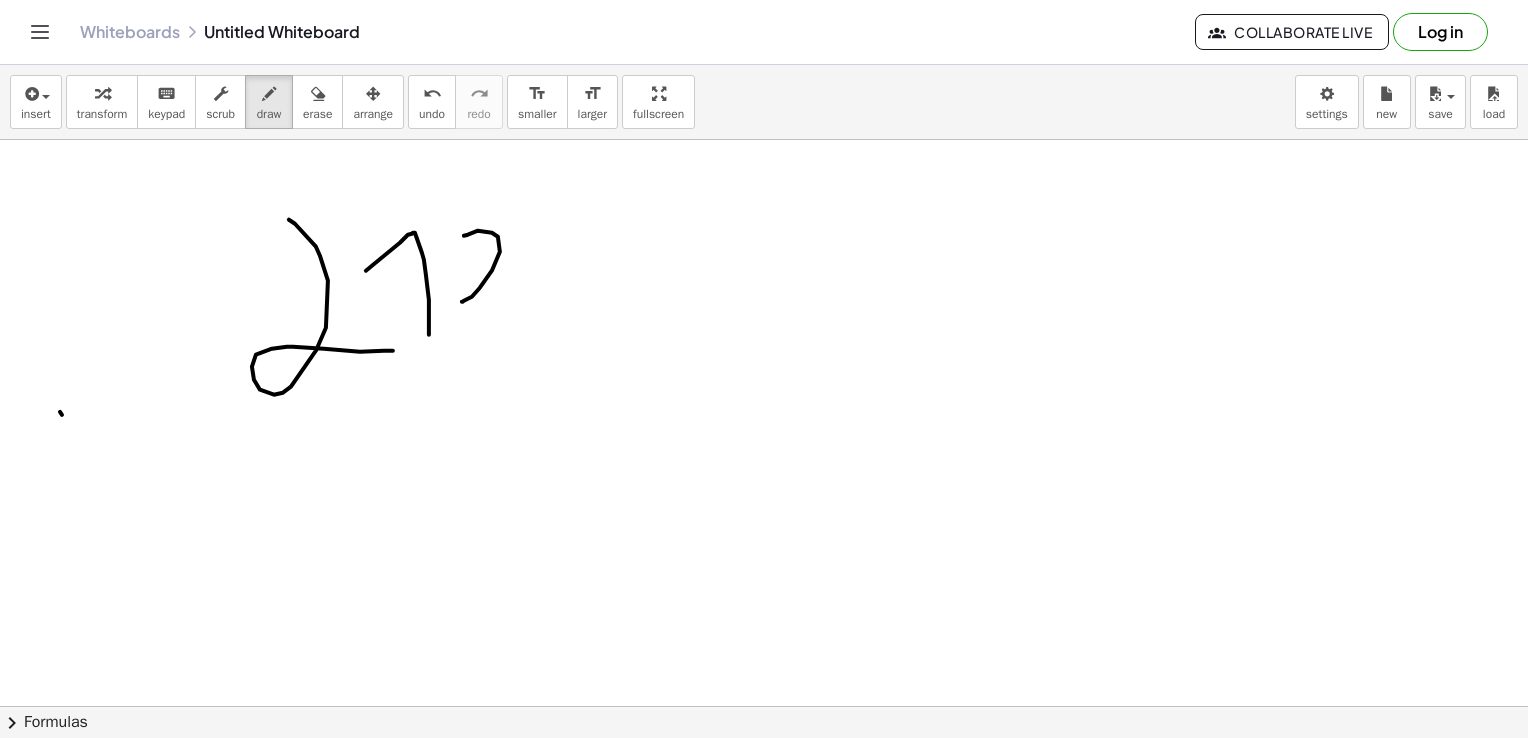 drag, startPoint x: 464, startPoint y: 235, endPoint x: 457, endPoint y: 360, distance: 125.19585 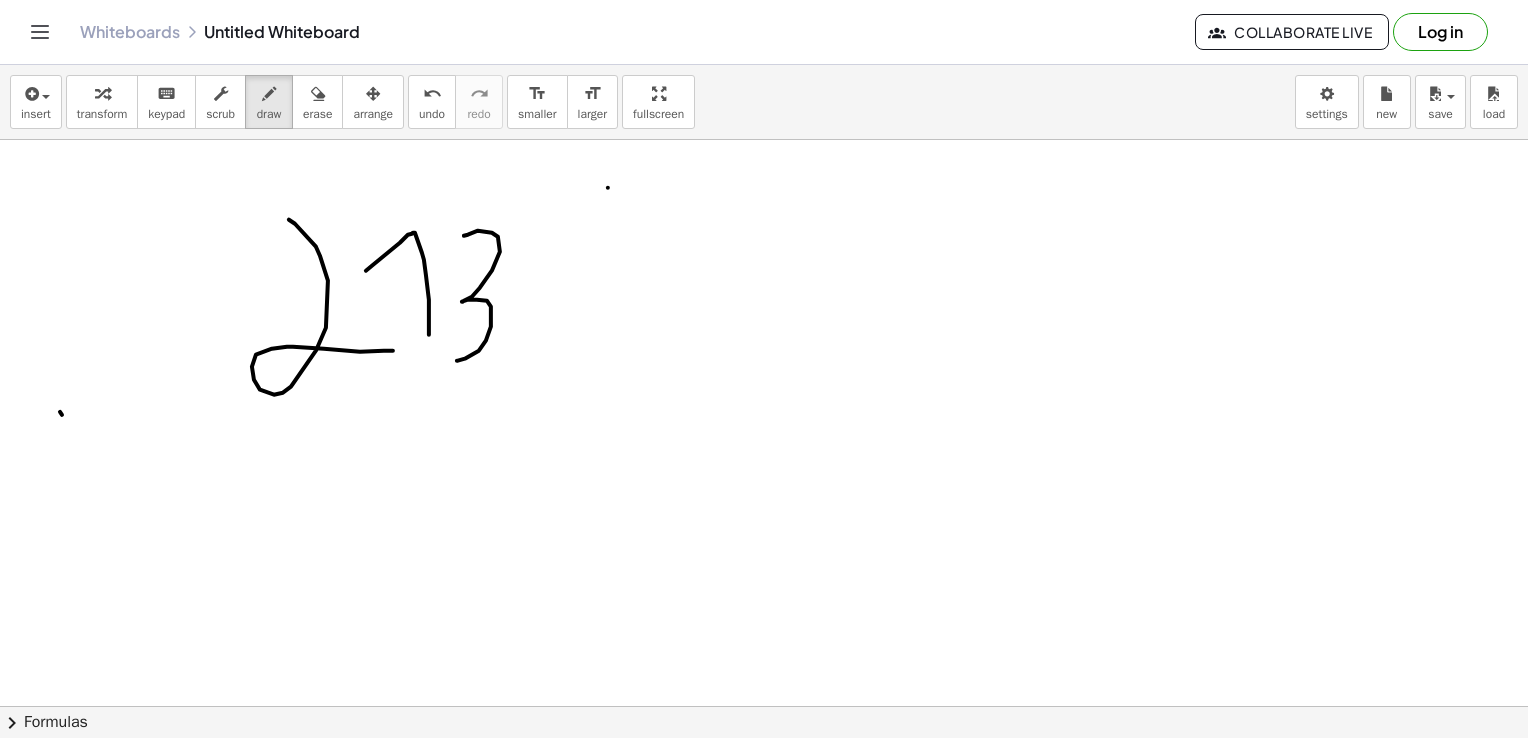 drag, startPoint x: 608, startPoint y: 187, endPoint x: 574, endPoint y: 352, distance: 168.46661 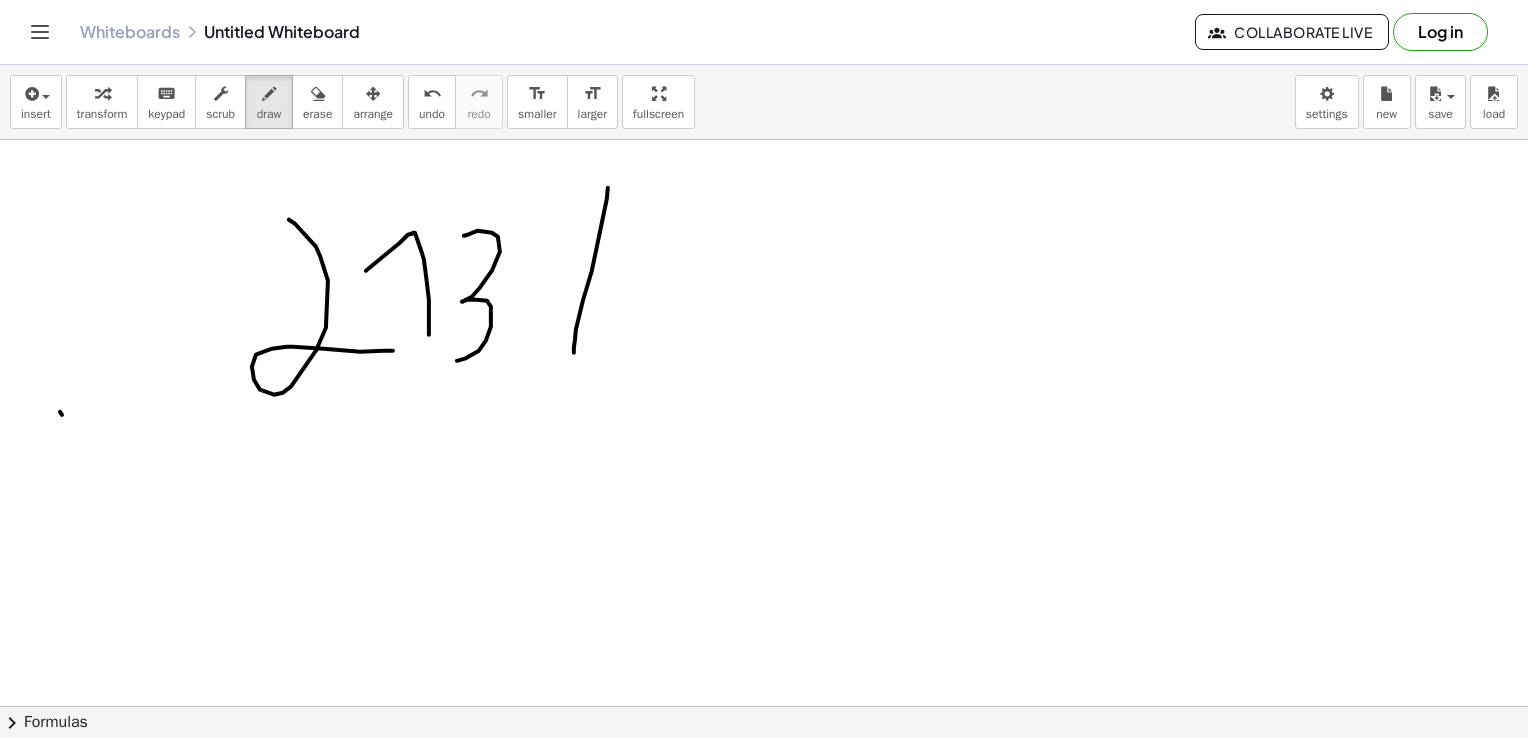 drag, startPoint x: 604, startPoint y: 240, endPoint x: 663, endPoint y: 167, distance: 93.8616 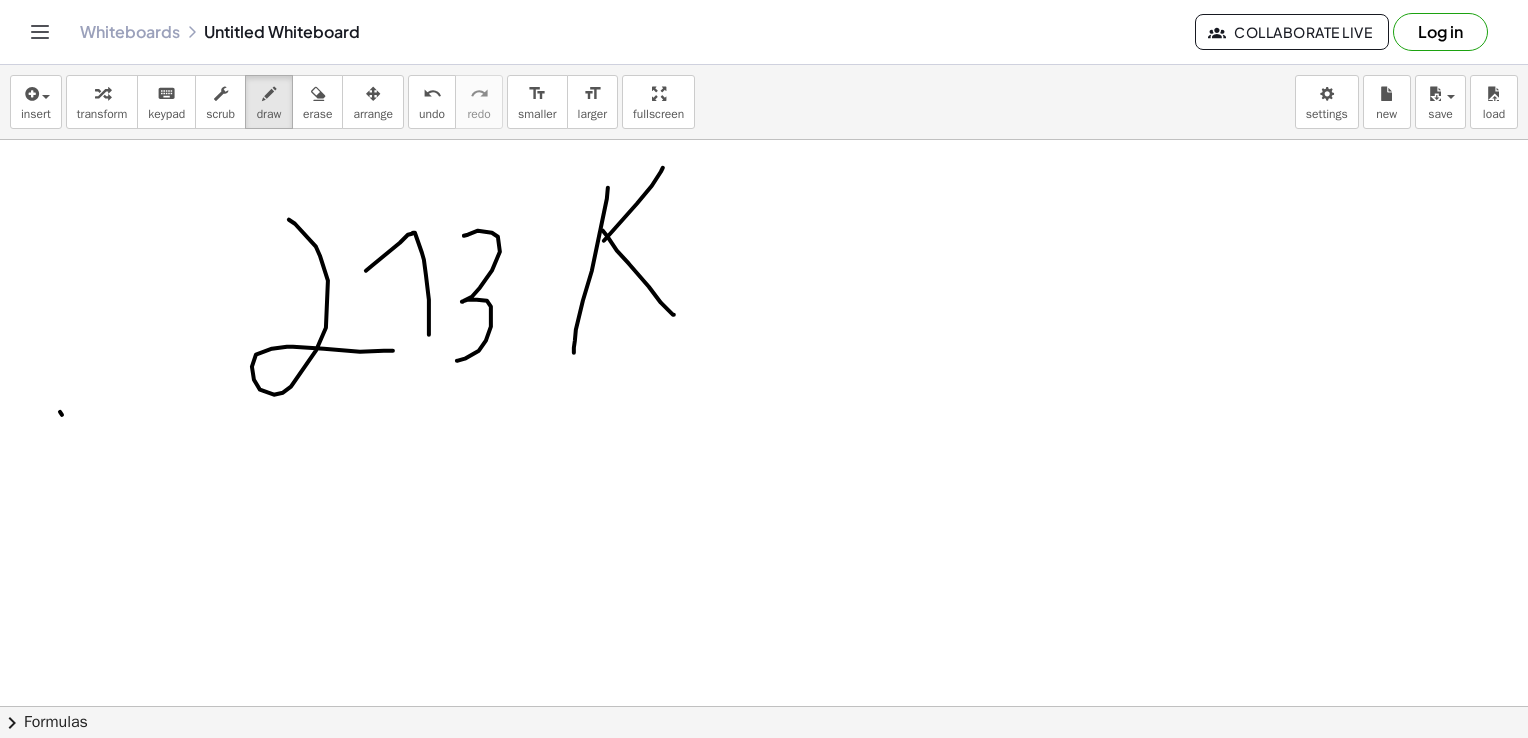 drag, startPoint x: 617, startPoint y: 250, endPoint x: 674, endPoint y: 312, distance: 84.21995 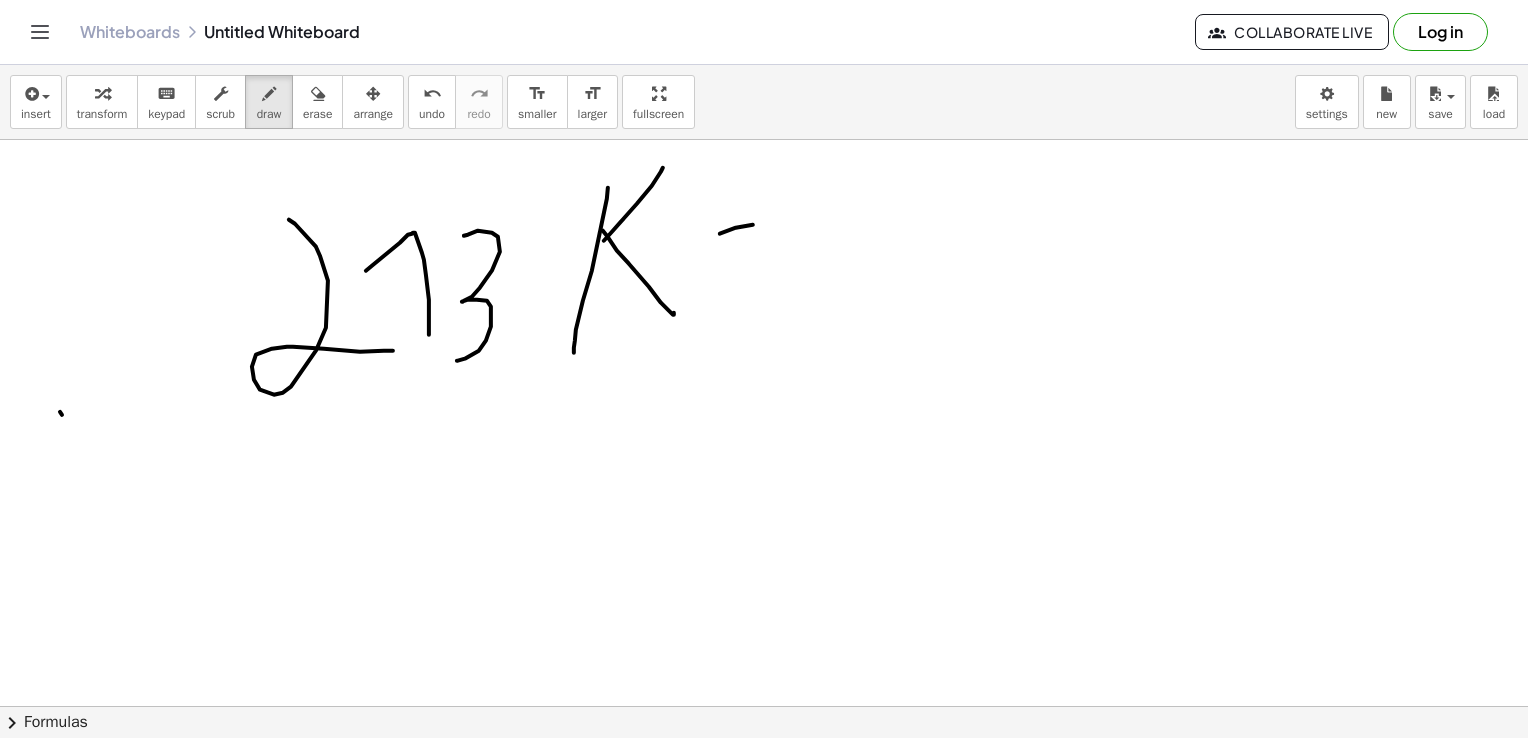 drag, startPoint x: 720, startPoint y: 233, endPoint x: 770, endPoint y: 223, distance: 50.990196 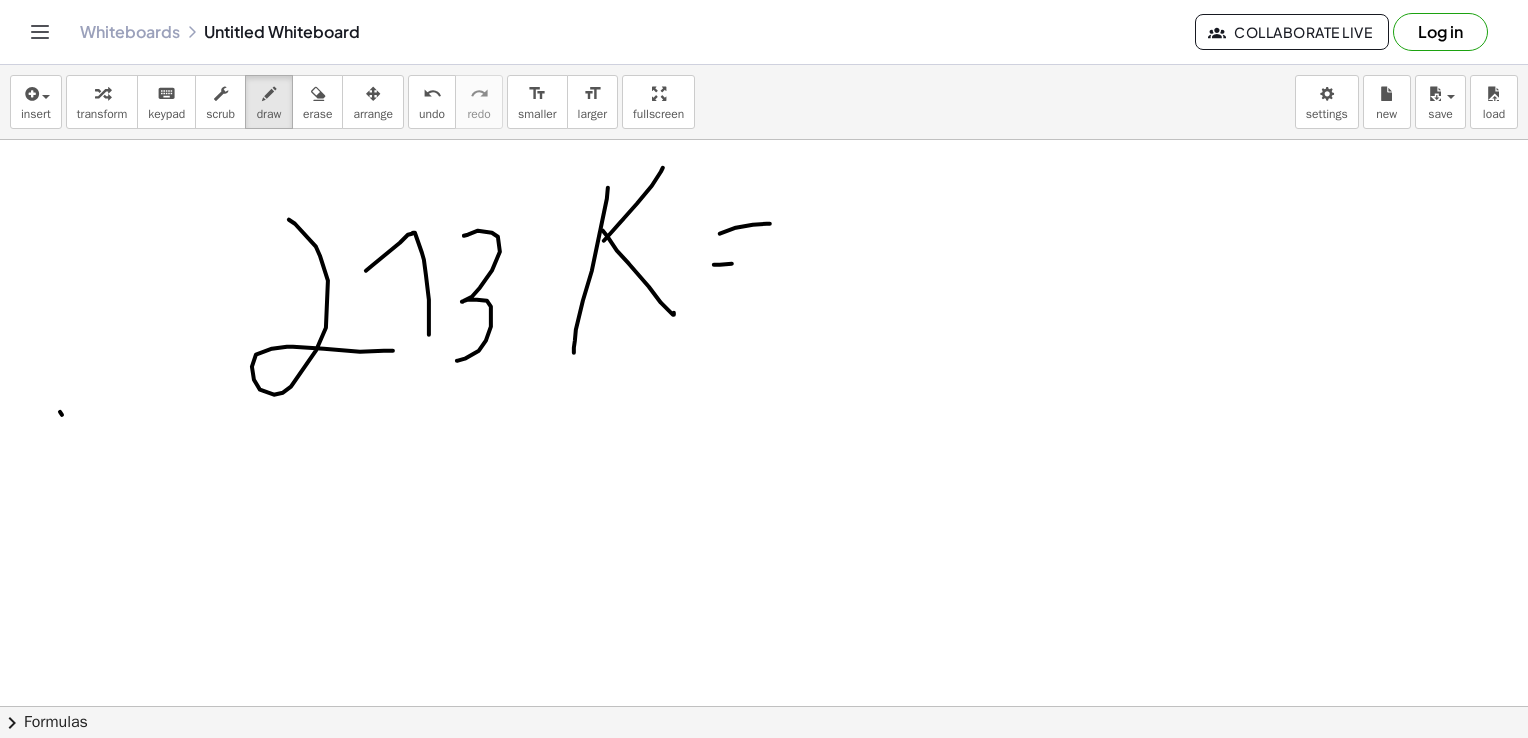 drag, startPoint x: 732, startPoint y: 263, endPoint x: 748, endPoint y: 262, distance: 16.03122 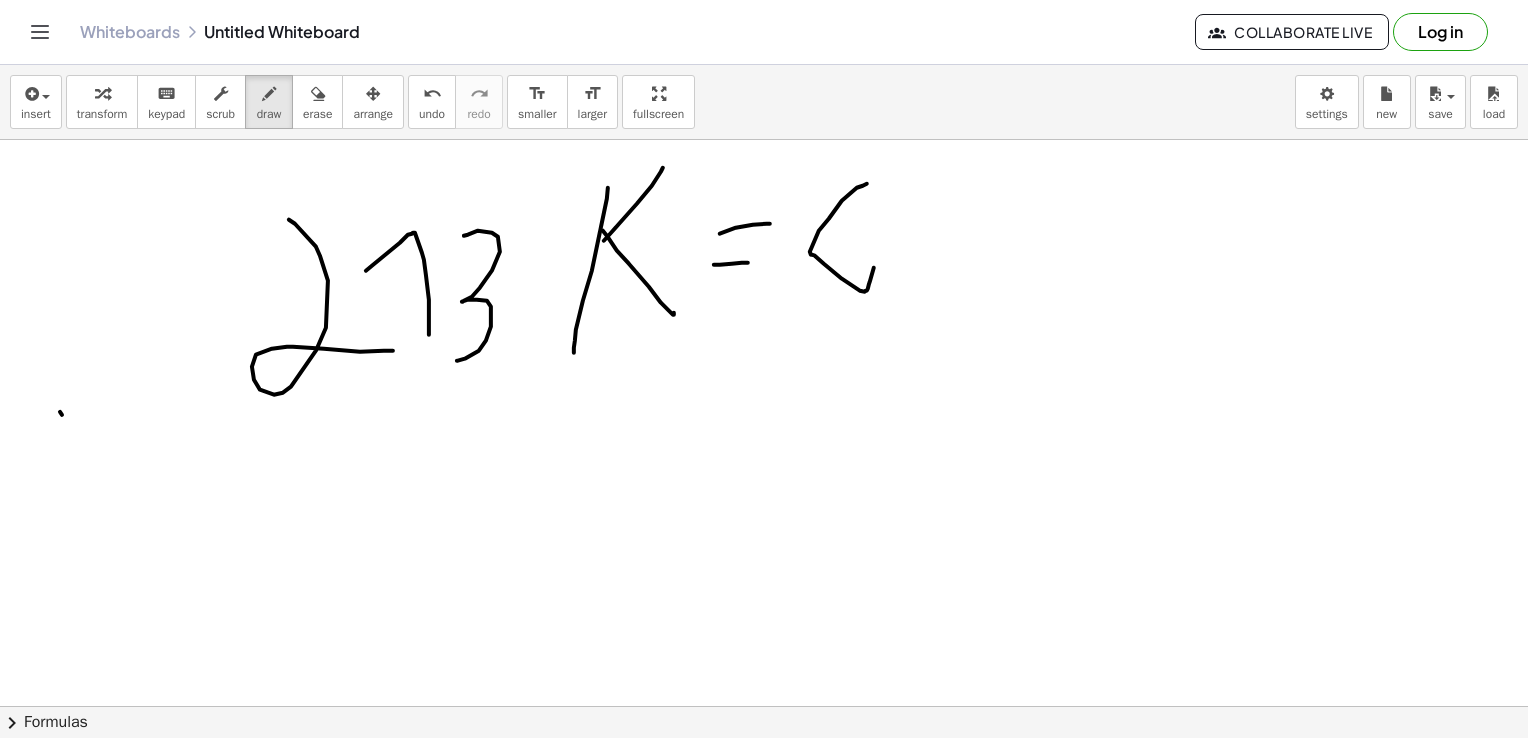 drag, startPoint x: 857, startPoint y: 187, endPoint x: 874, endPoint y: 258, distance: 73.00685 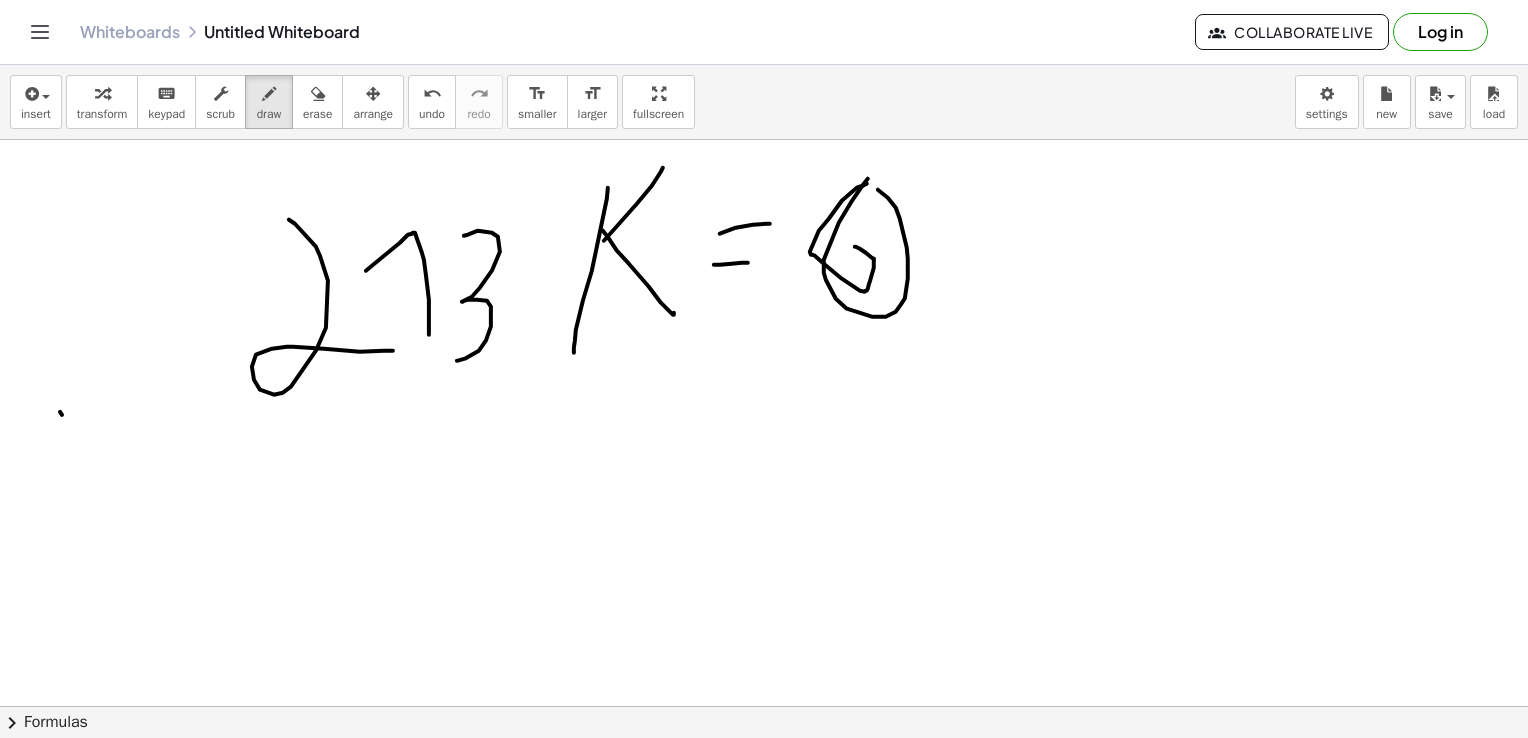drag, startPoint x: 868, startPoint y: 178, endPoint x: 832, endPoint y: 204, distance: 44.407207 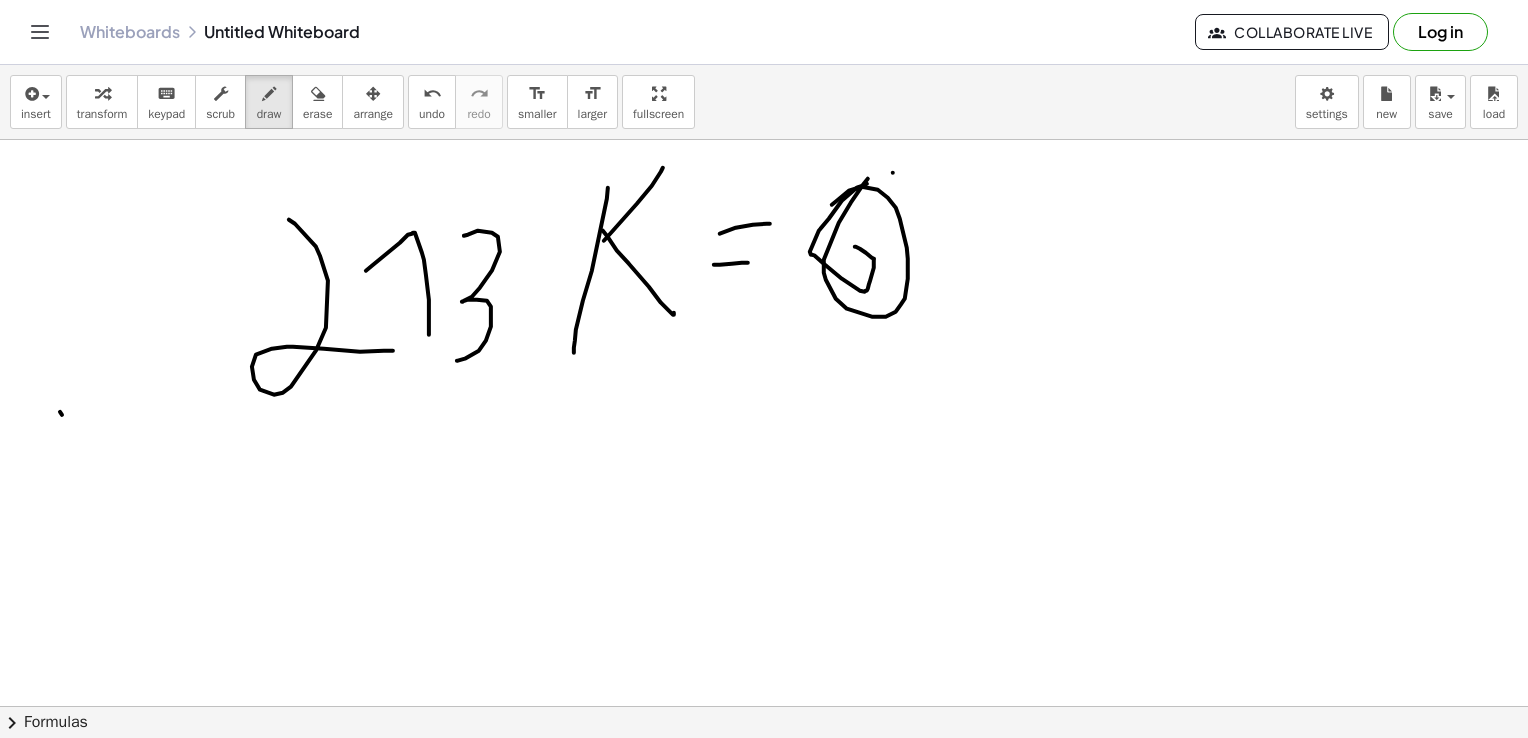 drag, startPoint x: 893, startPoint y: 172, endPoint x: 900, endPoint y: 164, distance: 10.630146 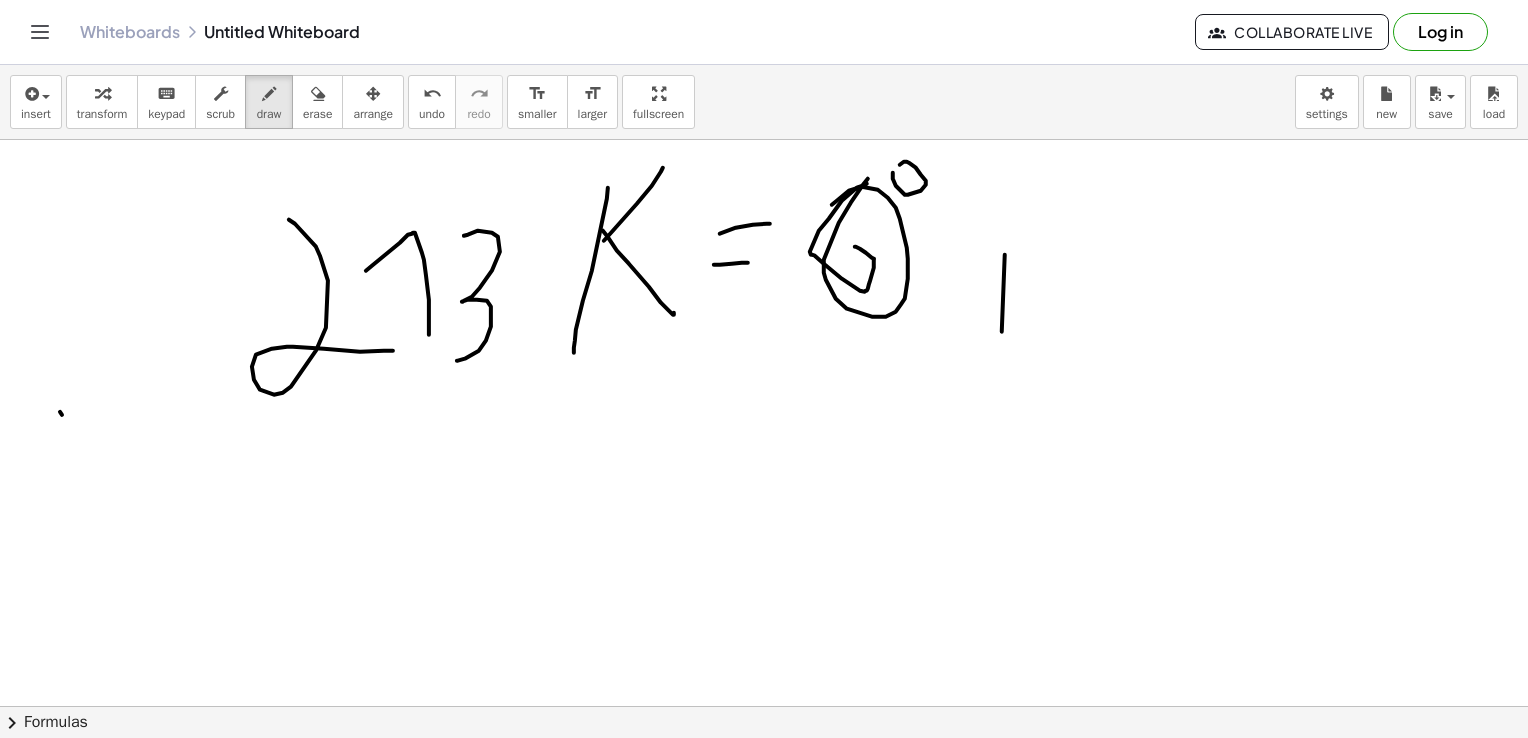 drag, startPoint x: 1002, startPoint y: 331, endPoint x: 1030, endPoint y: 311, distance: 34.4093 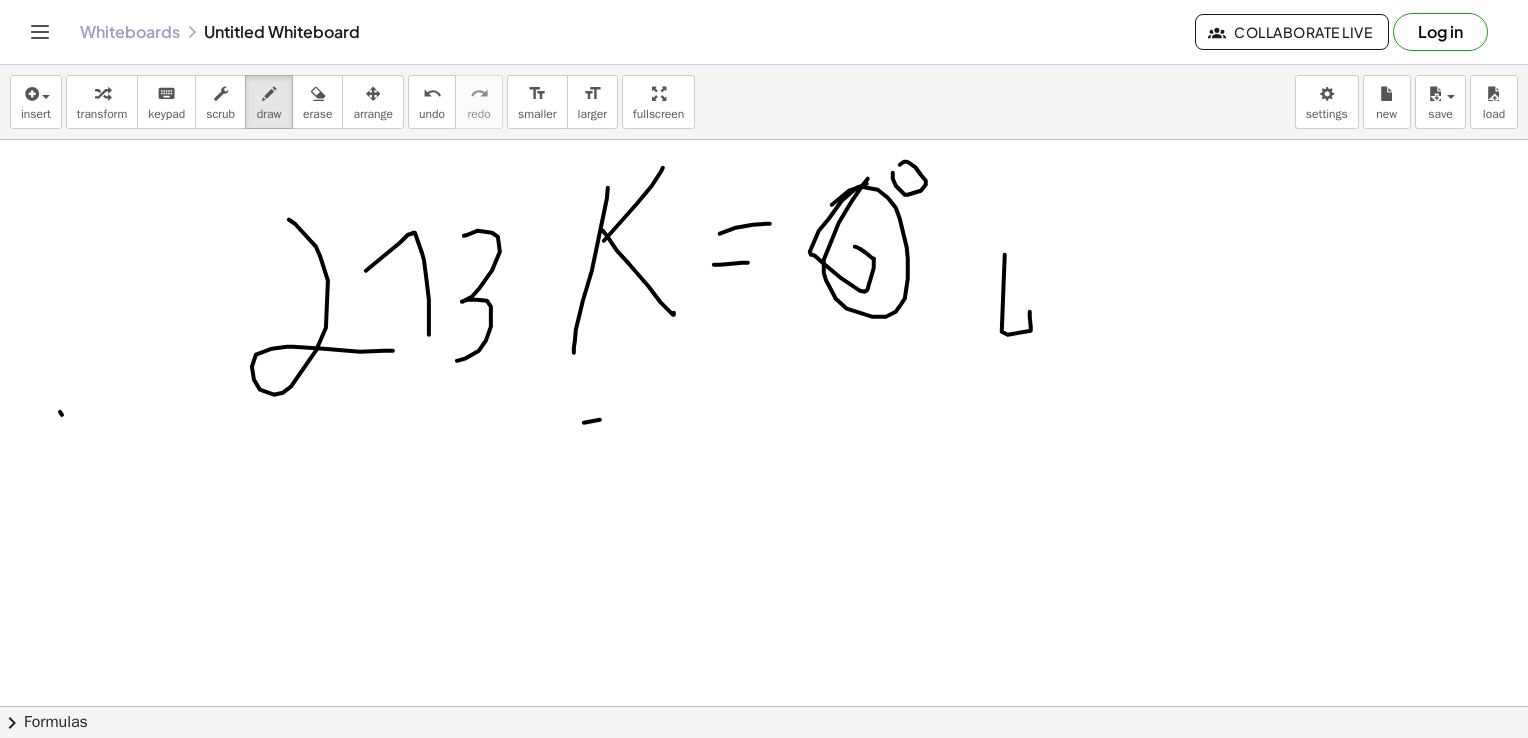 drag, startPoint x: 600, startPoint y: 419, endPoint x: 732, endPoint y: 376, distance: 138.82722 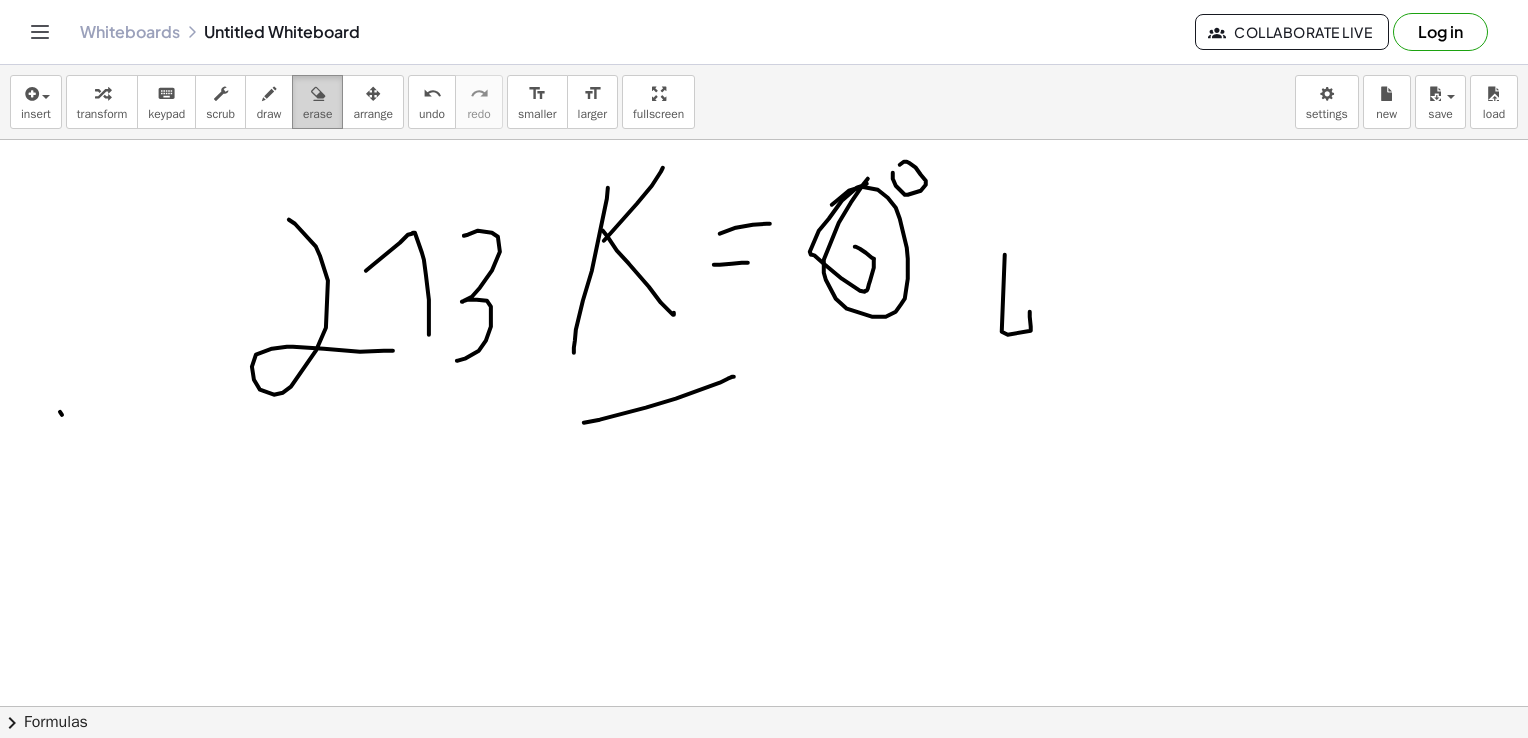 click on "erase" at bounding box center (317, 114) 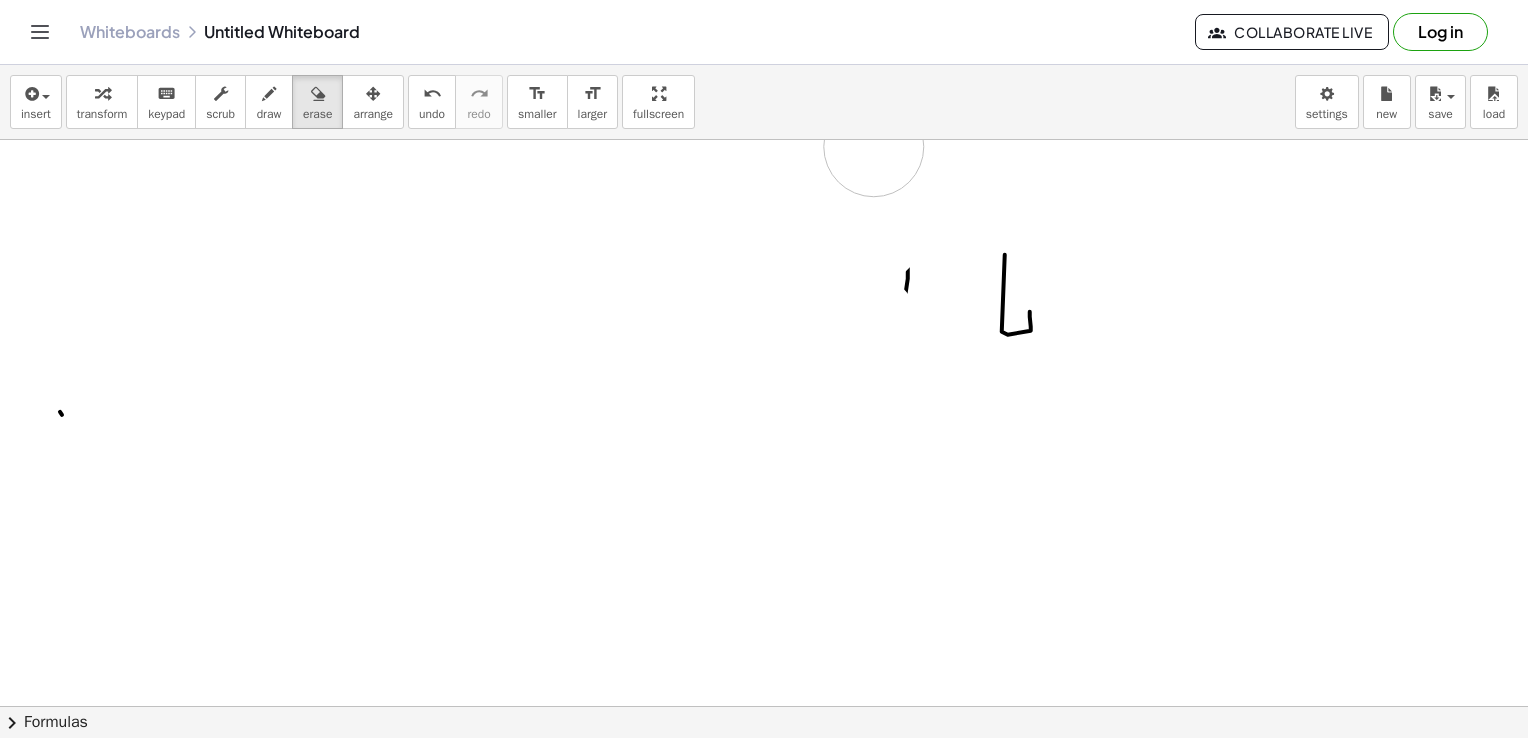 drag, startPoint x: 491, startPoint y: 310, endPoint x: 895, endPoint y: 310, distance: 404 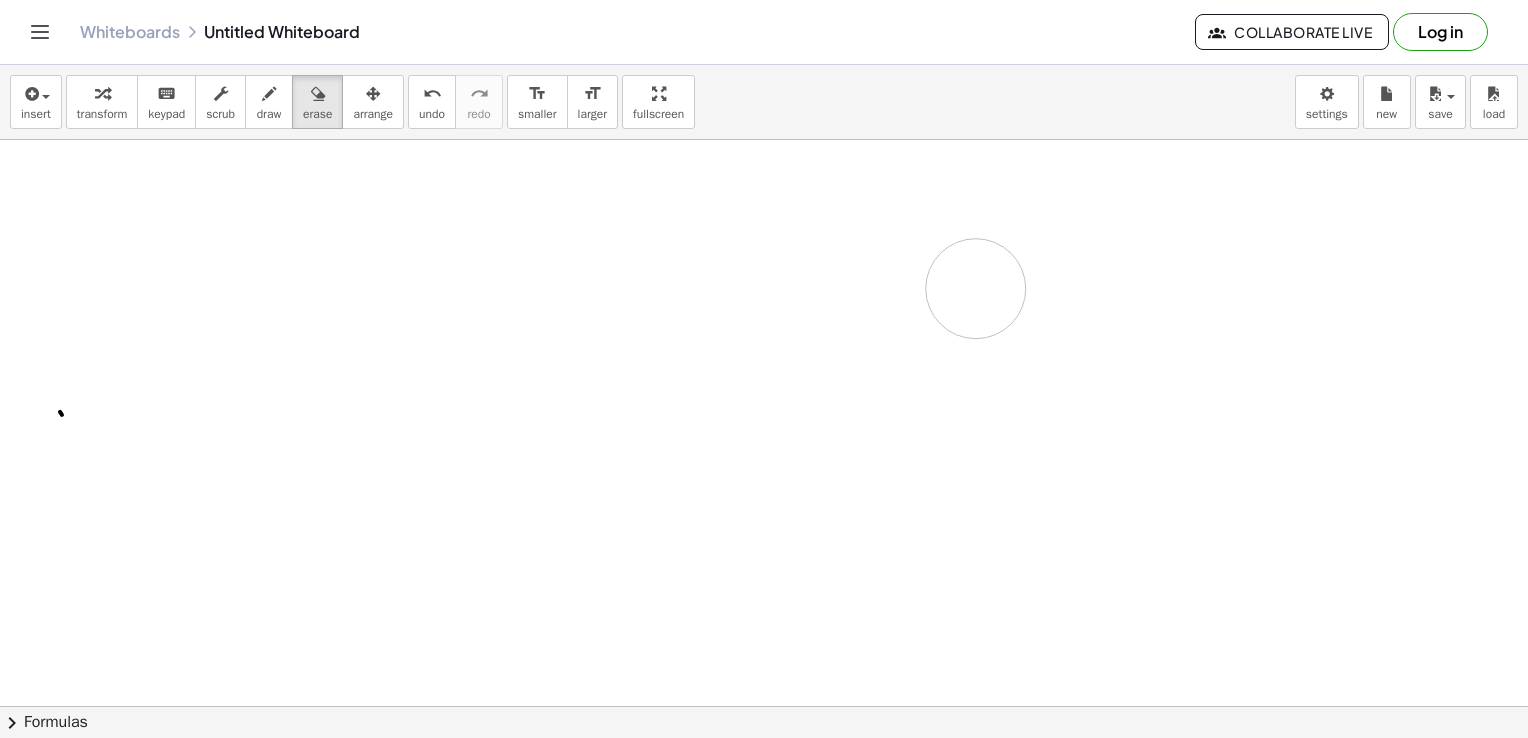 drag, startPoint x: 936, startPoint y: 421, endPoint x: 920, endPoint y: 426, distance: 16.763054 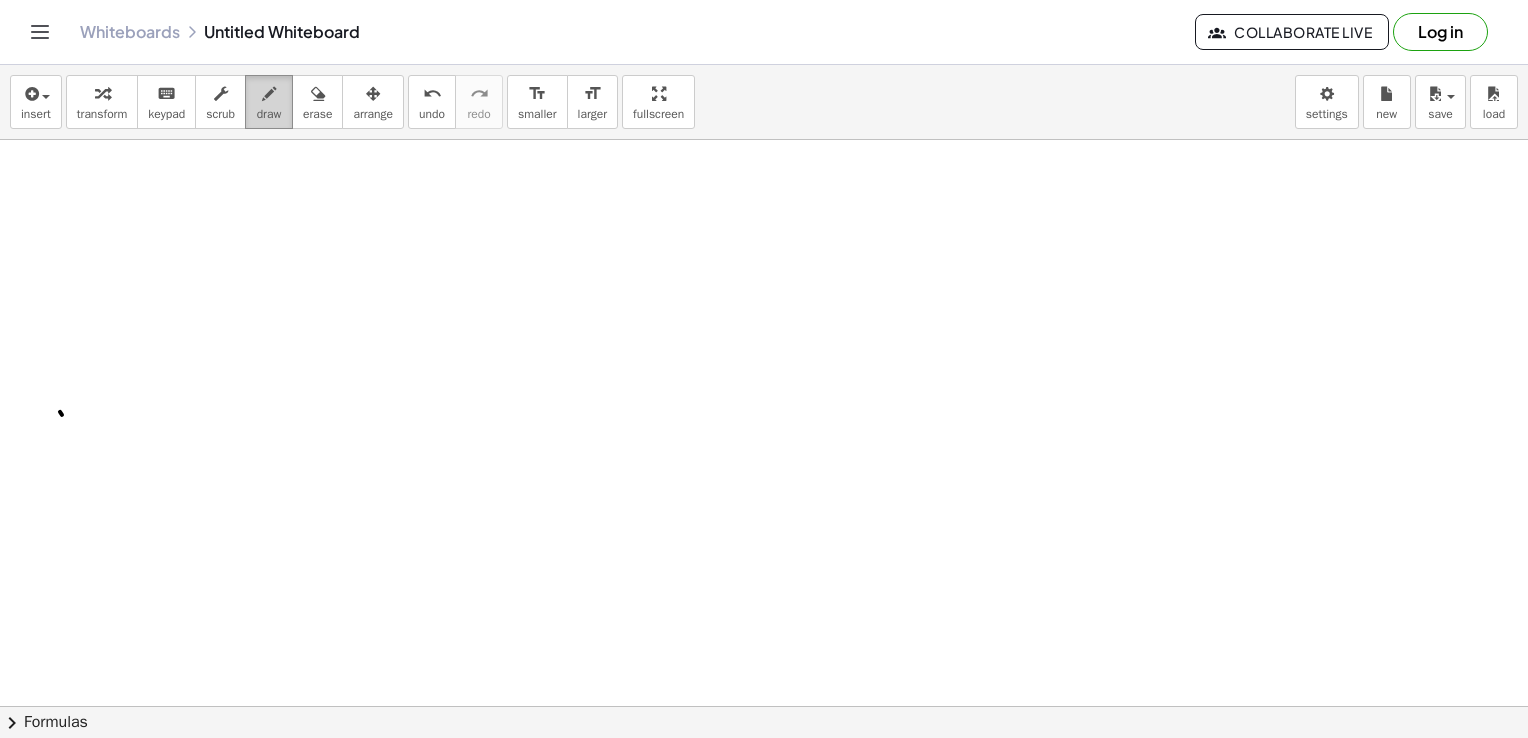 click on "draw" at bounding box center [269, 114] 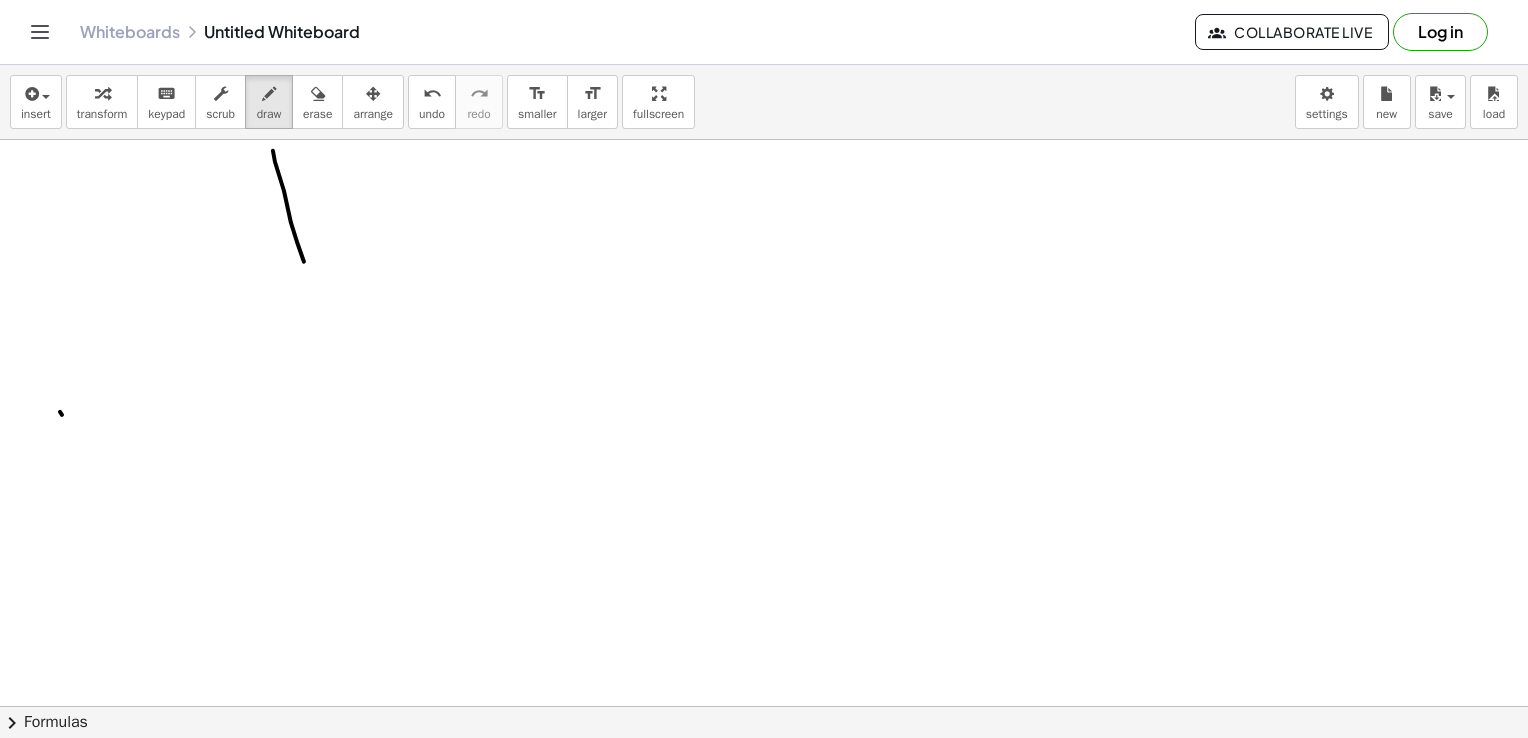 drag, startPoint x: 273, startPoint y: 150, endPoint x: 309, endPoint y: 278, distance: 132.96616 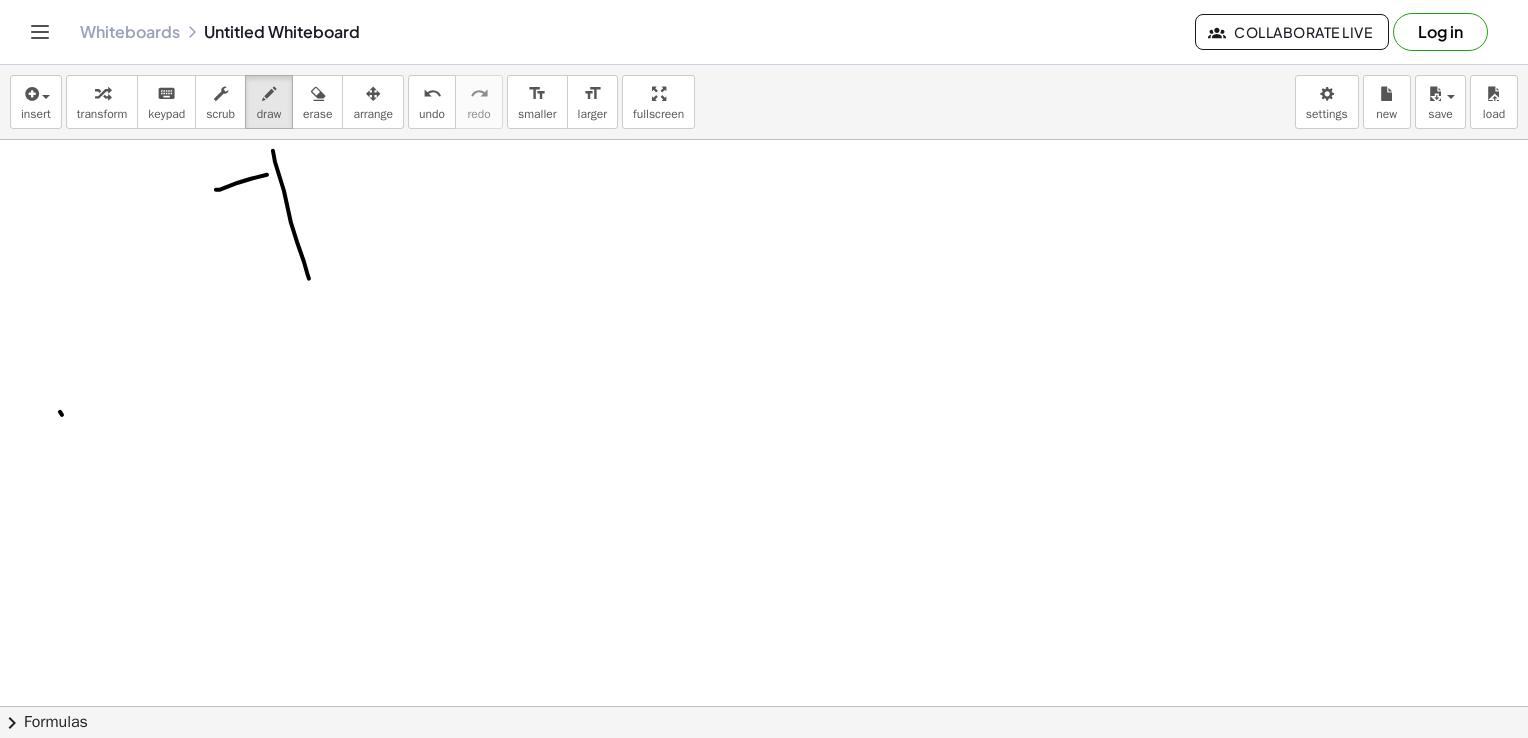 drag, startPoint x: 217, startPoint y: 189, endPoint x: 265, endPoint y: 183, distance: 48.373547 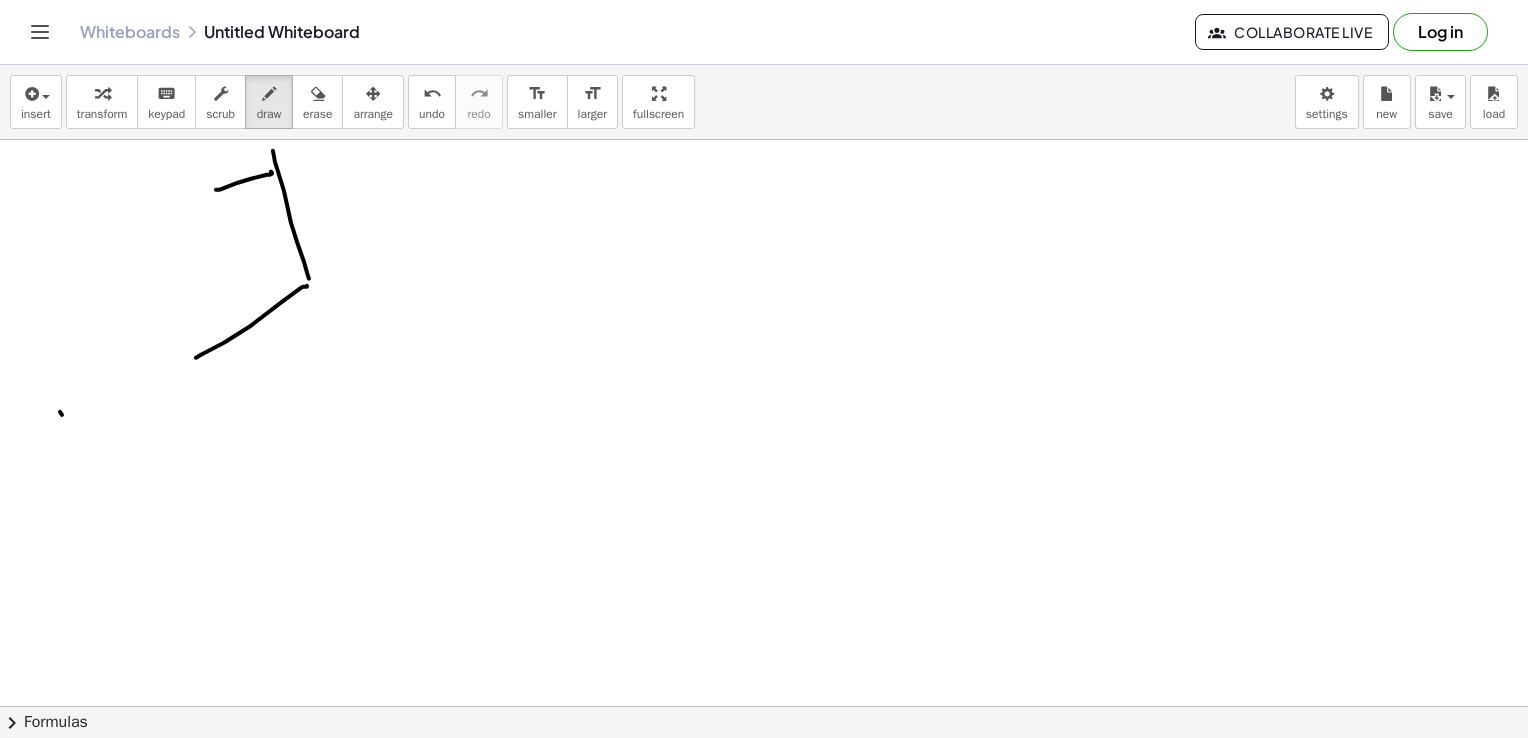 drag, startPoint x: 196, startPoint y: 357, endPoint x: 304, endPoint y: 284, distance: 130.35721 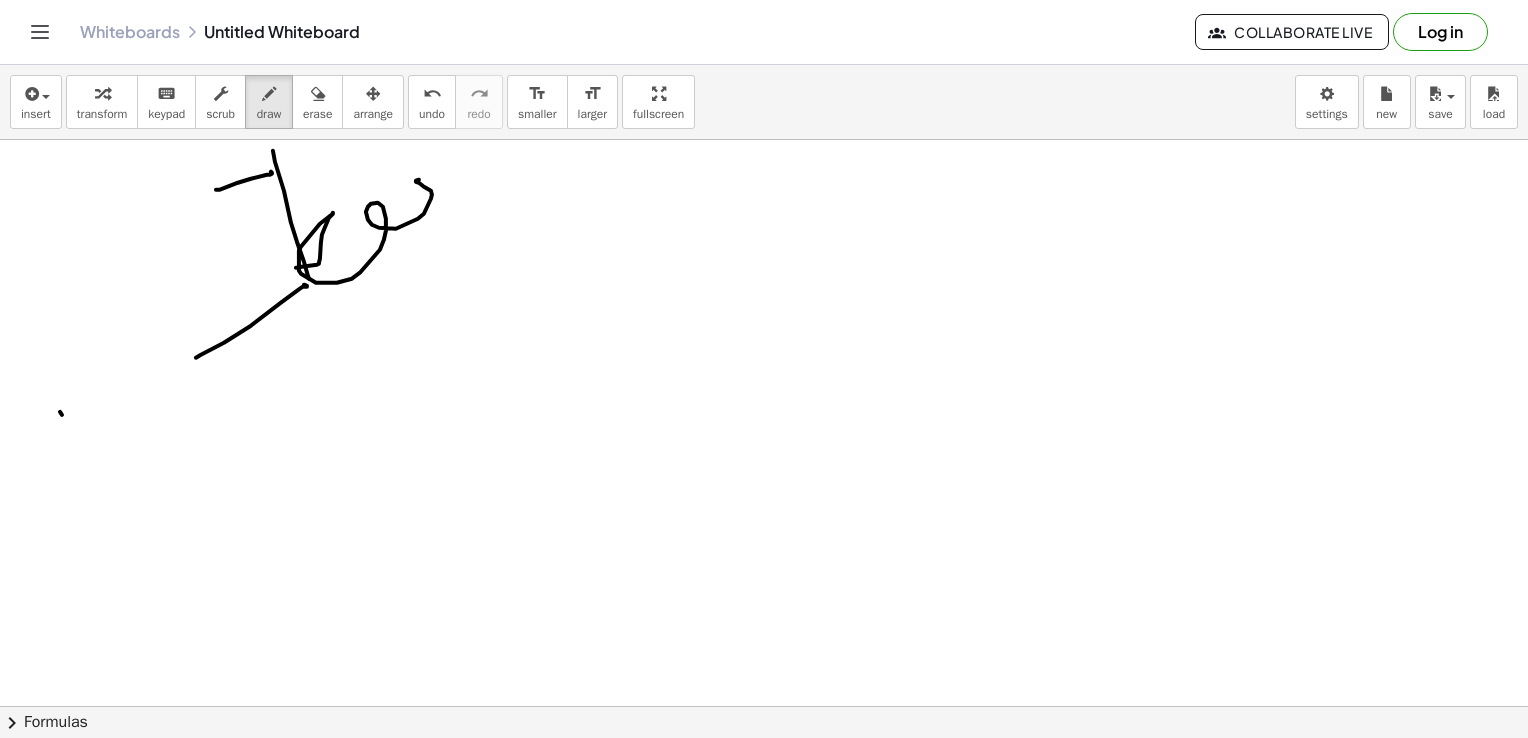 drag, startPoint x: 296, startPoint y: 267, endPoint x: 420, endPoint y: 179, distance: 152.05263 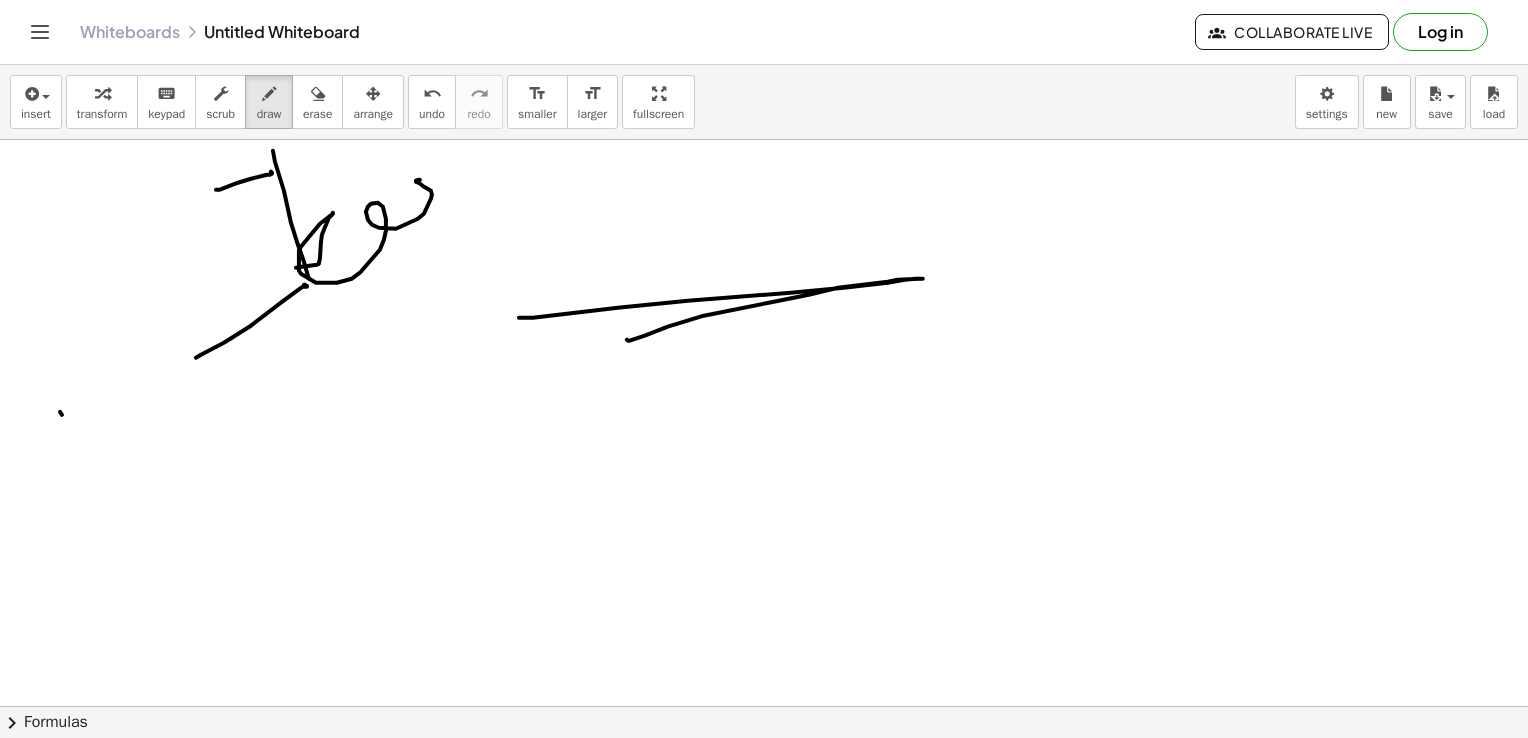 drag, startPoint x: 519, startPoint y: 317, endPoint x: 627, endPoint y: 338, distance: 110.02273 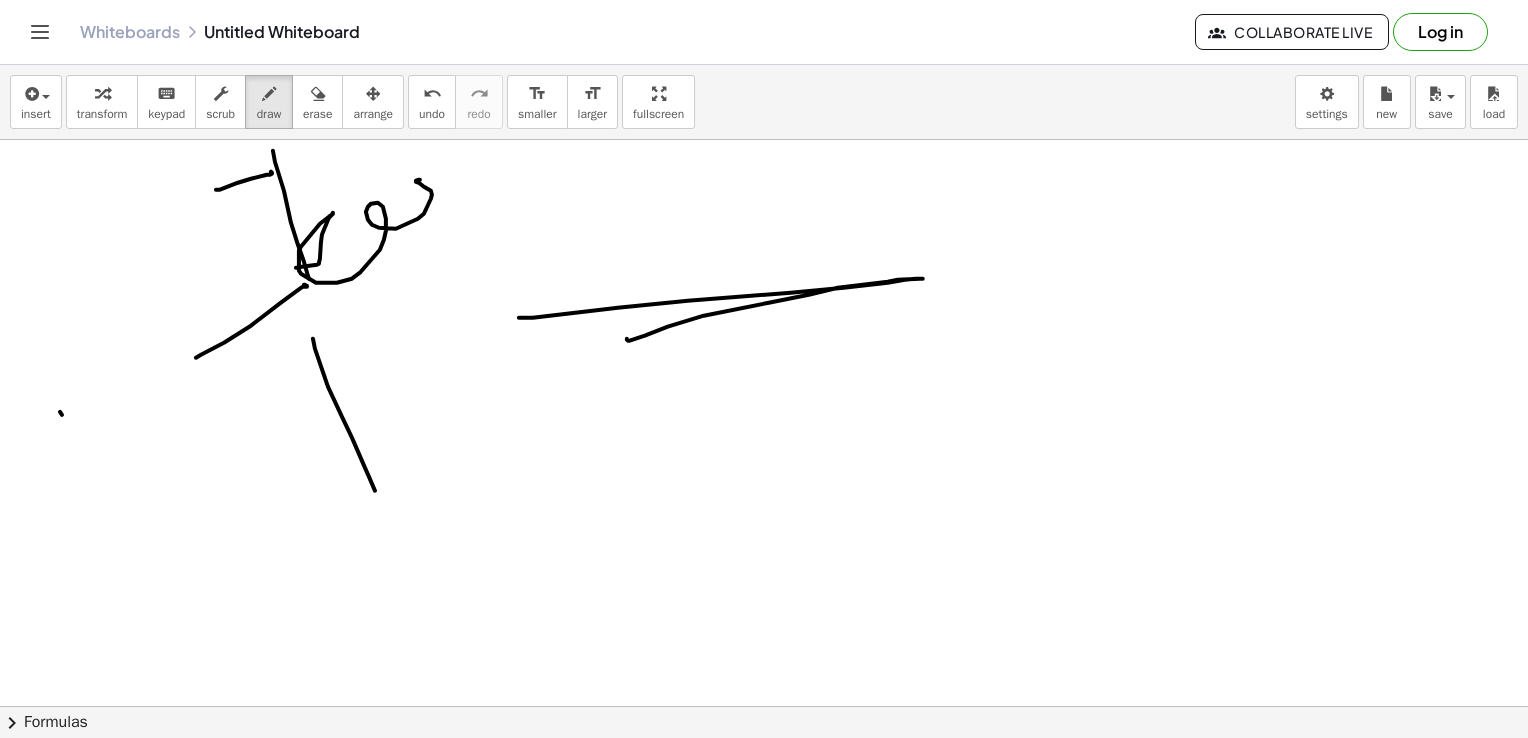 drag, startPoint x: 313, startPoint y: 338, endPoint x: 368, endPoint y: 484, distance: 156.01602 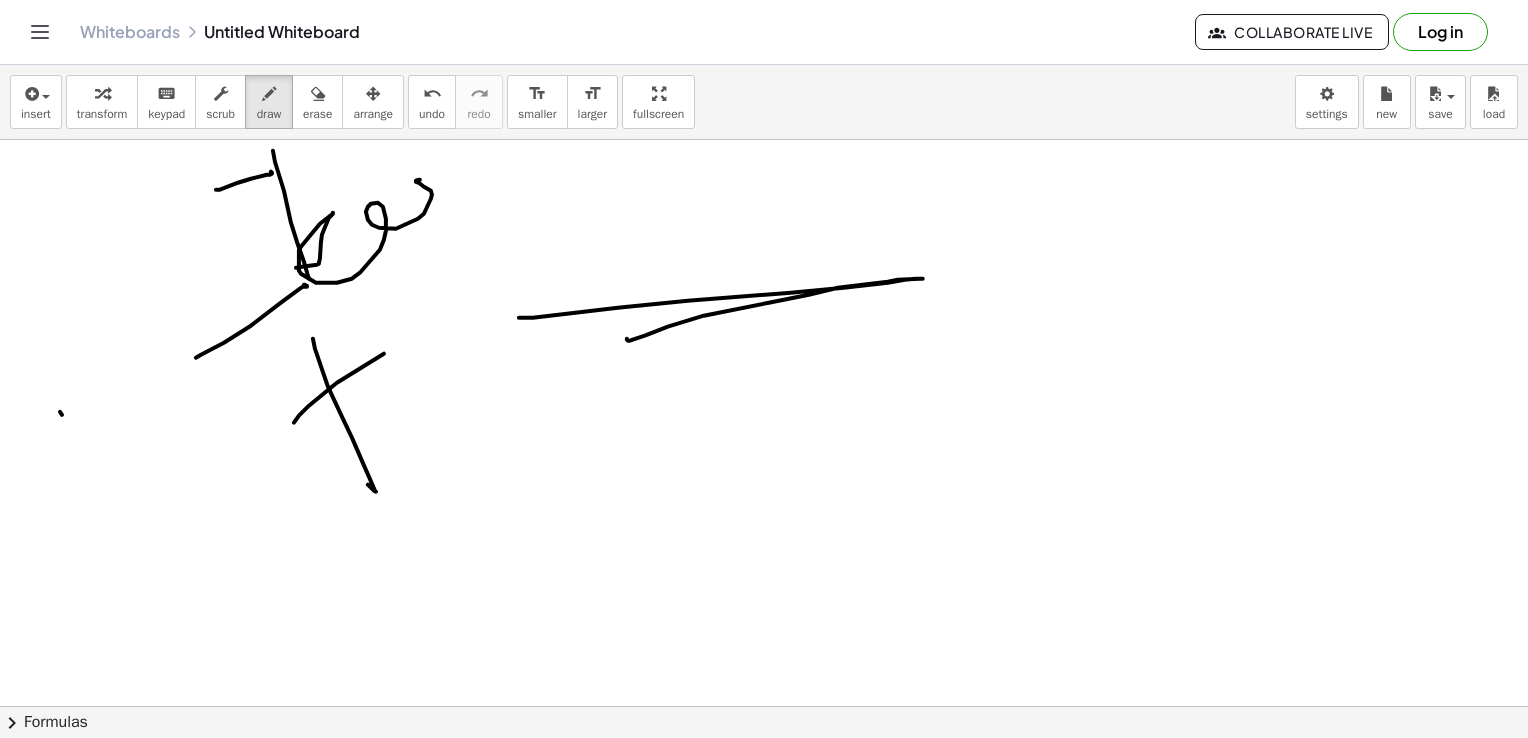 drag, startPoint x: 294, startPoint y: 422, endPoint x: 419, endPoint y: 334, distance: 152.86923 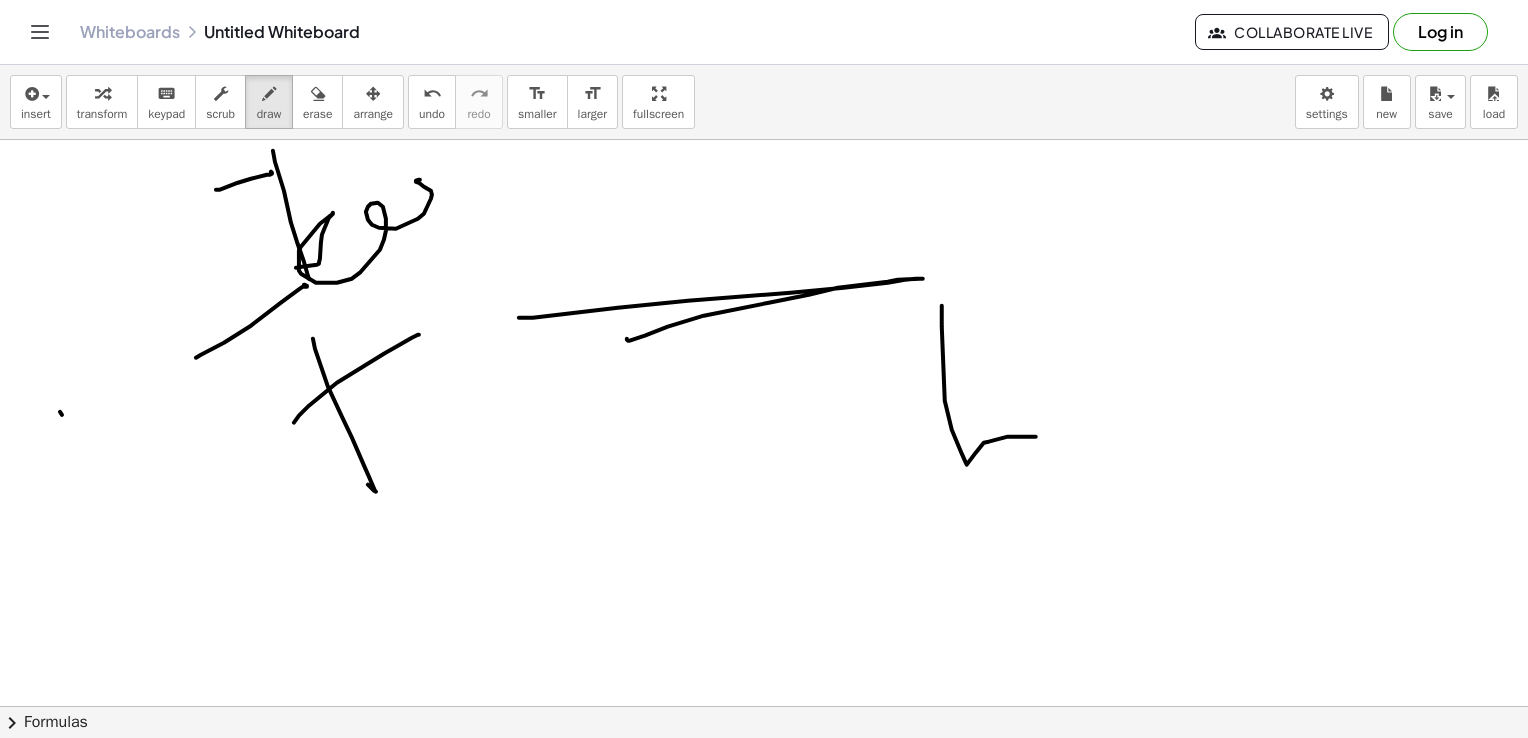 drag, startPoint x: 942, startPoint y: 305, endPoint x: 1084, endPoint y: 448, distance: 201.52667 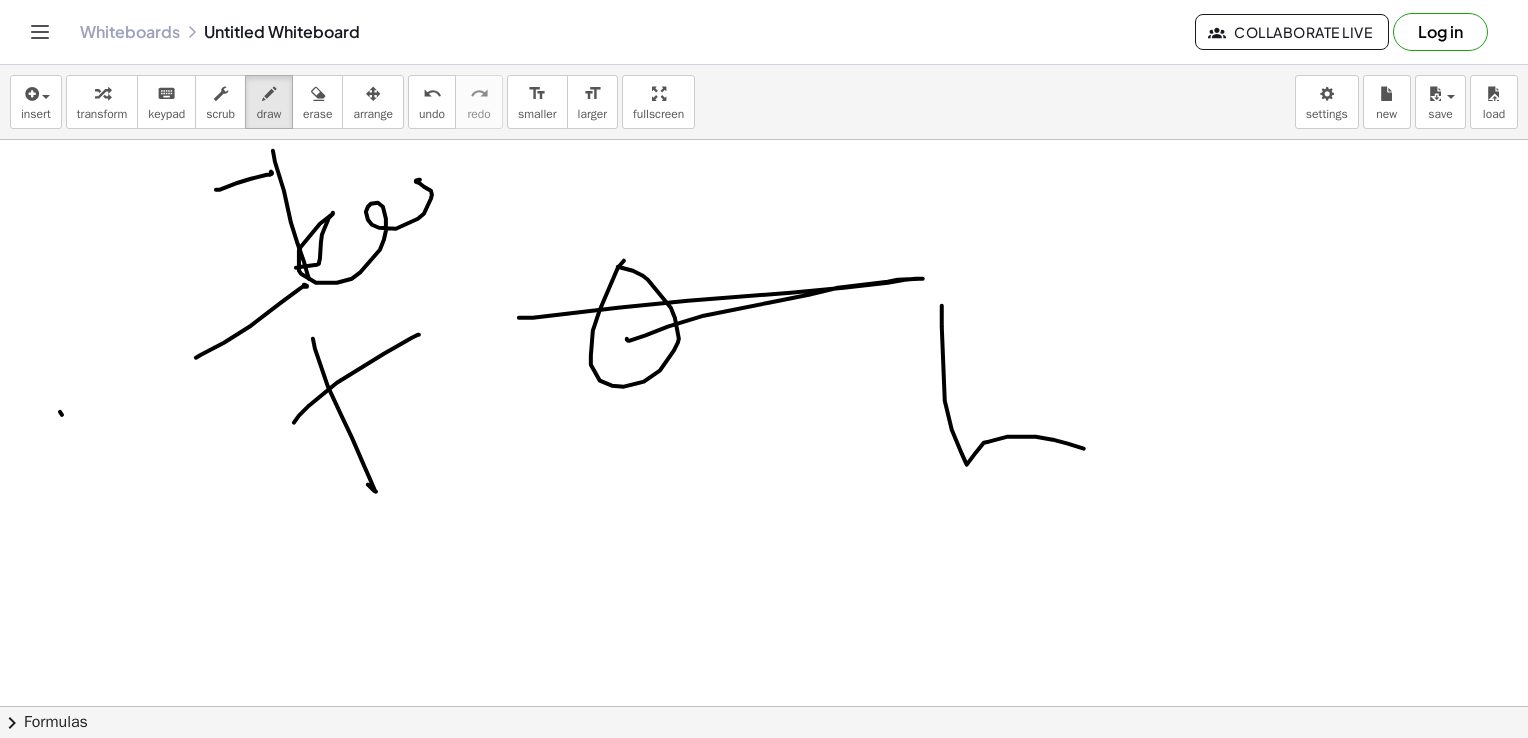 drag, startPoint x: 624, startPoint y: 260, endPoint x: 575, endPoint y: 282, distance: 53.712196 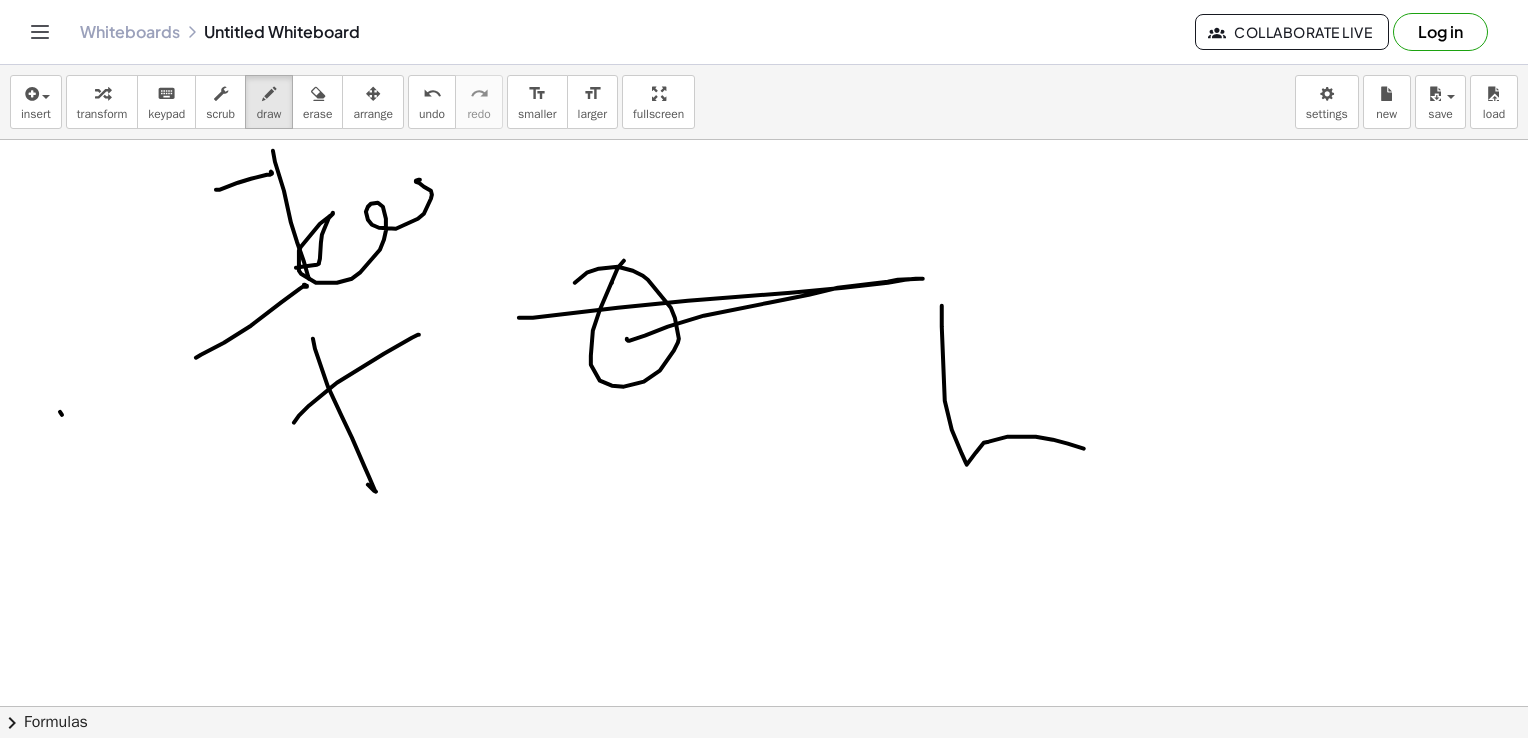 click at bounding box center (769, 633) 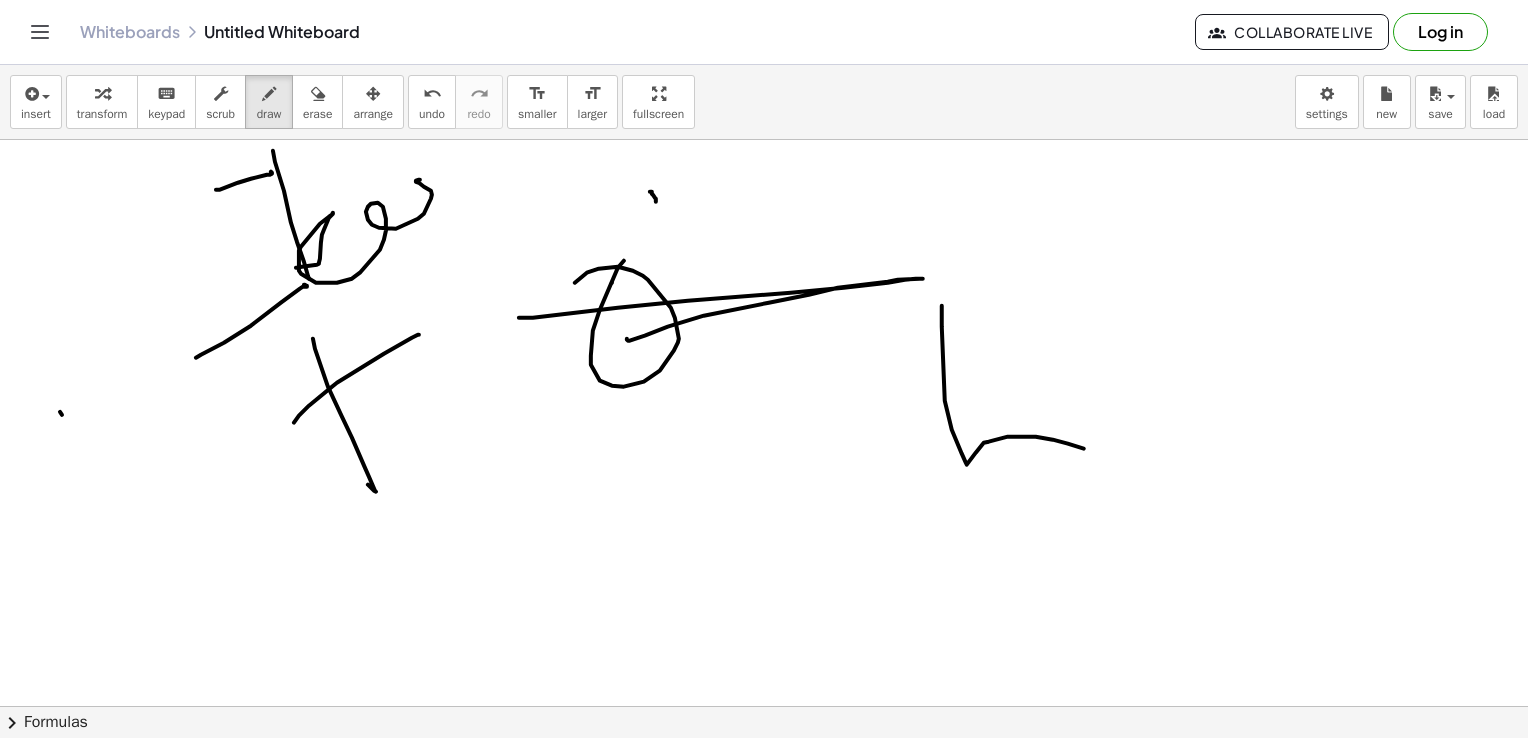 drag, startPoint x: 656, startPoint y: 201, endPoint x: 644, endPoint y: 189, distance: 16.970562 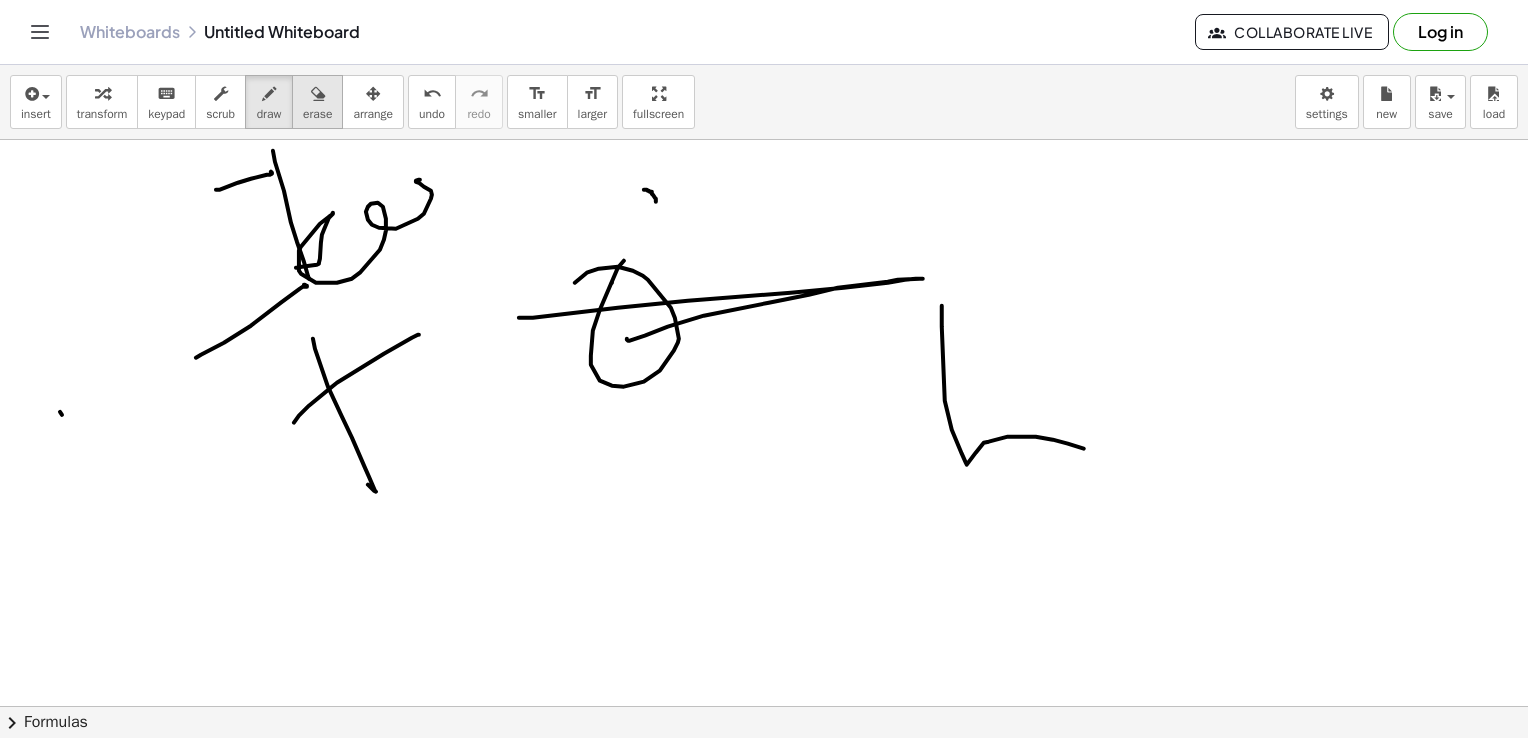 click on "erase" at bounding box center (317, 114) 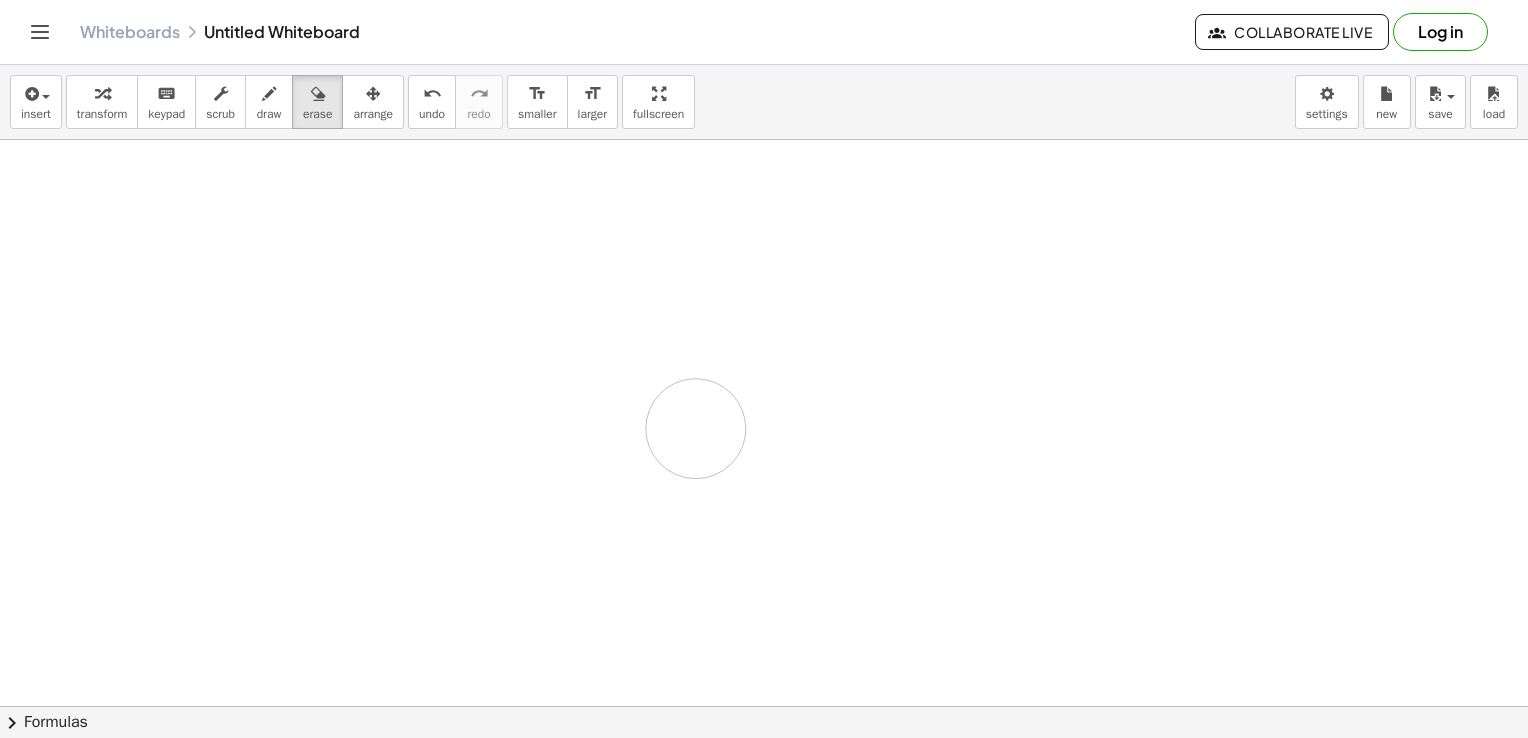 drag, startPoint x: 292, startPoint y: 290, endPoint x: 632, endPoint y: 298, distance: 340.09412 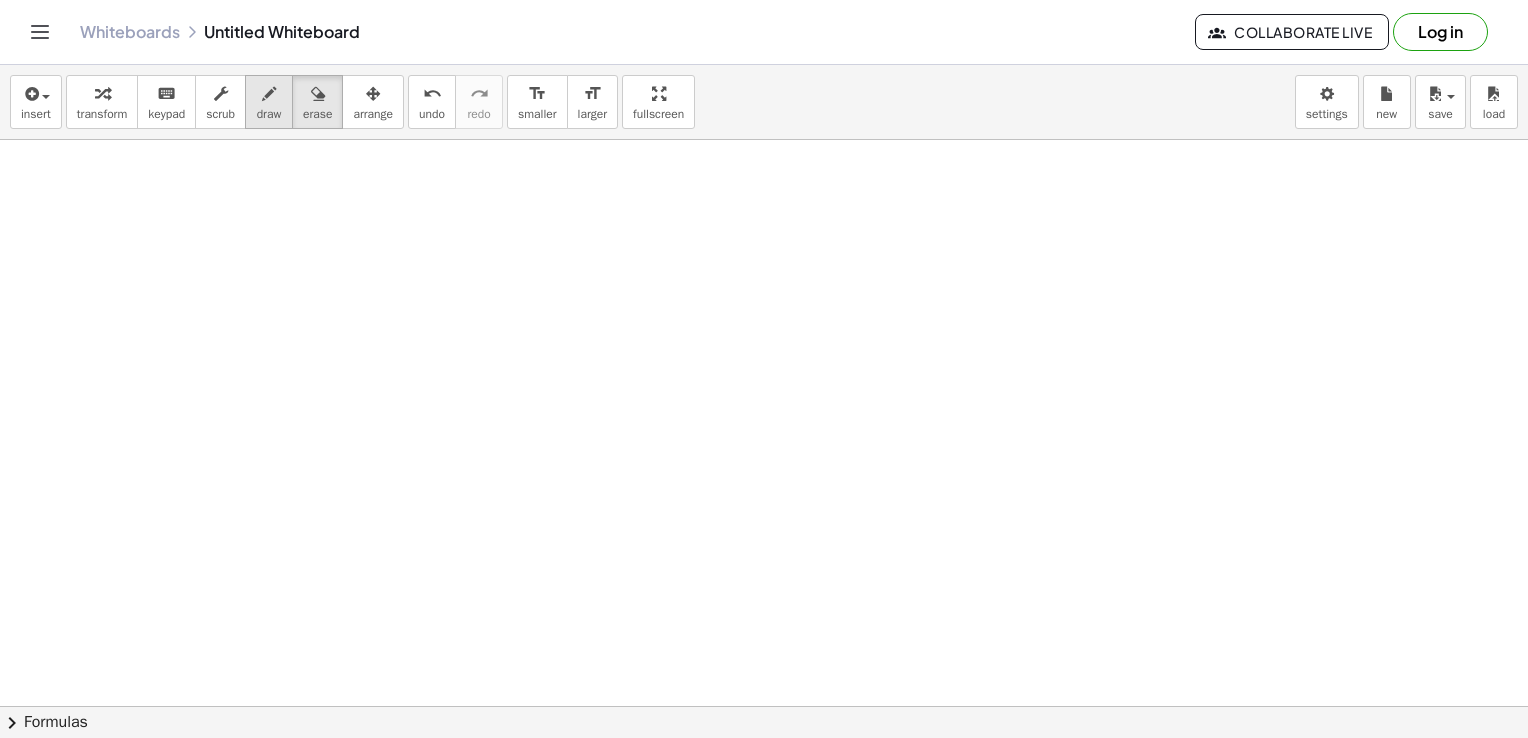 click on "draw" at bounding box center (269, 114) 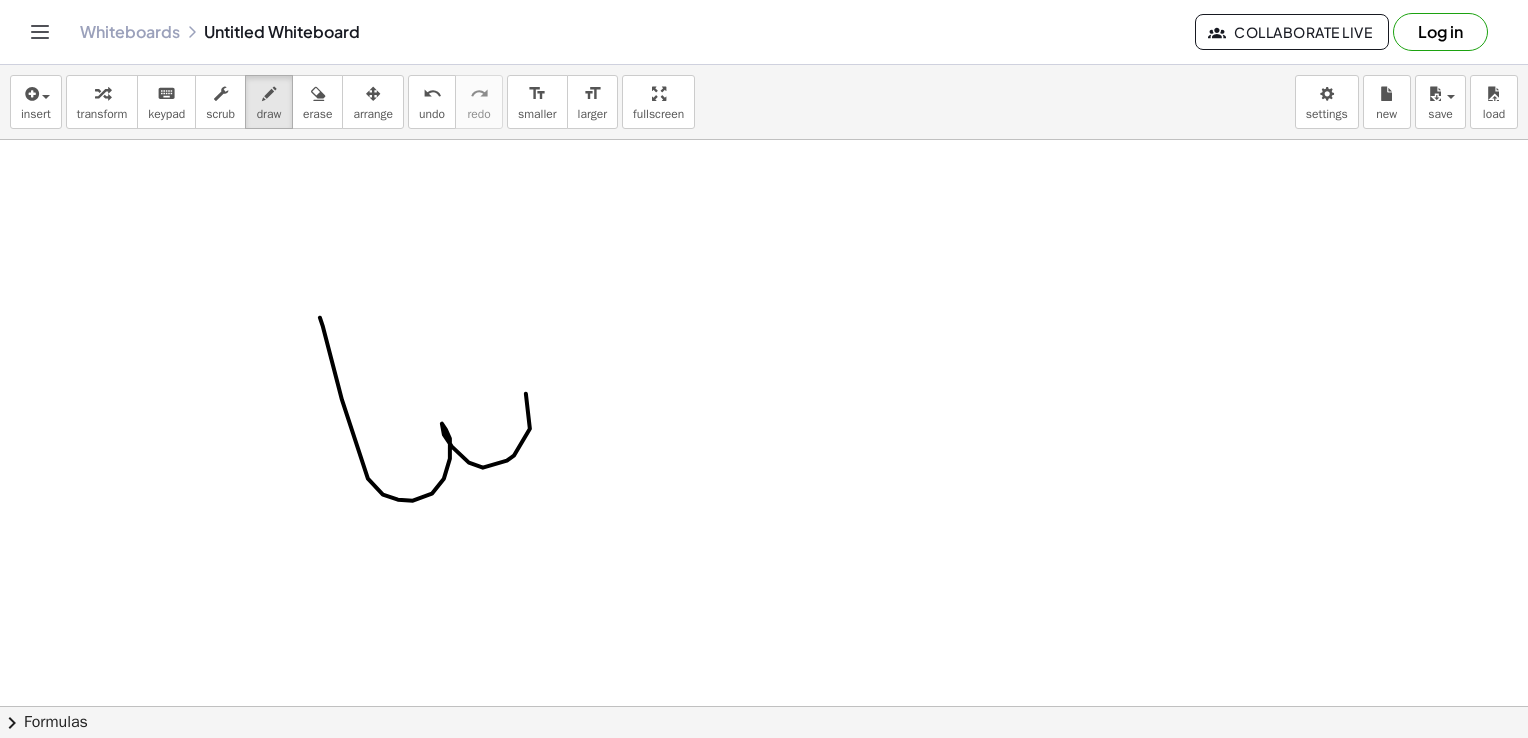 drag, startPoint x: 320, startPoint y: 317, endPoint x: 438, endPoint y: 290, distance: 121.049576 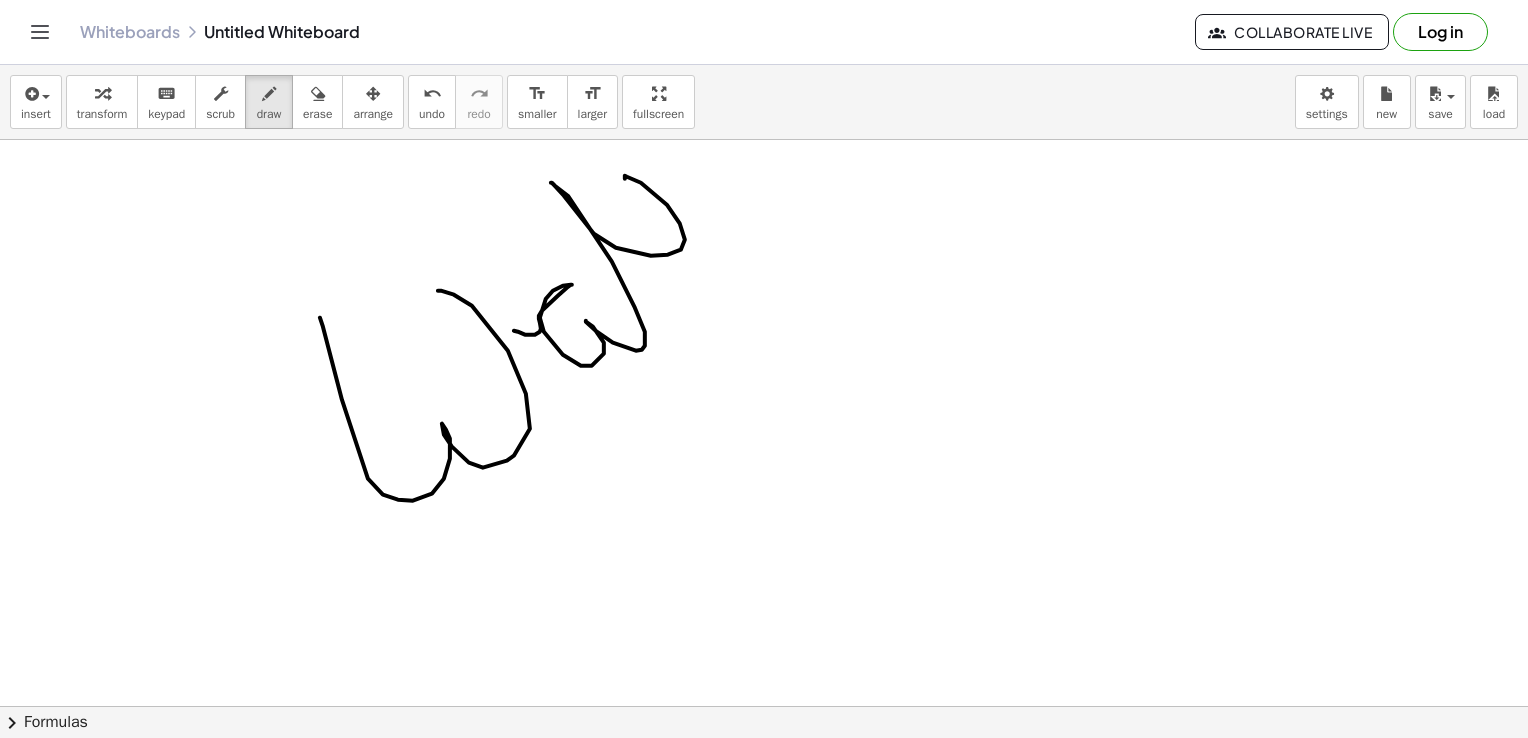 drag, startPoint x: 514, startPoint y: 330, endPoint x: 809, endPoint y: 141, distance: 350.35126 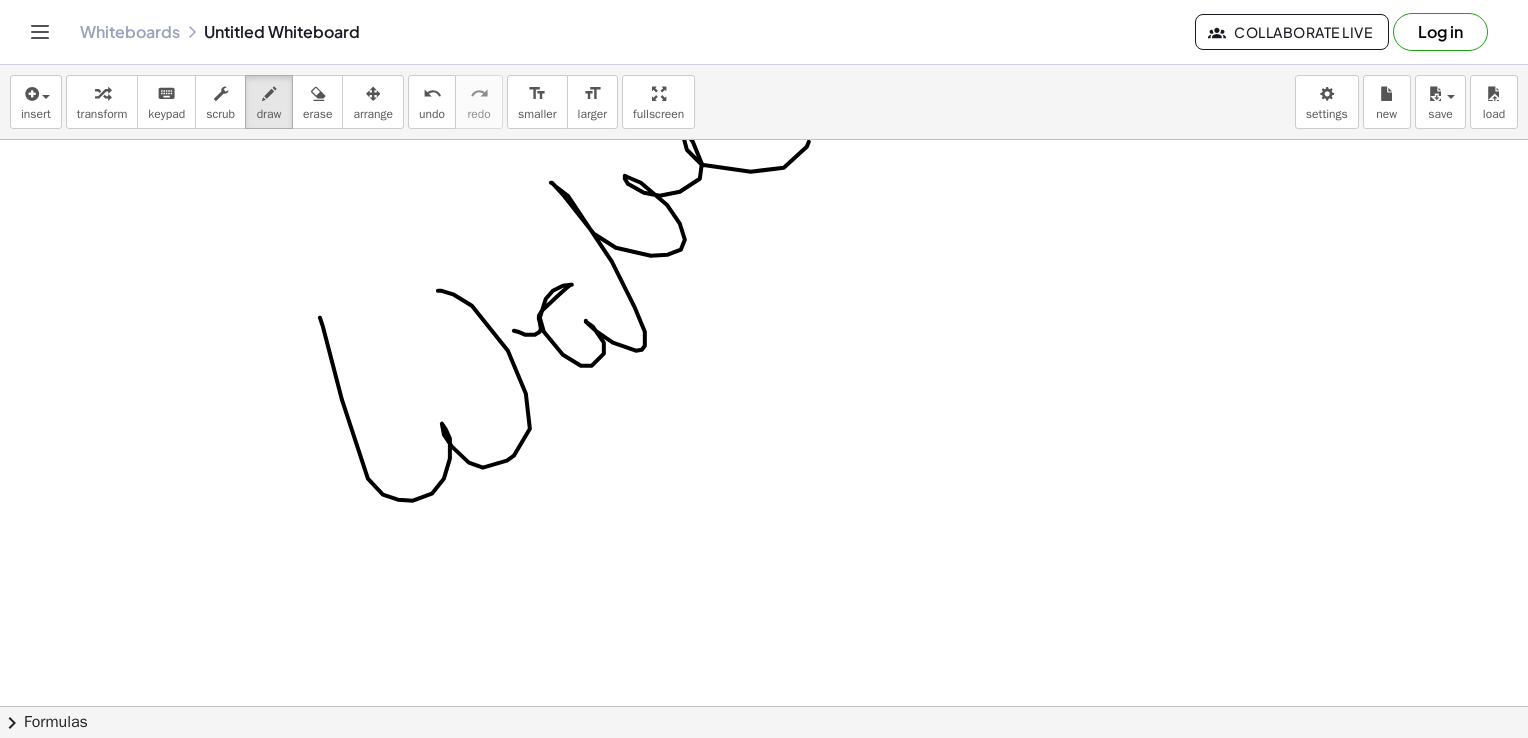 drag, startPoint x: 607, startPoint y: 196, endPoint x: 713, endPoint y: 252, distance: 119.88328 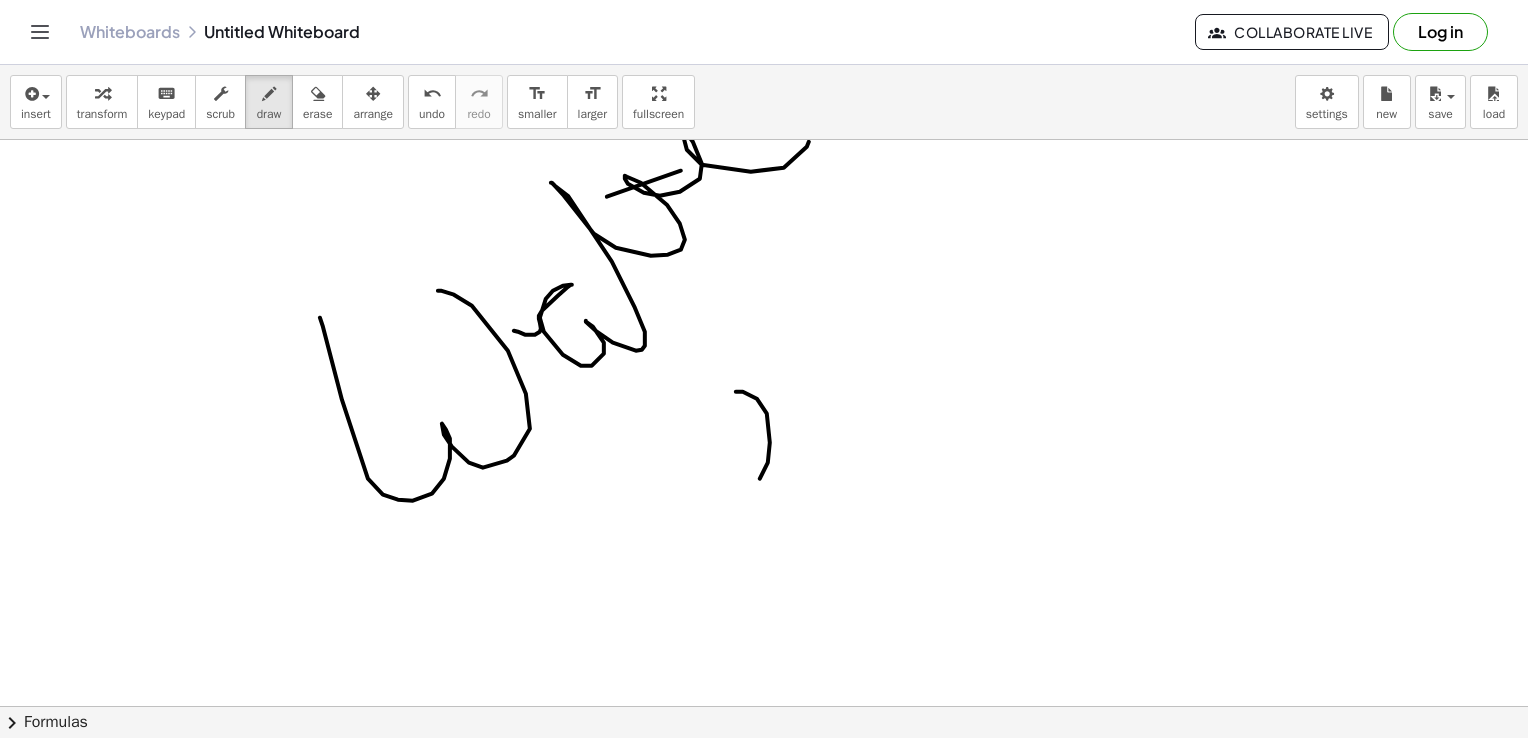 drag, startPoint x: 736, startPoint y: 391, endPoint x: 840, endPoint y: 412, distance: 106.09901 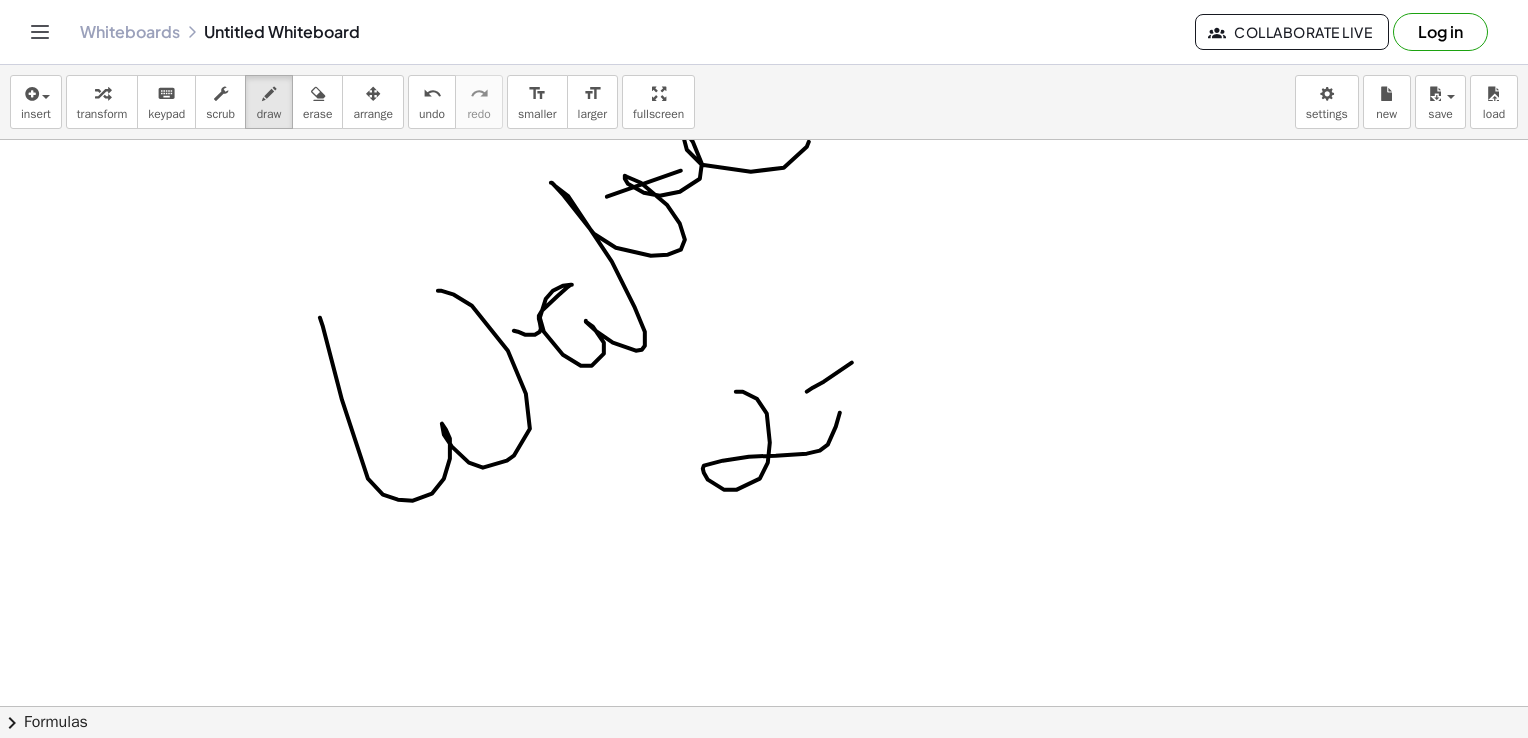drag, startPoint x: 807, startPoint y: 391, endPoint x: 888, endPoint y: 398, distance: 81.3019 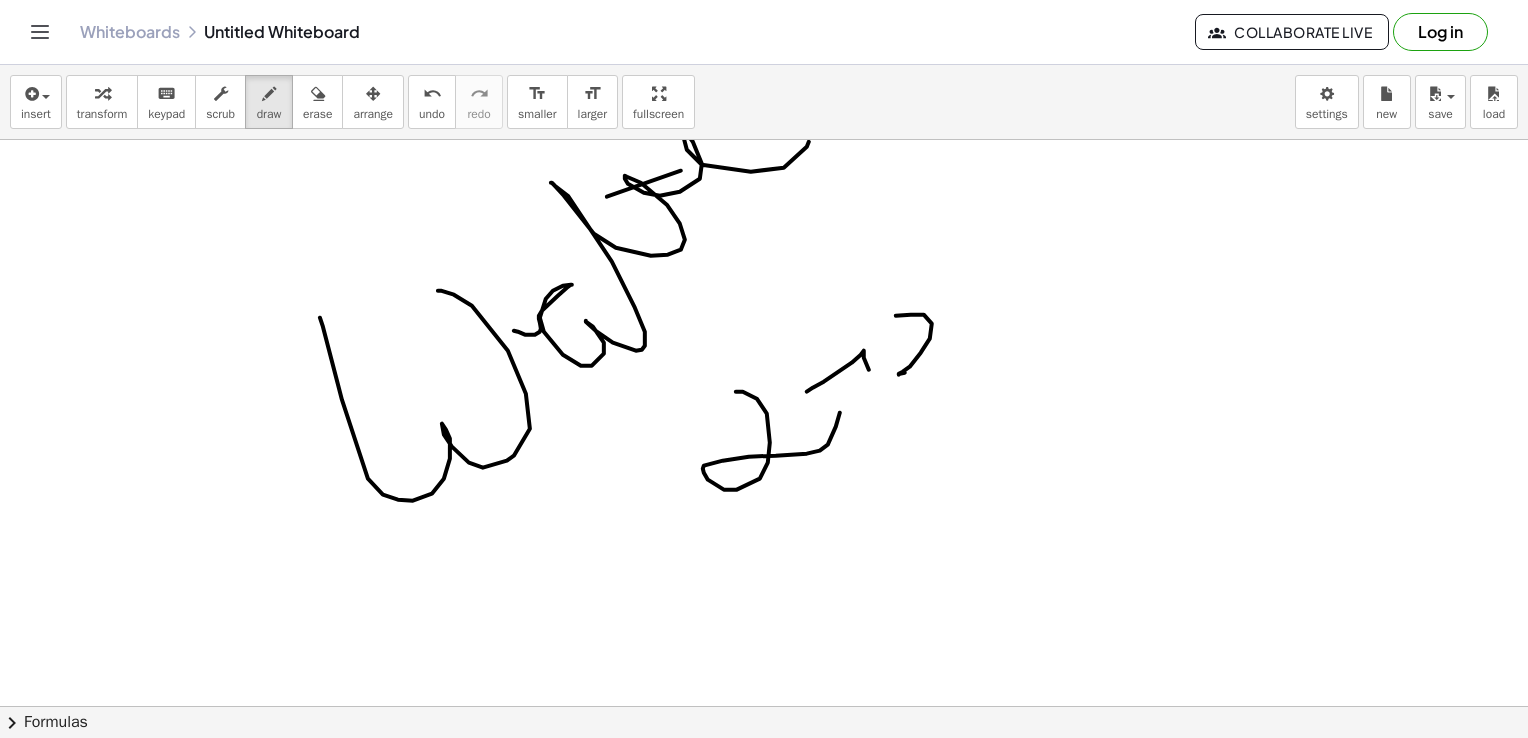 drag, startPoint x: 896, startPoint y: 315, endPoint x: 940, endPoint y: 449, distance: 141.039 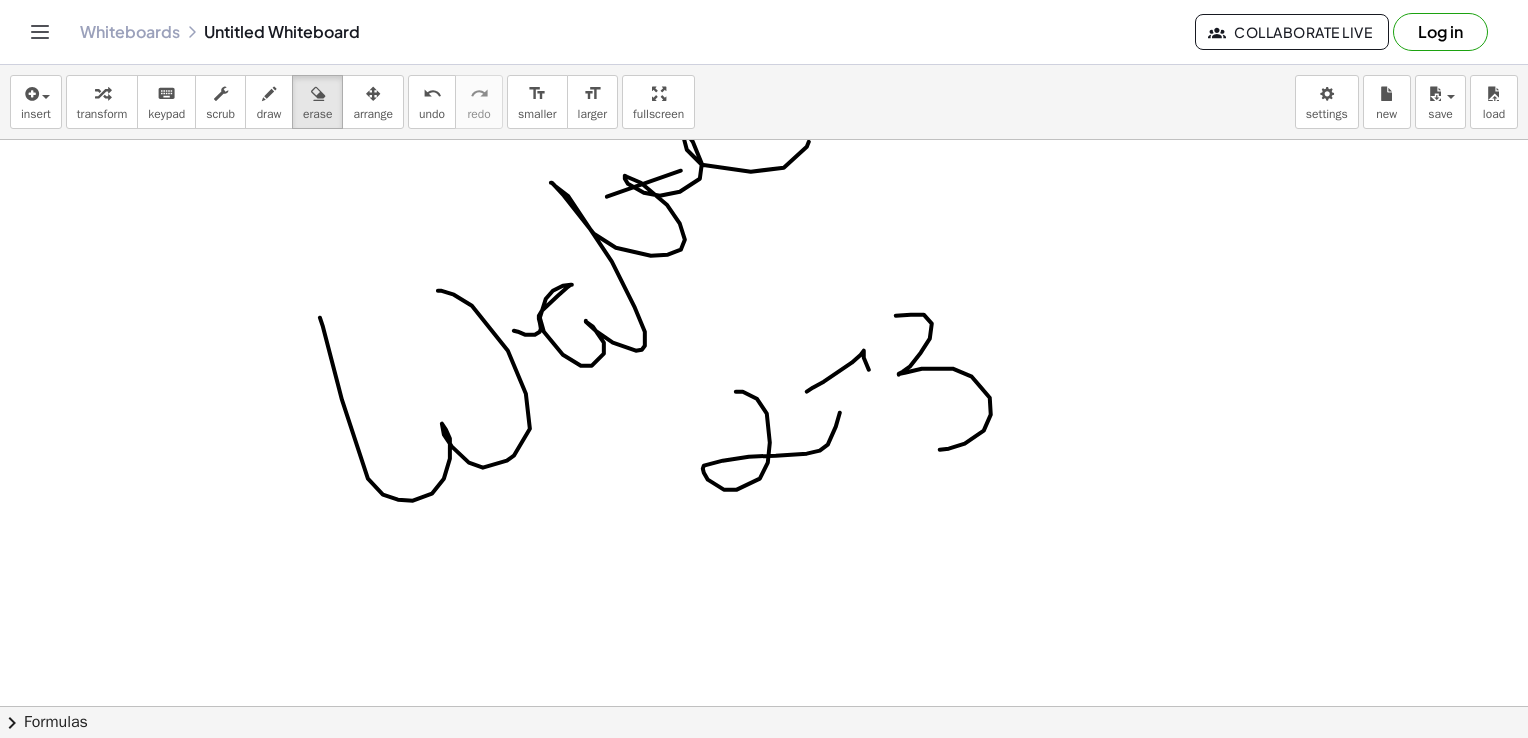 drag, startPoint x: 324, startPoint y: 126, endPoint x: 692, endPoint y: 255, distance: 389.95514 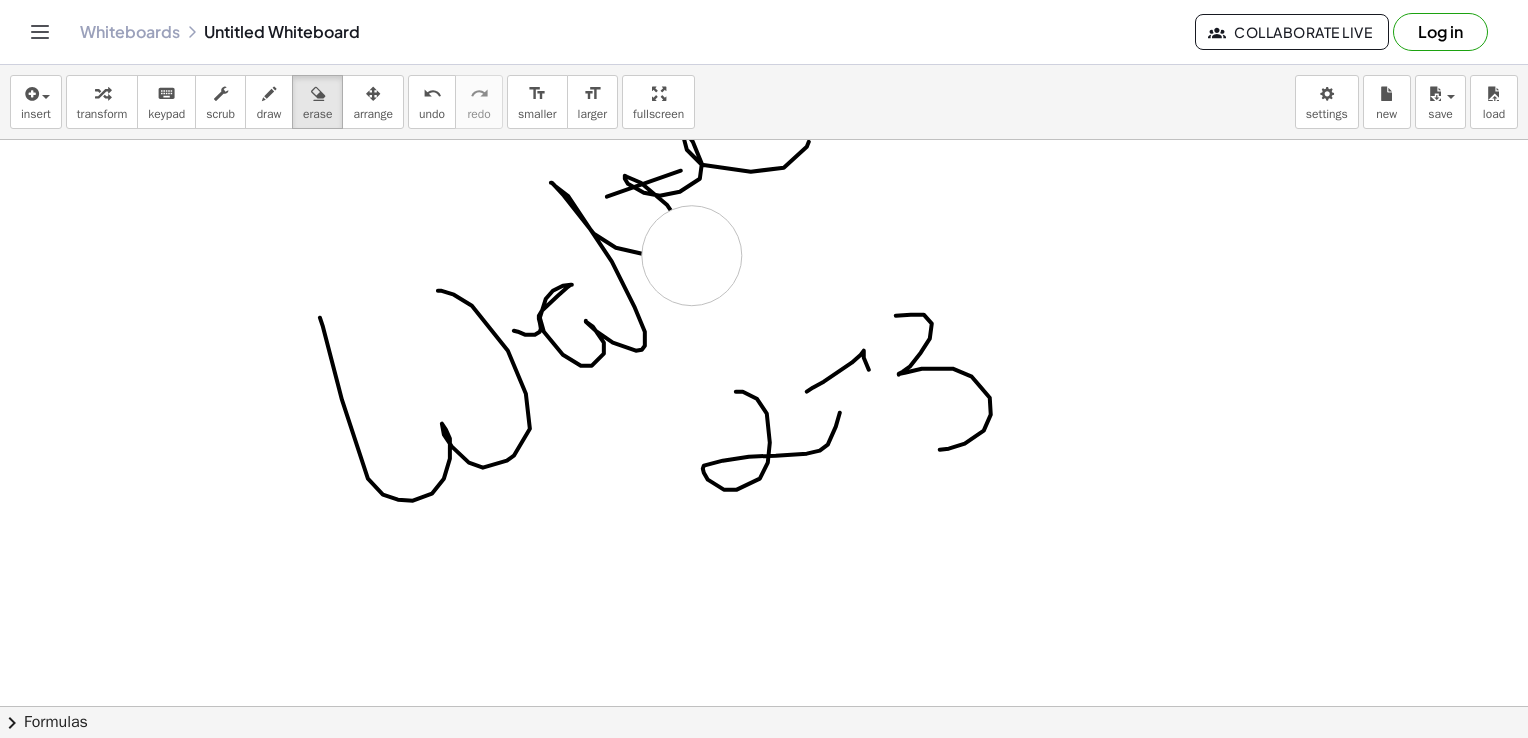 click at bounding box center [769, 633] 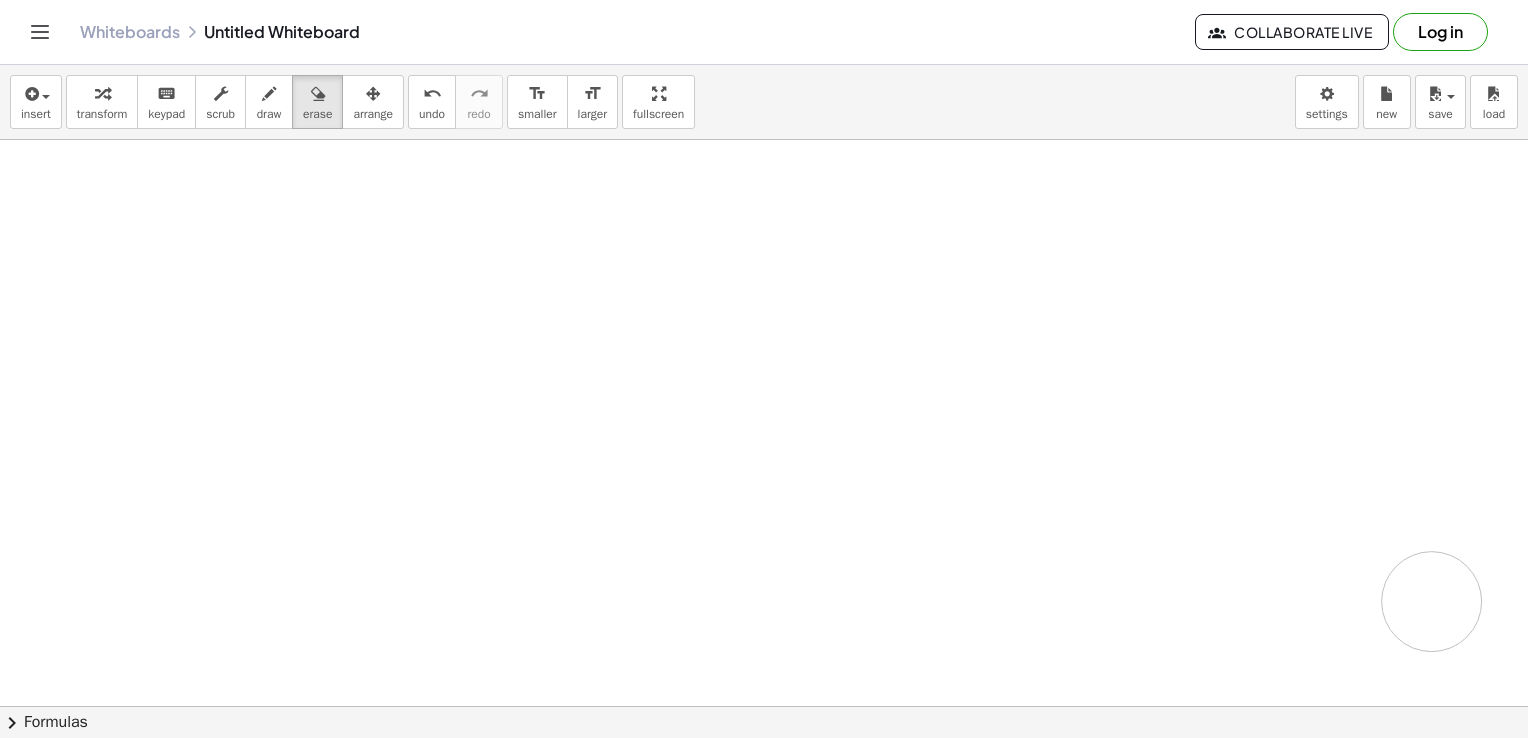drag, startPoint x: 726, startPoint y: 254, endPoint x: 1400, endPoint y: 646, distance: 779.7051 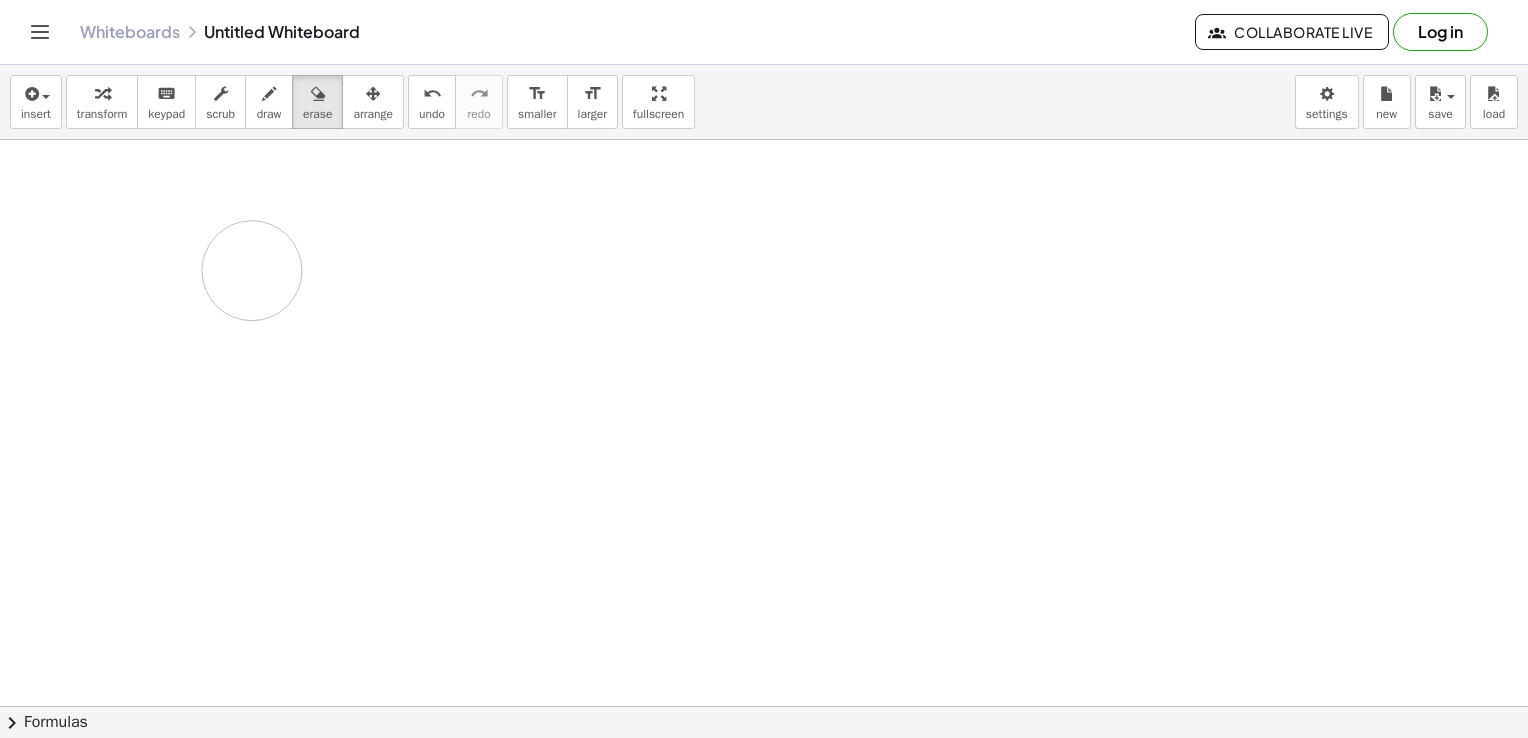 drag, startPoint x: 259, startPoint y: 223, endPoint x: 268, endPoint y: 213, distance: 13.453624 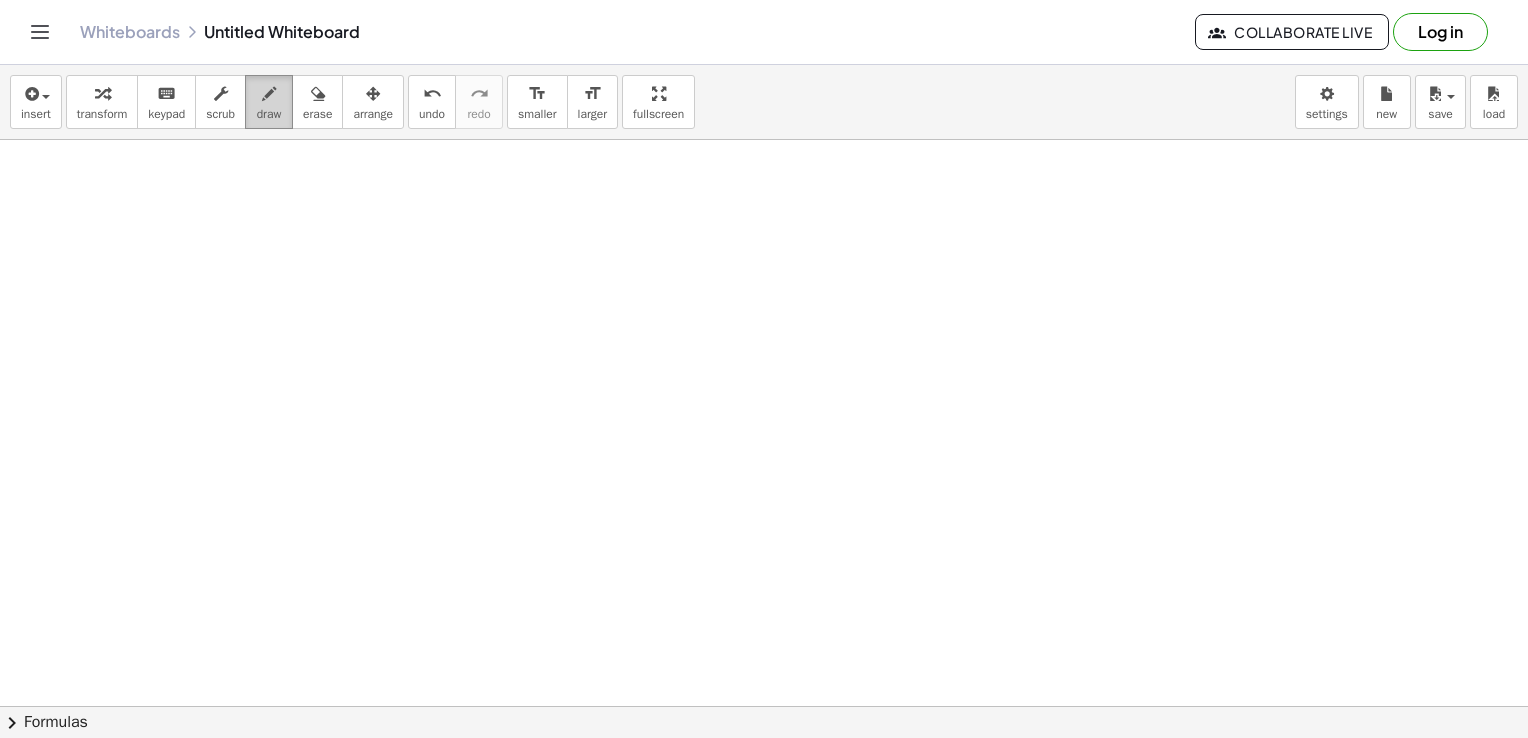 click at bounding box center [269, 94] 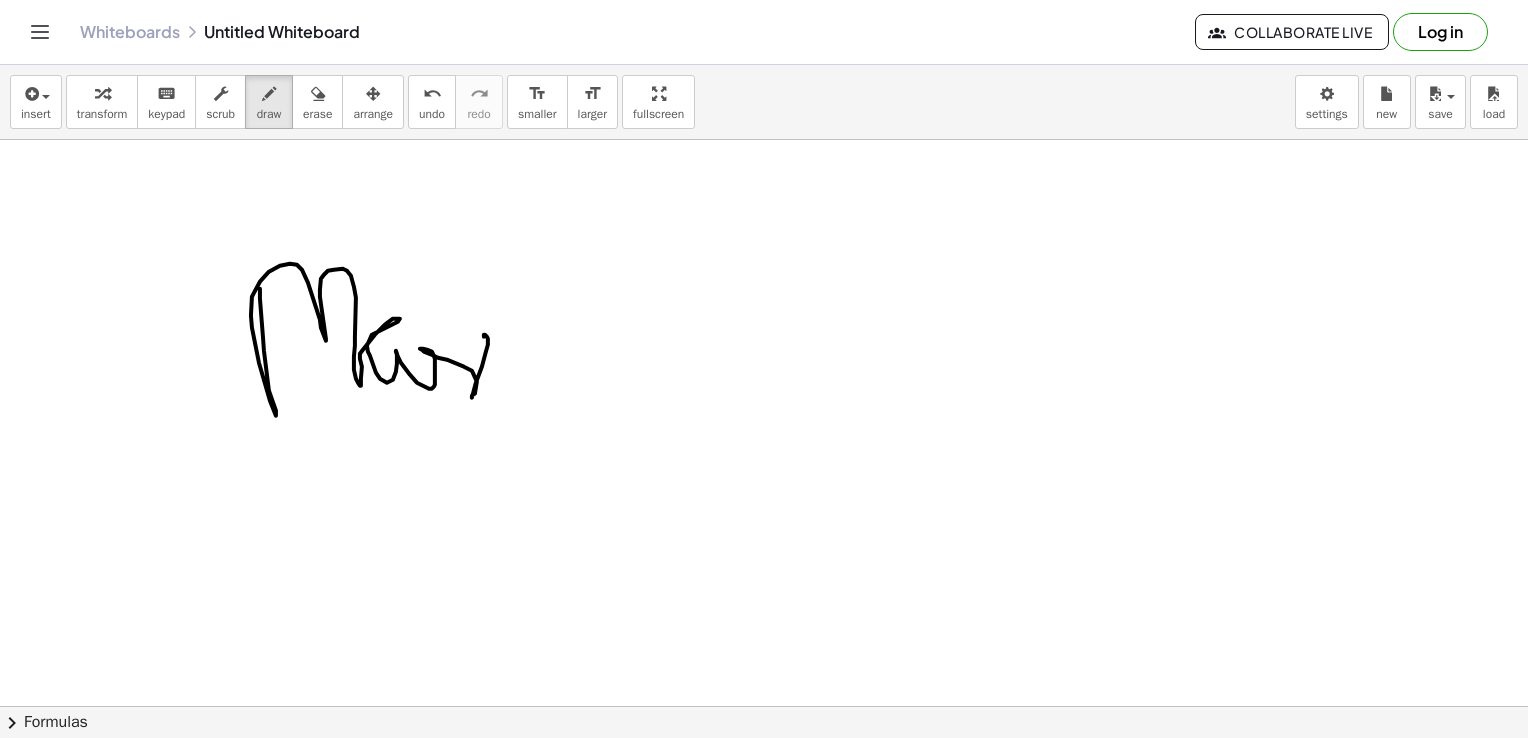drag, startPoint x: 260, startPoint y: 288, endPoint x: 531, endPoint y: 394, distance: 290.99313 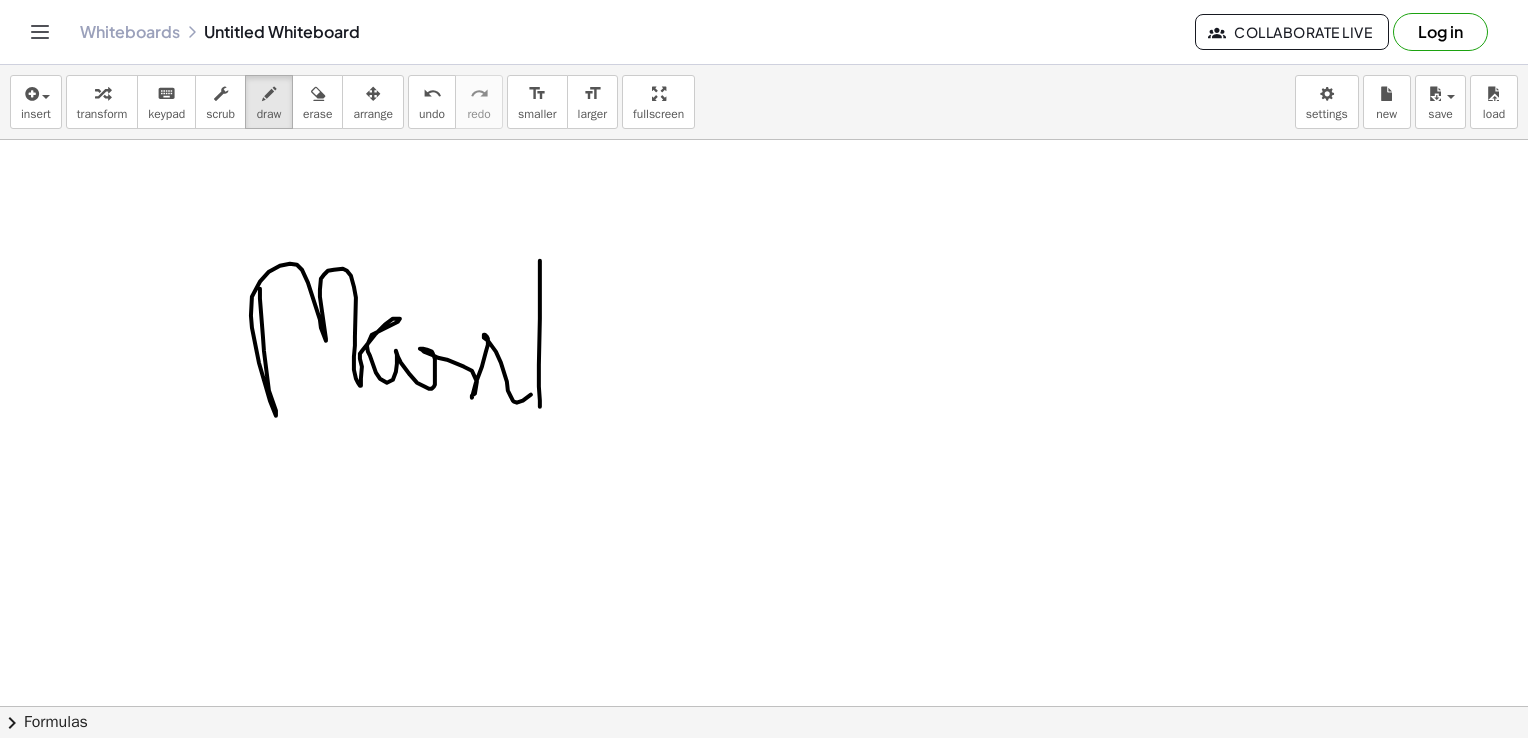 drag, startPoint x: 540, startPoint y: 260, endPoint x: 544, endPoint y: 398, distance: 138.05795 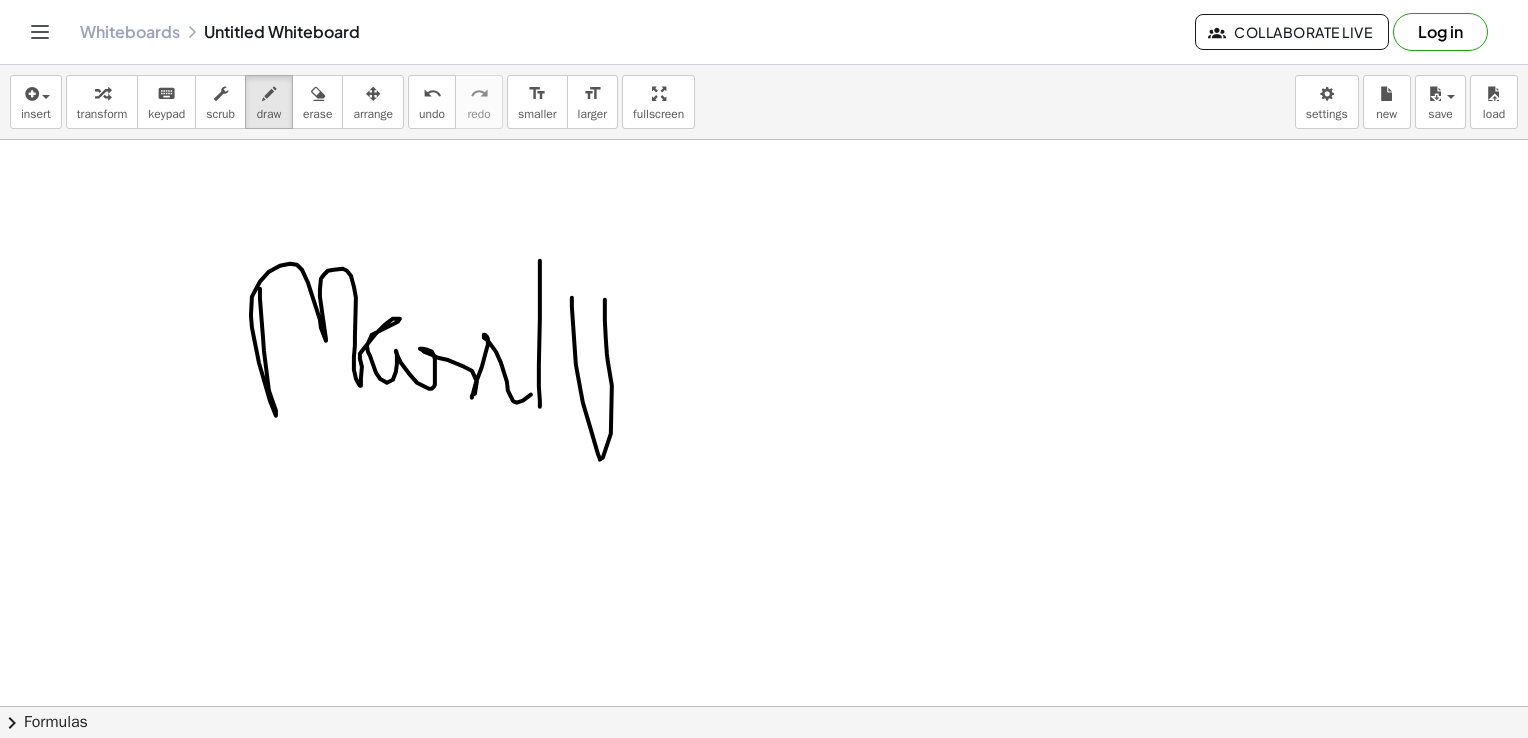 drag, startPoint x: 572, startPoint y: 297, endPoint x: 605, endPoint y: 301, distance: 33.24154 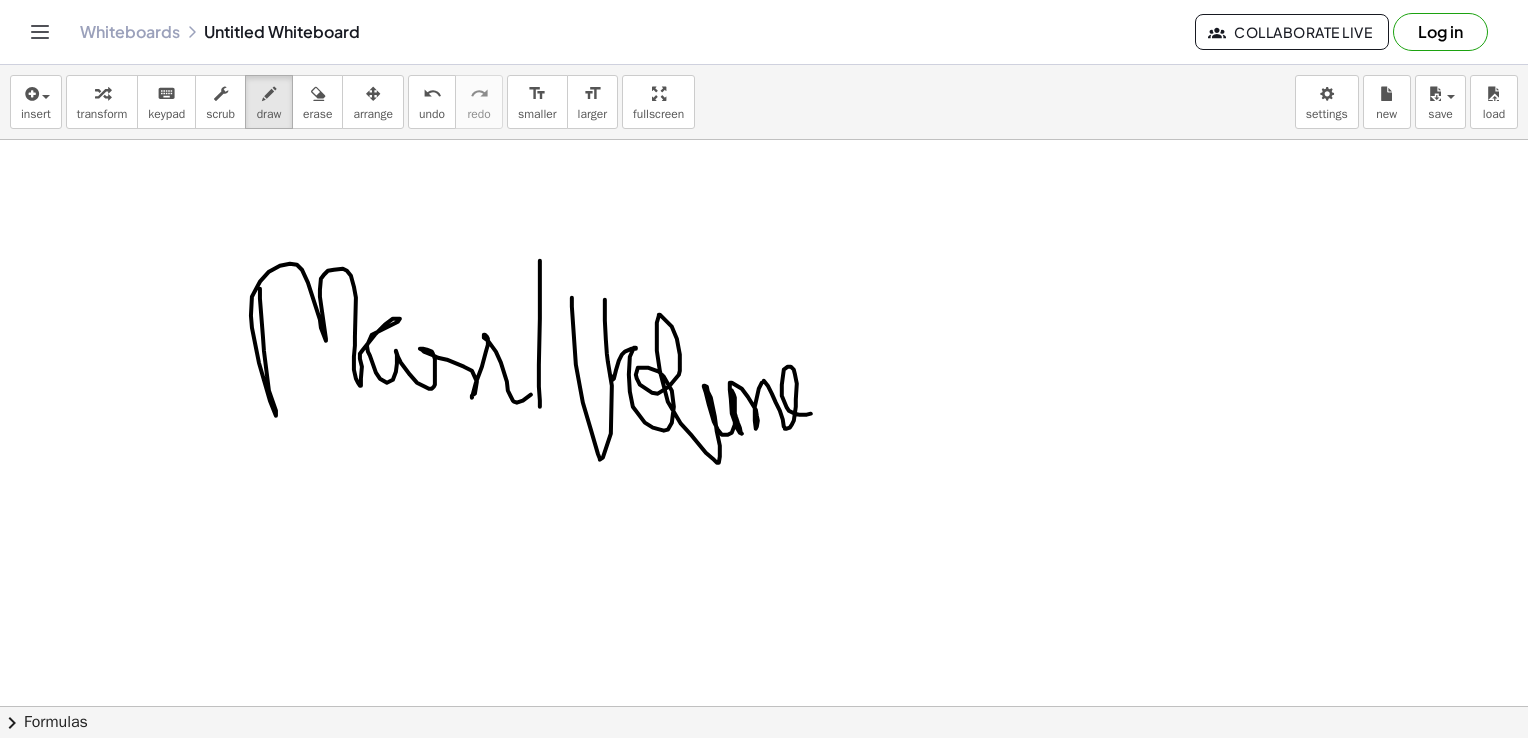 drag, startPoint x: 611, startPoint y: 375, endPoint x: 820, endPoint y: 406, distance: 211.28653 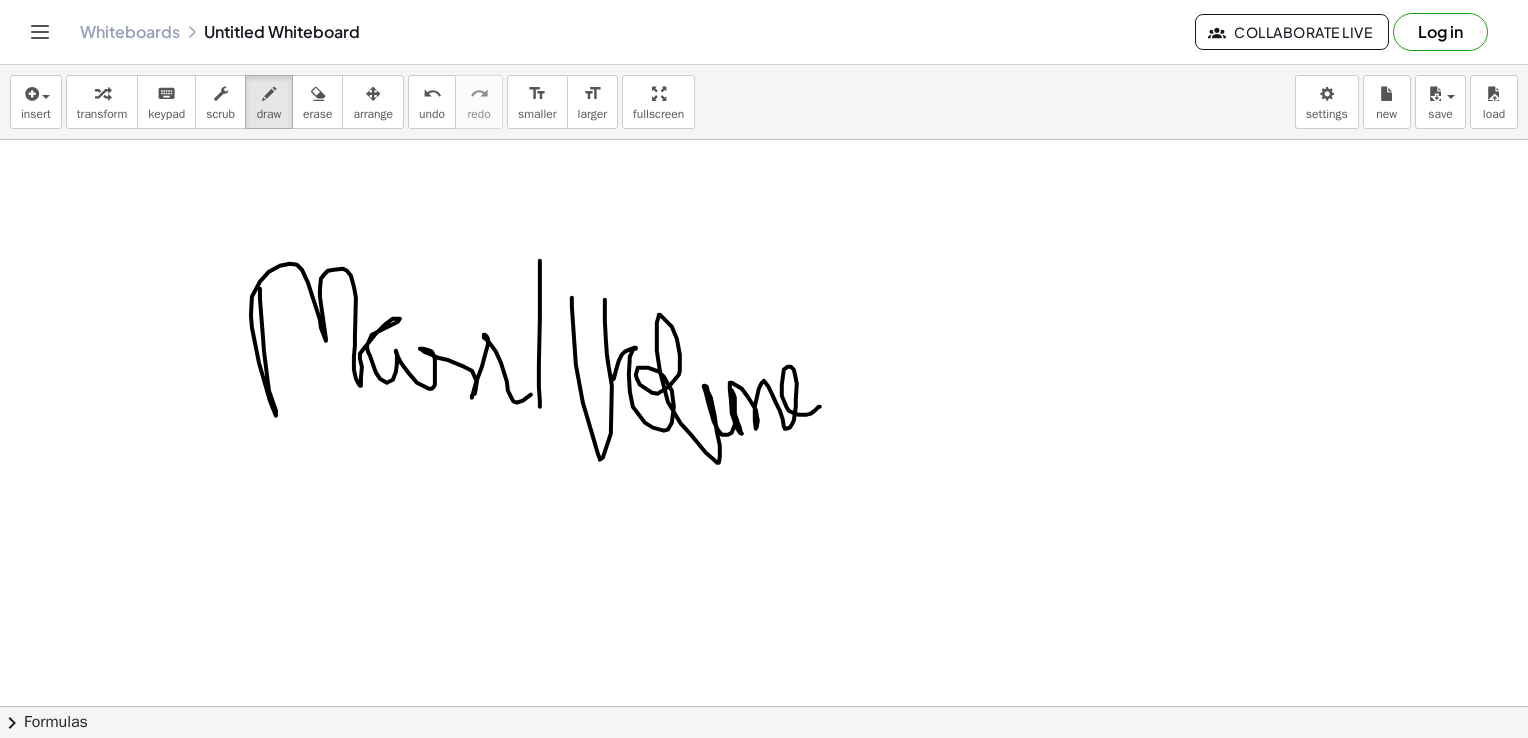 click at bounding box center (769, 633) 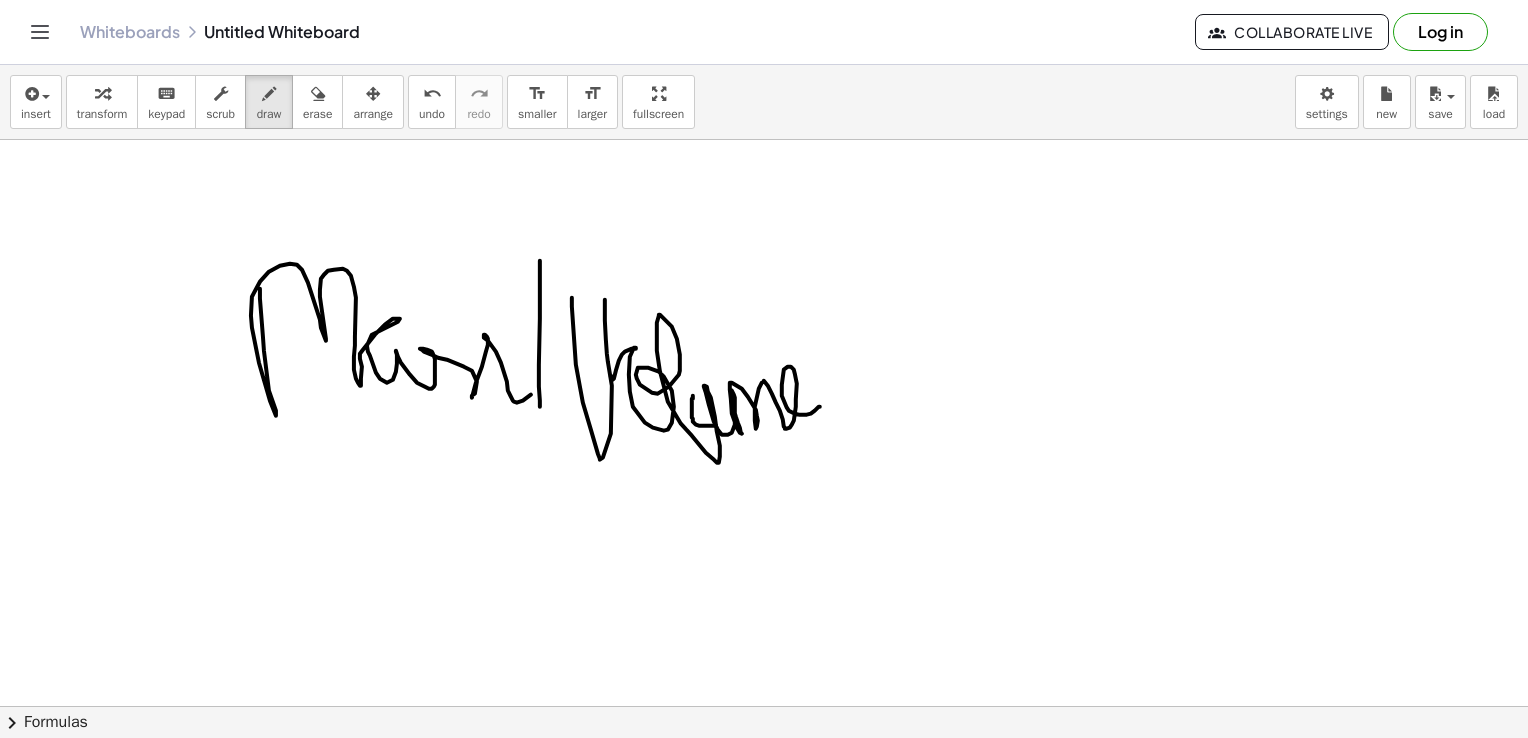 drag, startPoint x: 716, startPoint y: 425, endPoint x: 692, endPoint y: 383, distance: 48.373547 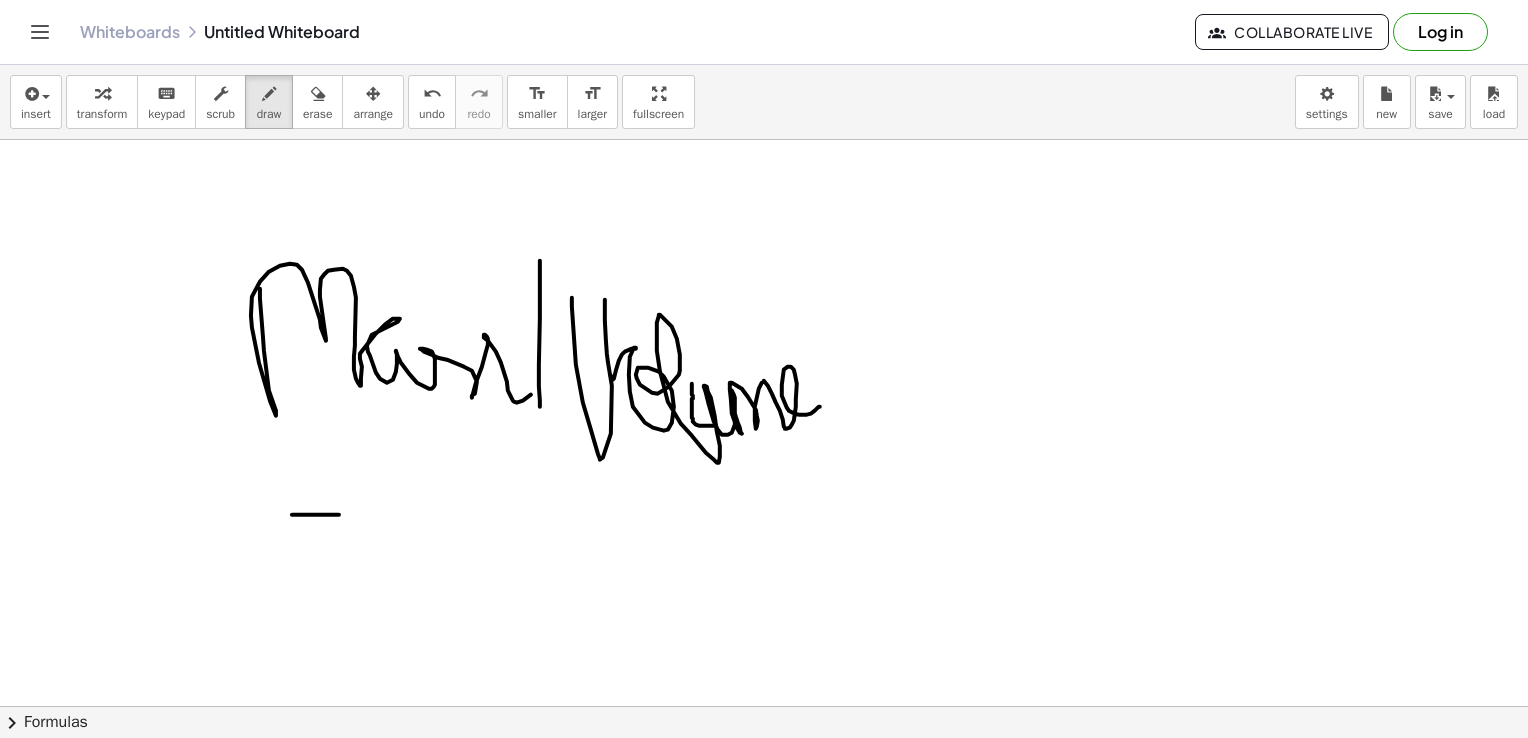 drag, startPoint x: 292, startPoint y: 514, endPoint x: 534, endPoint y: 513, distance: 242.00206 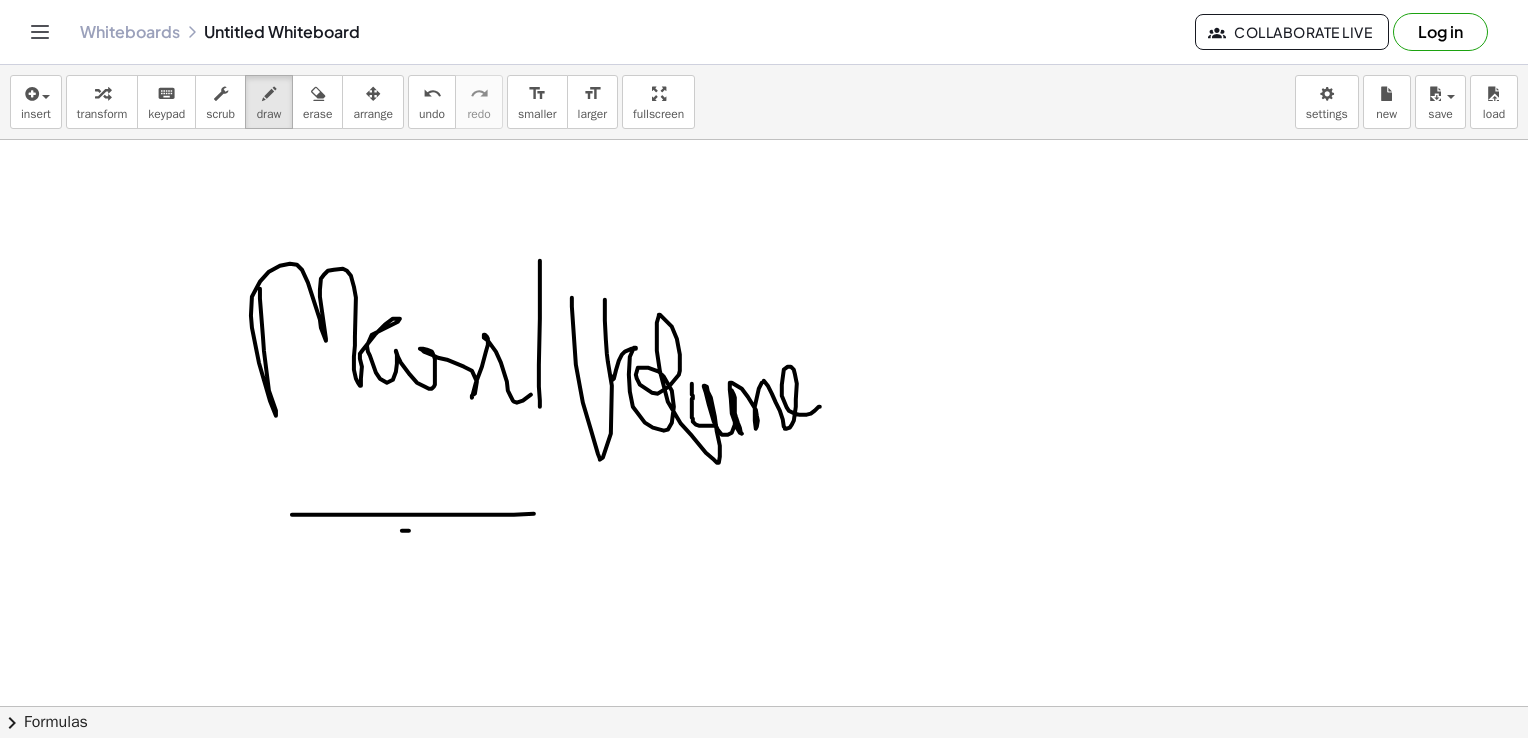 click at bounding box center [769, 633] 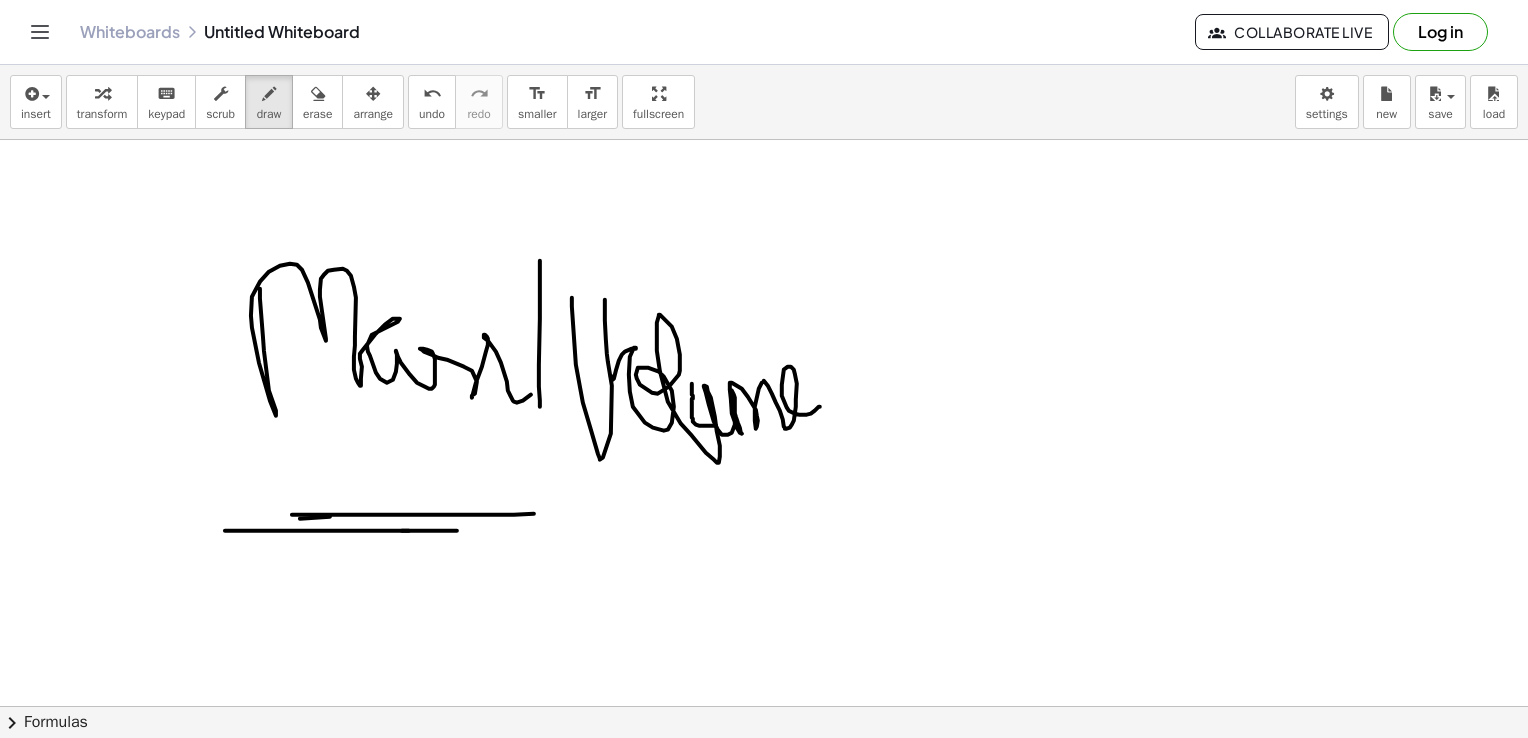 drag, startPoint x: 330, startPoint y: 516, endPoint x: 392, endPoint y: 516, distance: 62 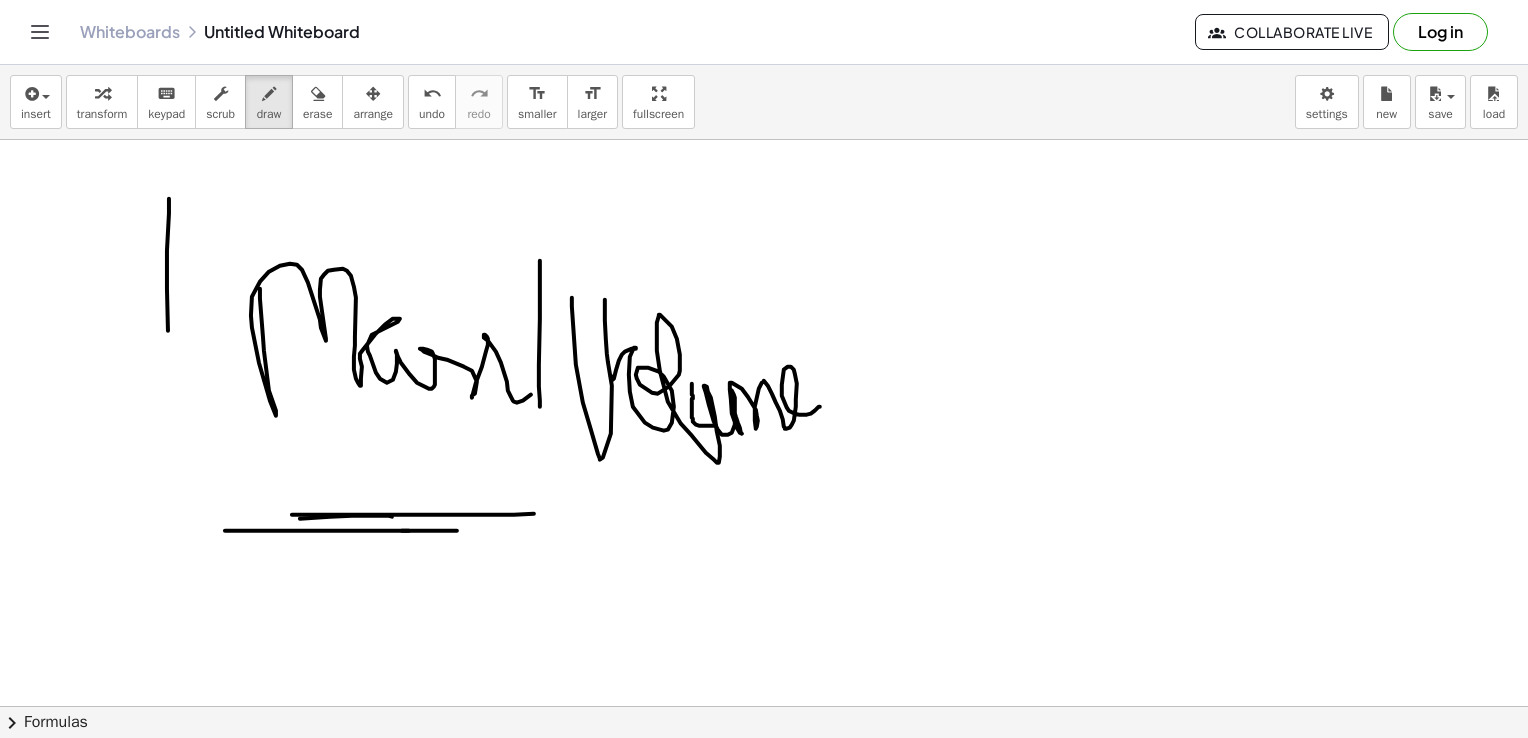 drag, startPoint x: 169, startPoint y: 198, endPoint x: 210, endPoint y: 599, distance: 403.09055 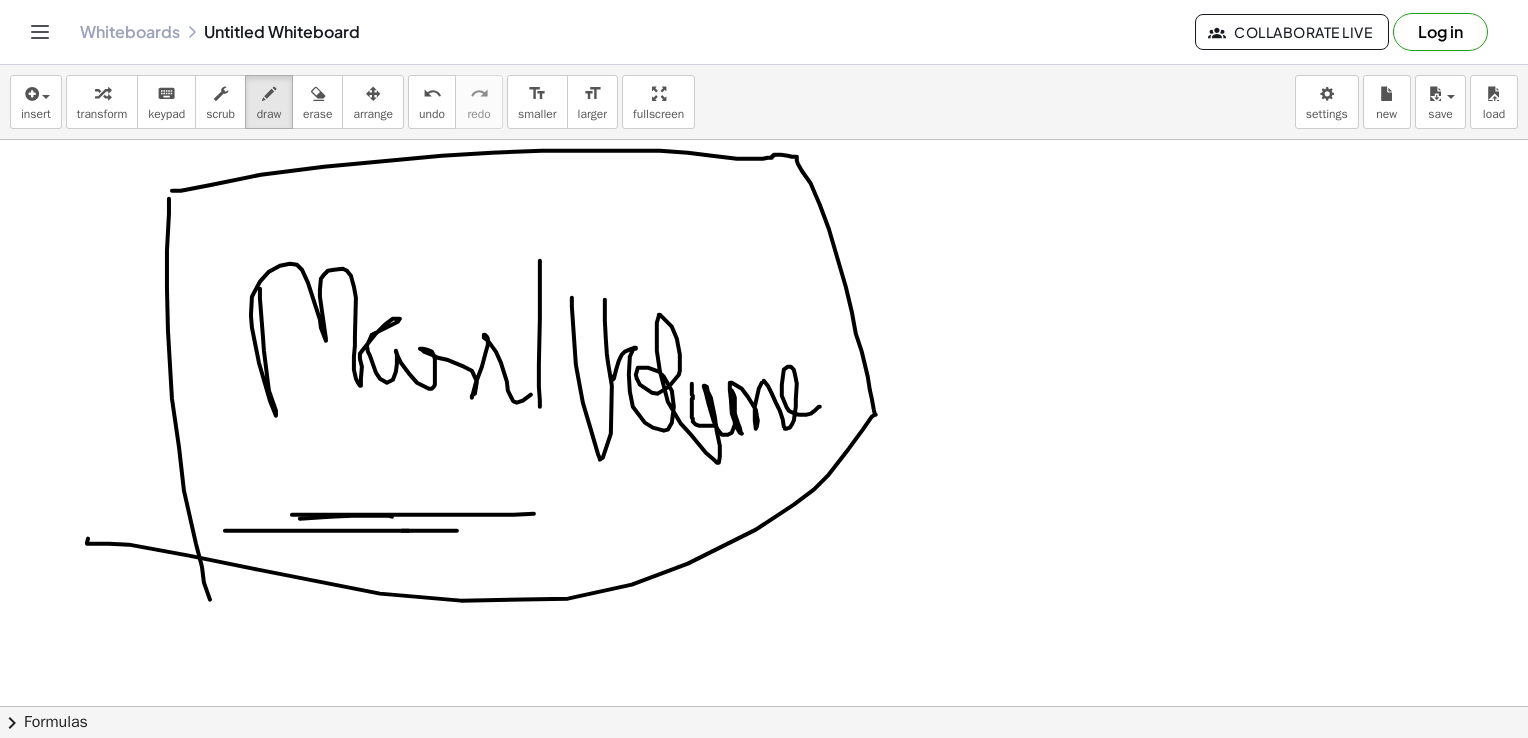 drag, startPoint x: 172, startPoint y: 190, endPoint x: 88, endPoint y: 534, distance: 354.10733 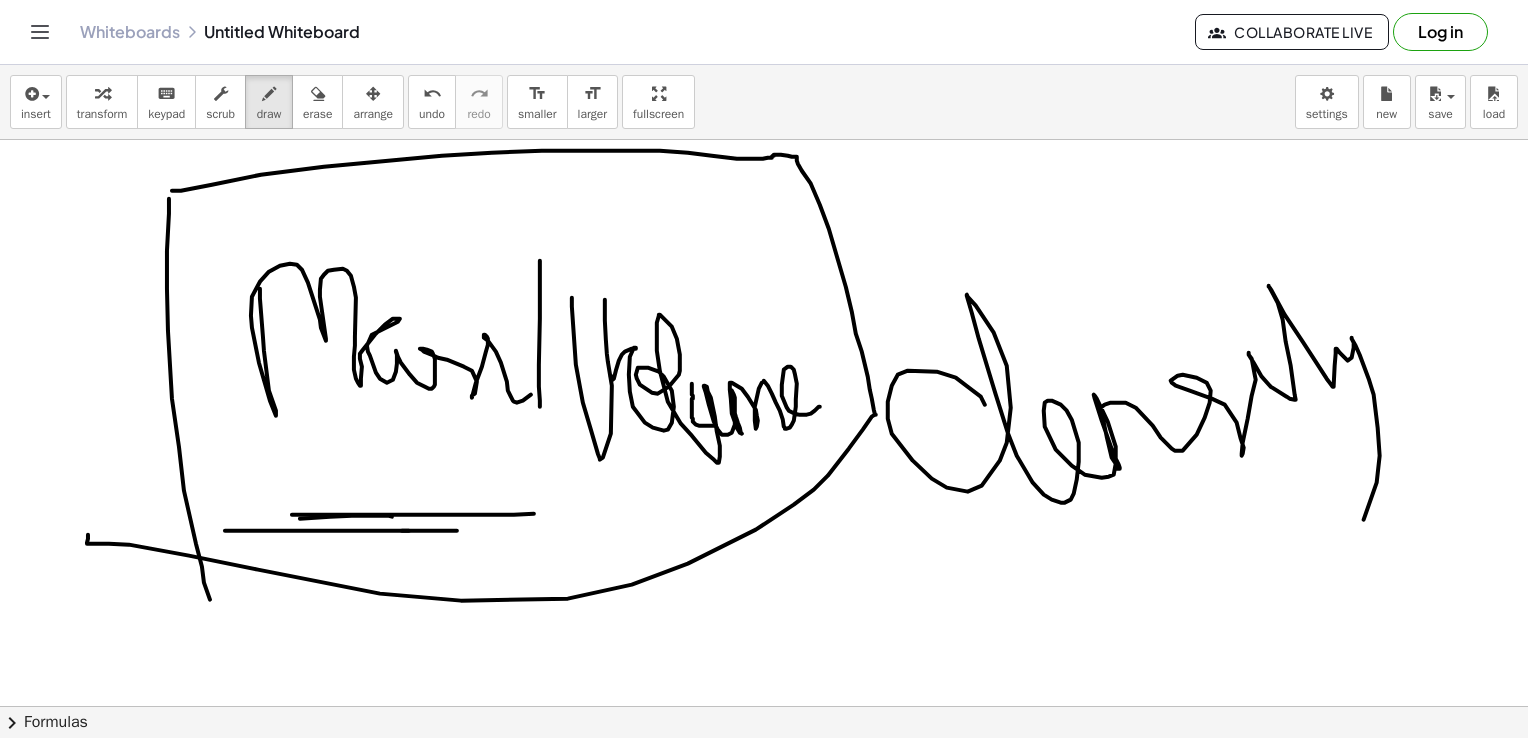 drag, startPoint x: 985, startPoint y: 404, endPoint x: 1389, endPoint y: 299, distance: 417.42184 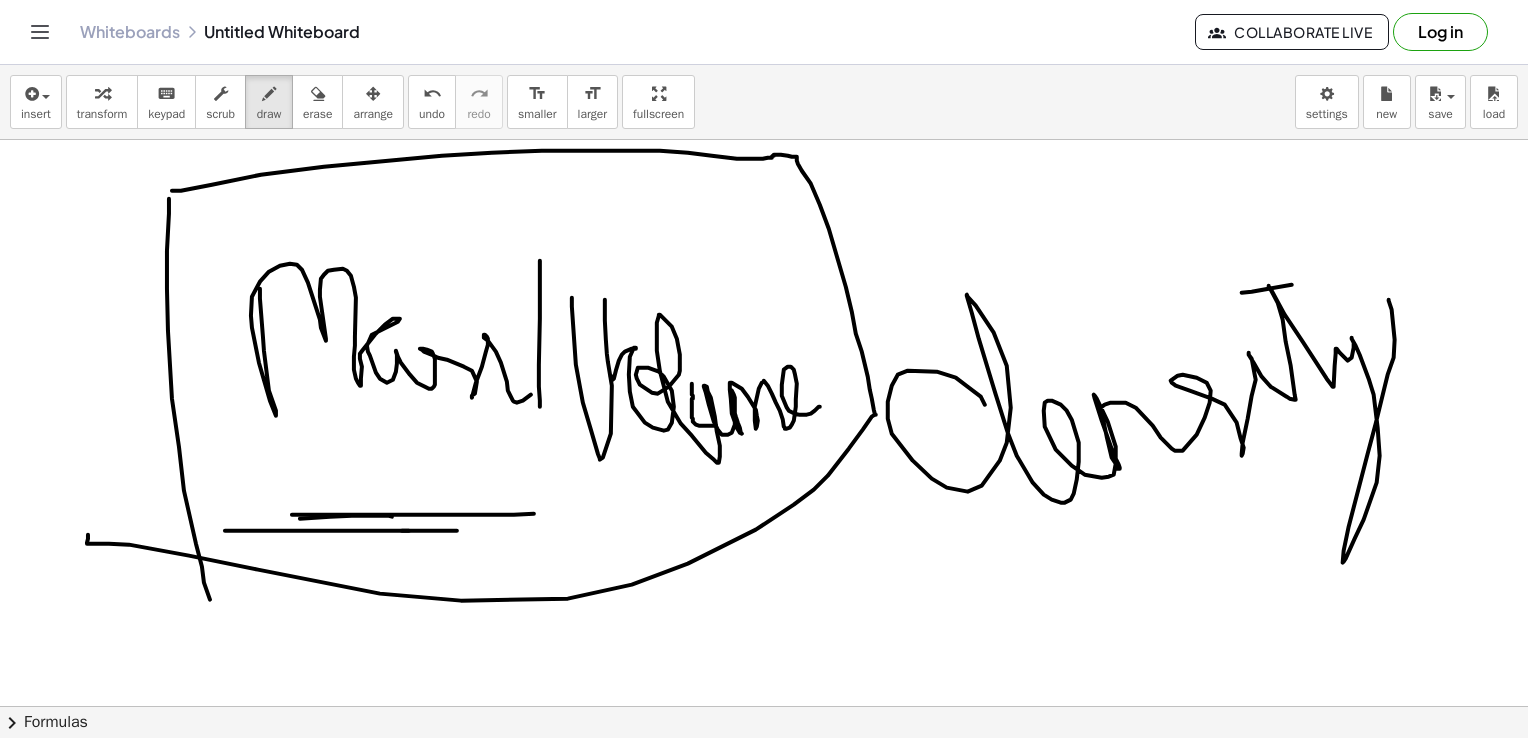 drag, startPoint x: 1242, startPoint y: 292, endPoint x: 1376, endPoint y: 255, distance: 139.01439 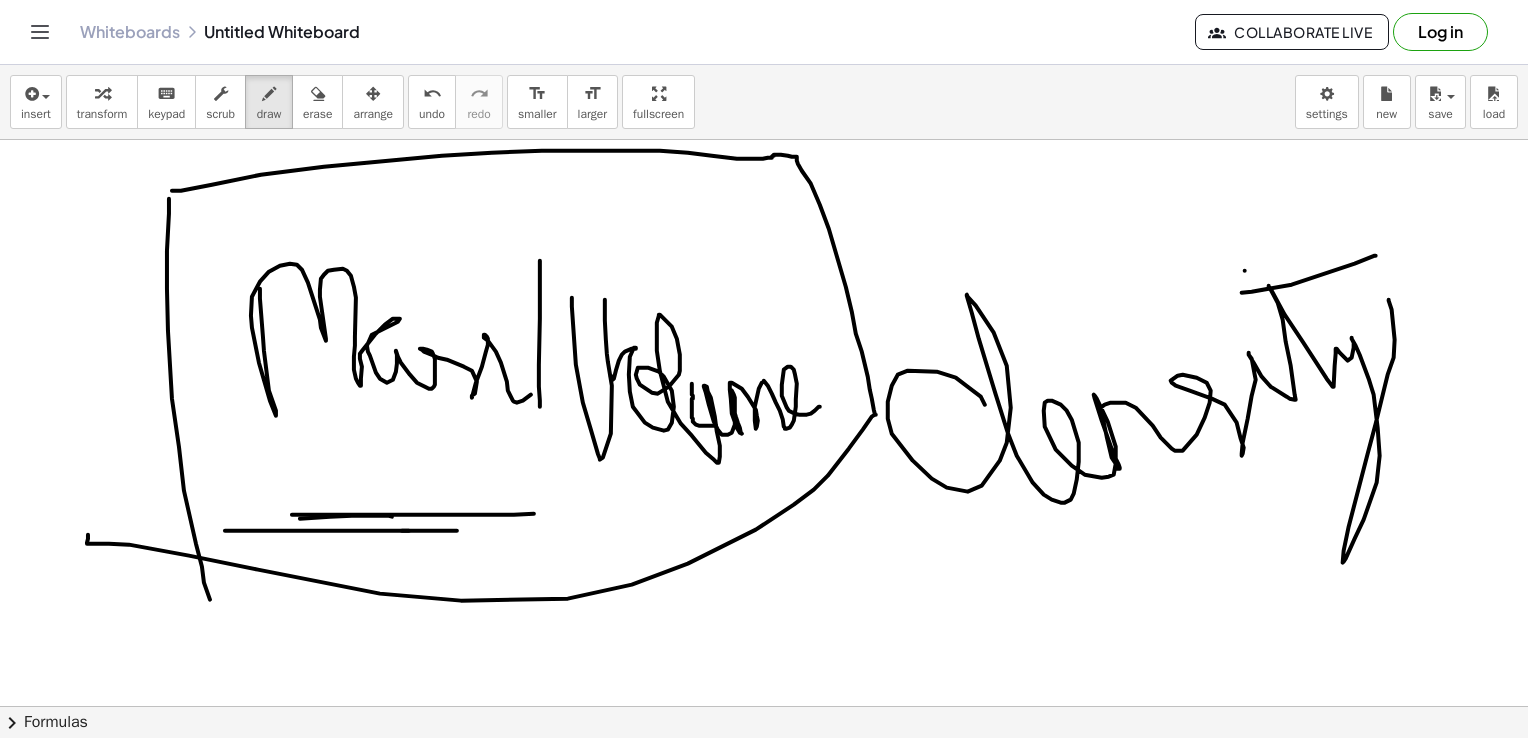 click at bounding box center [769, 633] 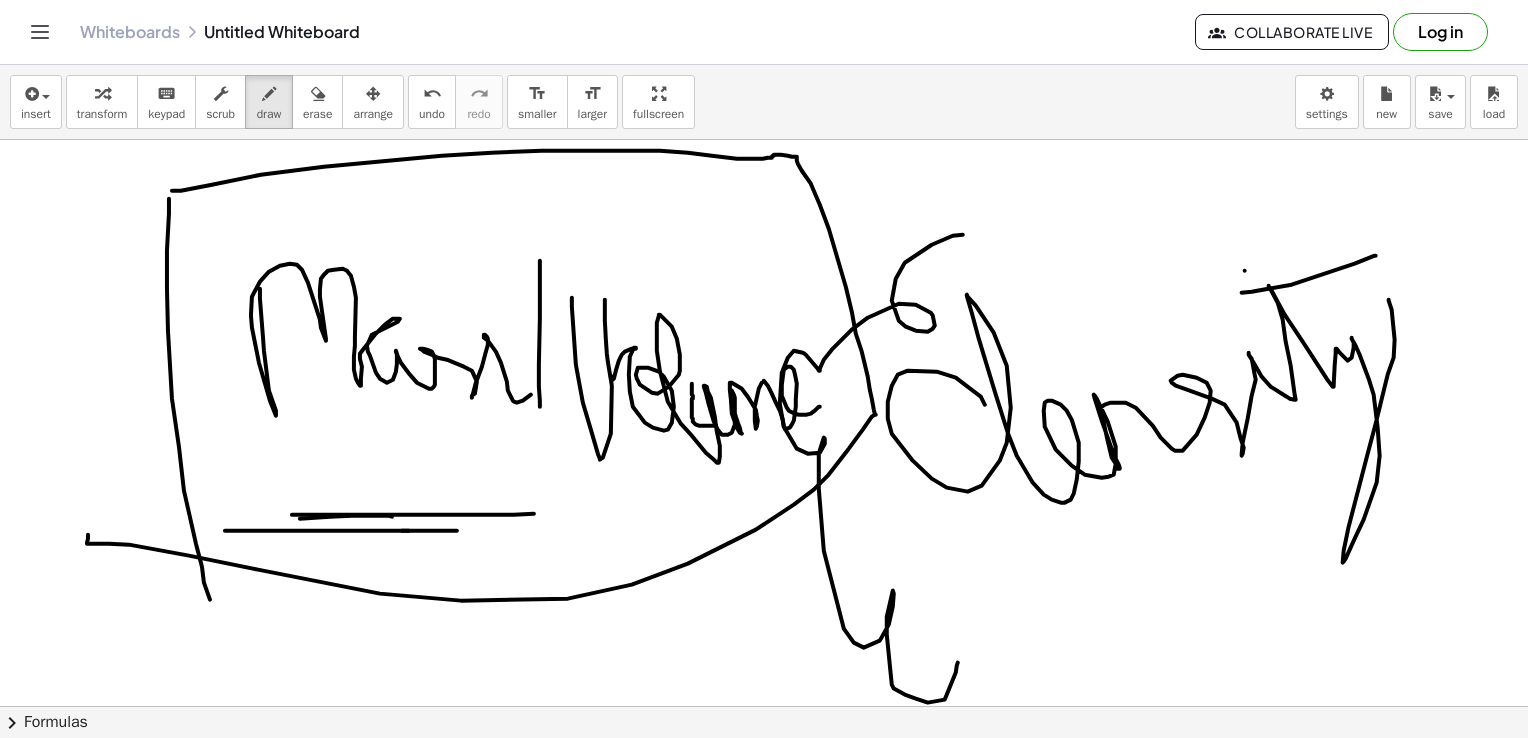 drag, startPoint x: 963, startPoint y: 234, endPoint x: 972, endPoint y: 730, distance: 496.08163 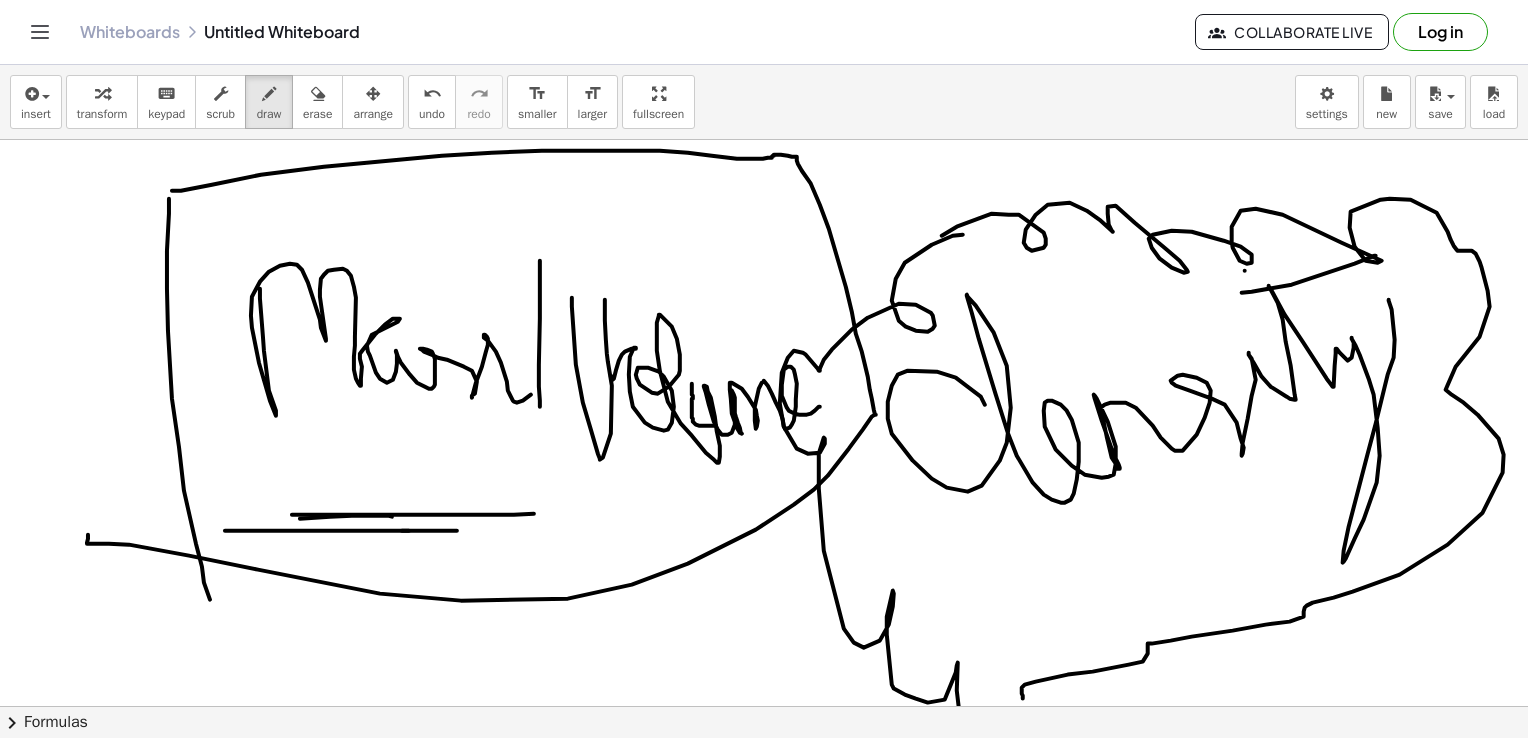 drag, startPoint x: 942, startPoint y: 235, endPoint x: 908, endPoint y: 698, distance: 464.2467 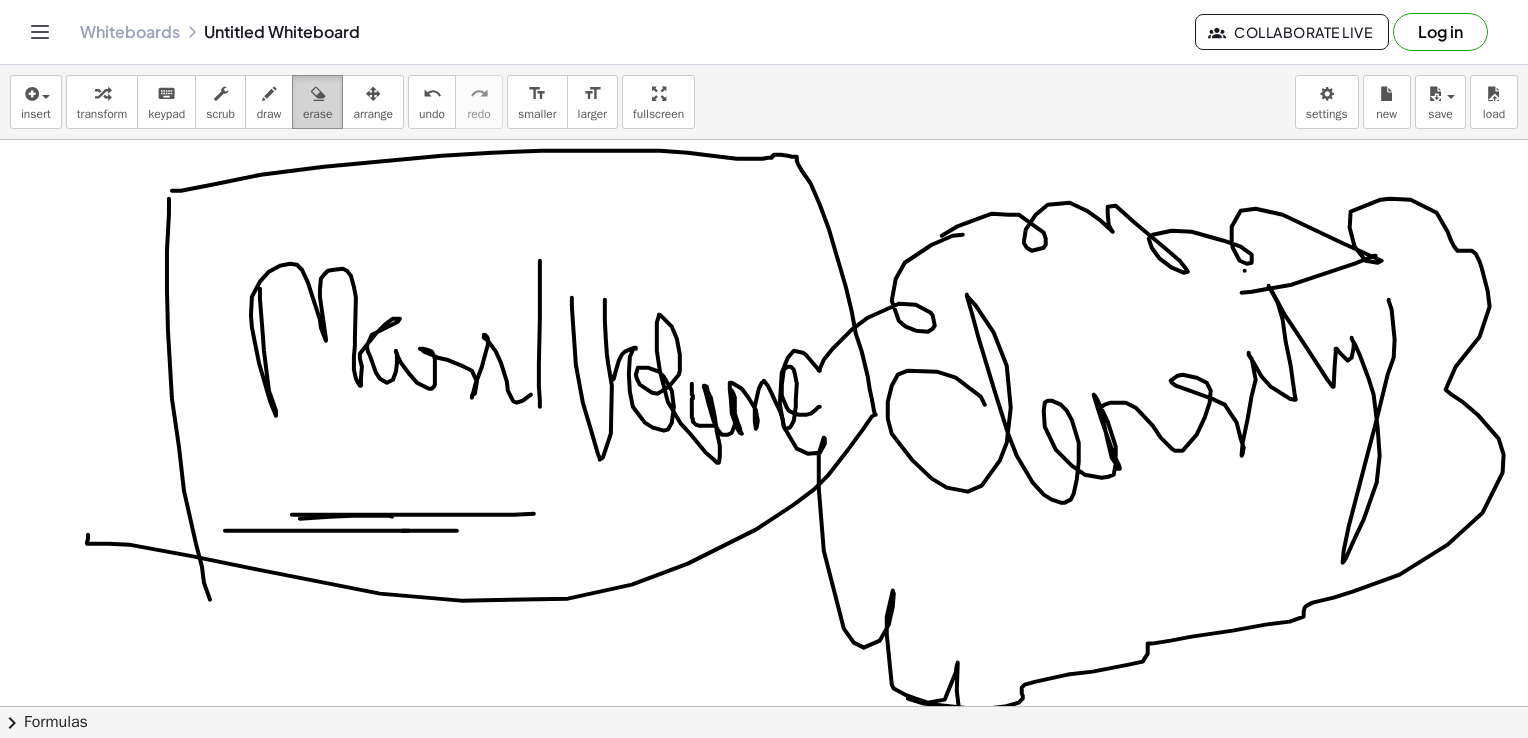 click on "erase" at bounding box center (317, 102) 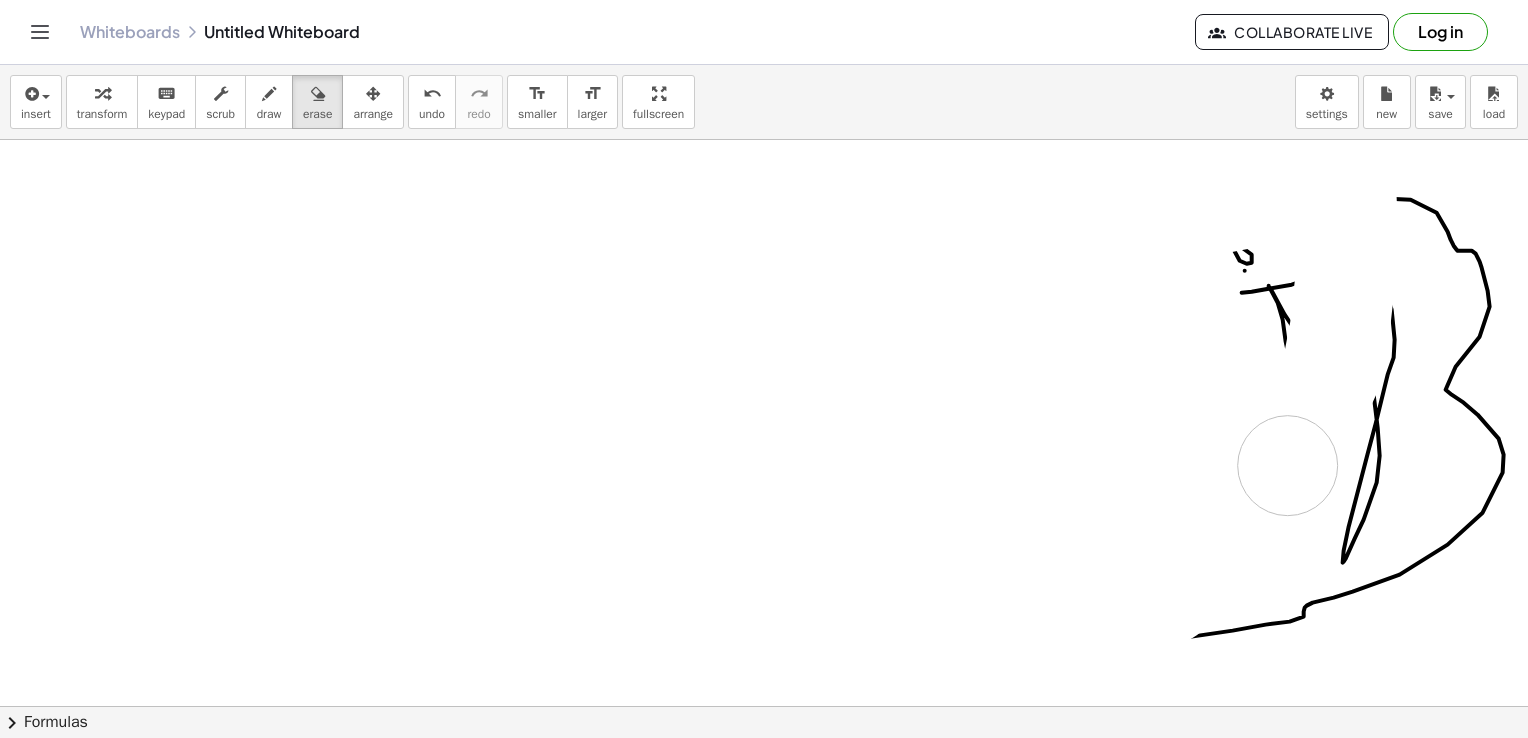 drag, startPoint x: 304, startPoint y: 178, endPoint x: 1339, endPoint y: 183, distance: 1035.0121 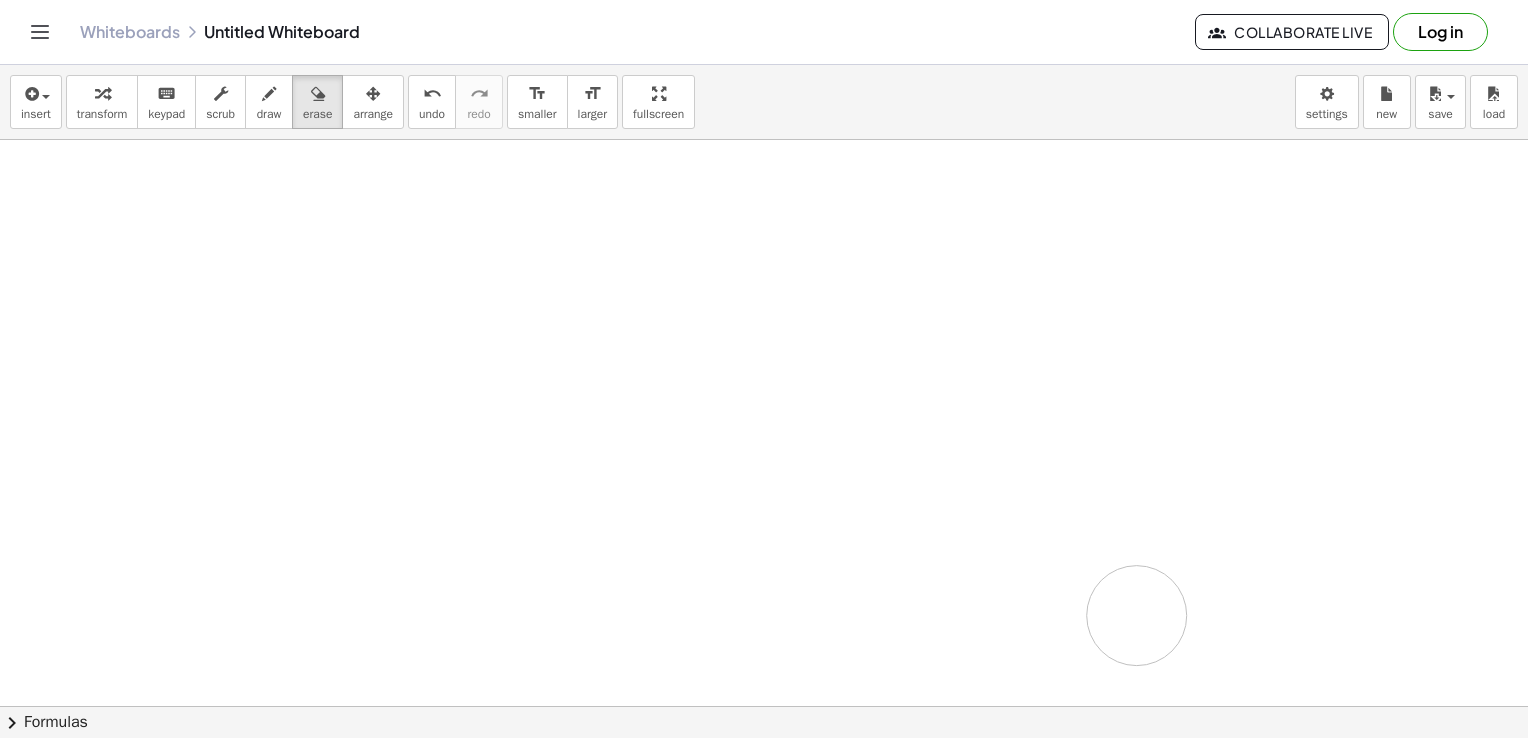 drag, startPoint x: 1453, startPoint y: 188, endPoint x: 1145, endPoint y: 435, distance: 394.80756 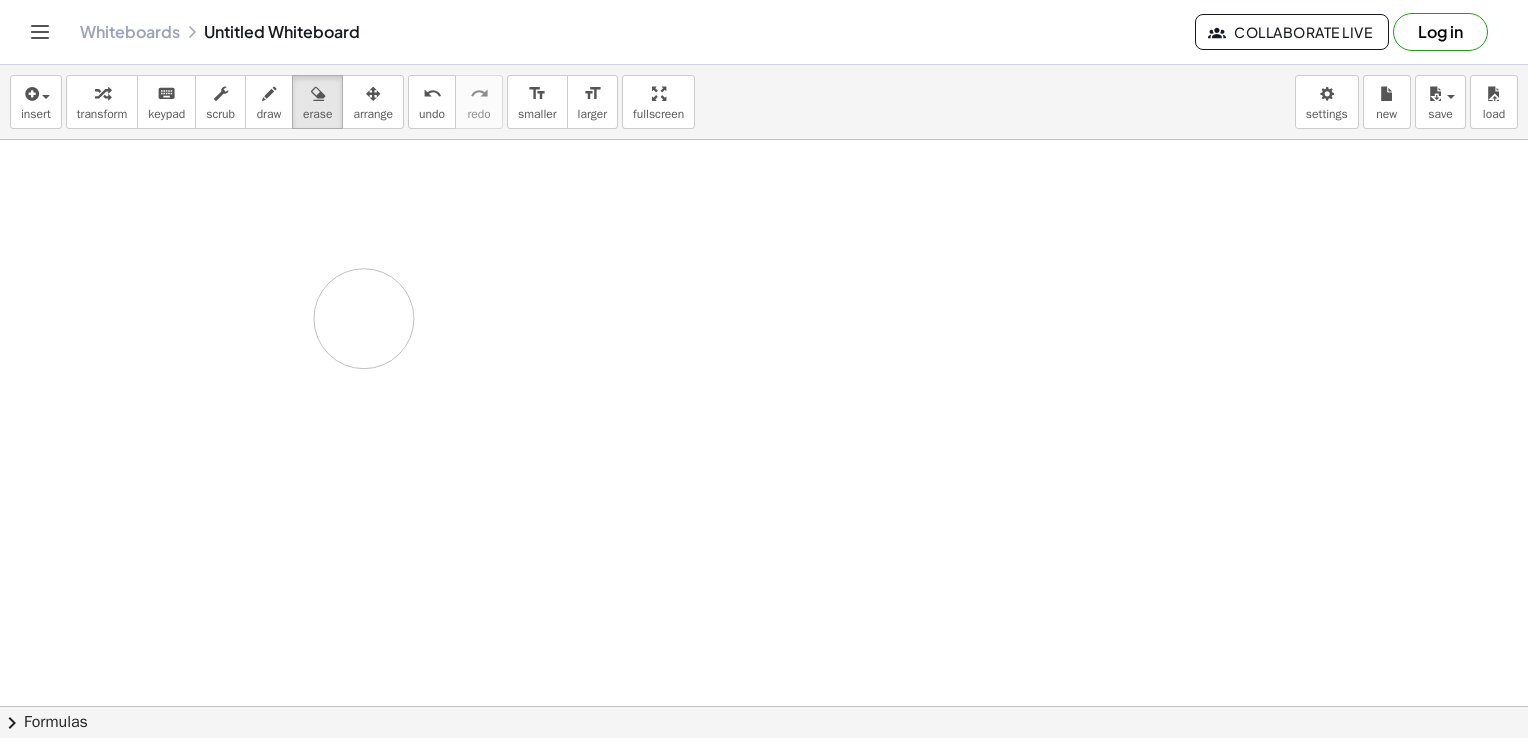 drag, startPoint x: 332, startPoint y: 256, endPoint x: 338, endPoint y: 360, distance: 104.172935 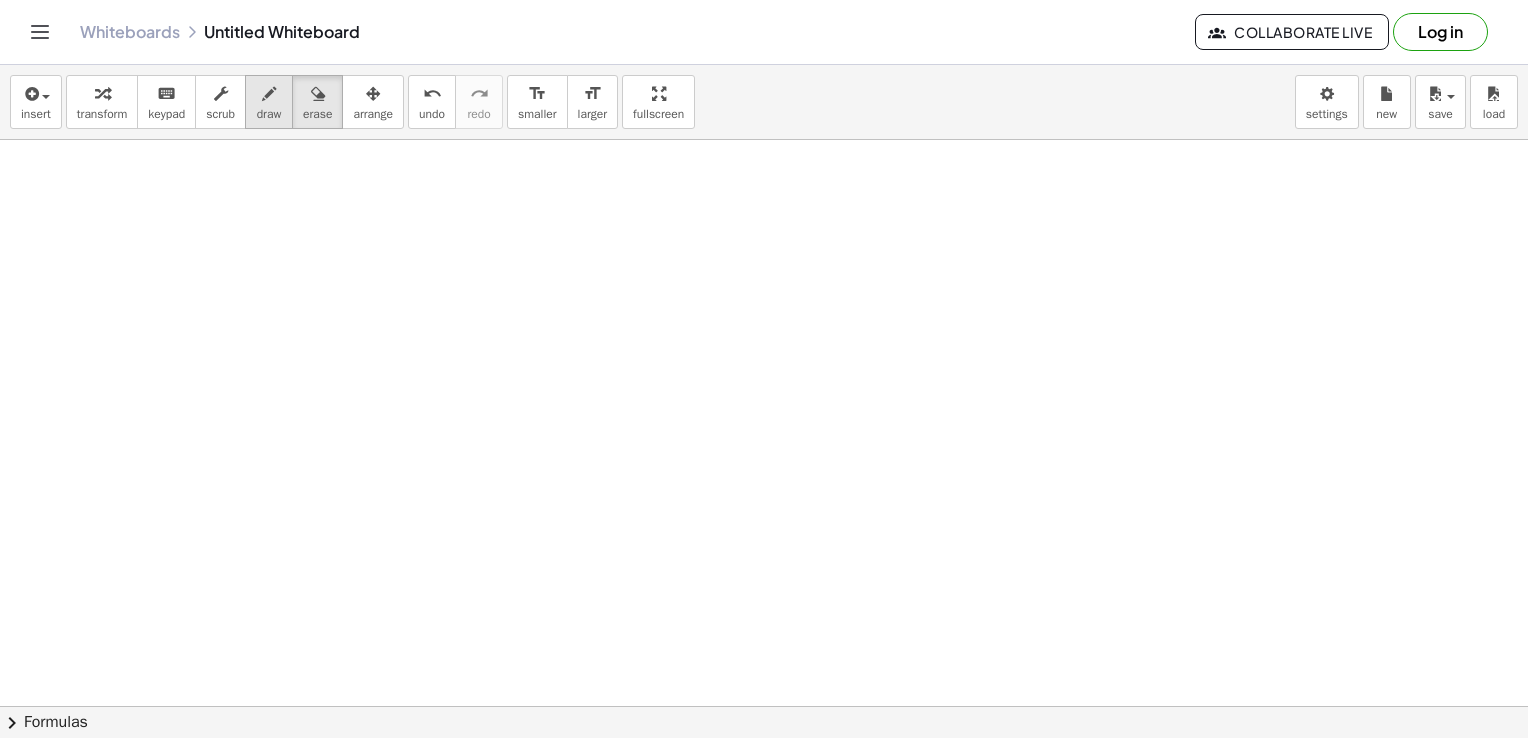 click on "draw" at bounding box center (269, 102) 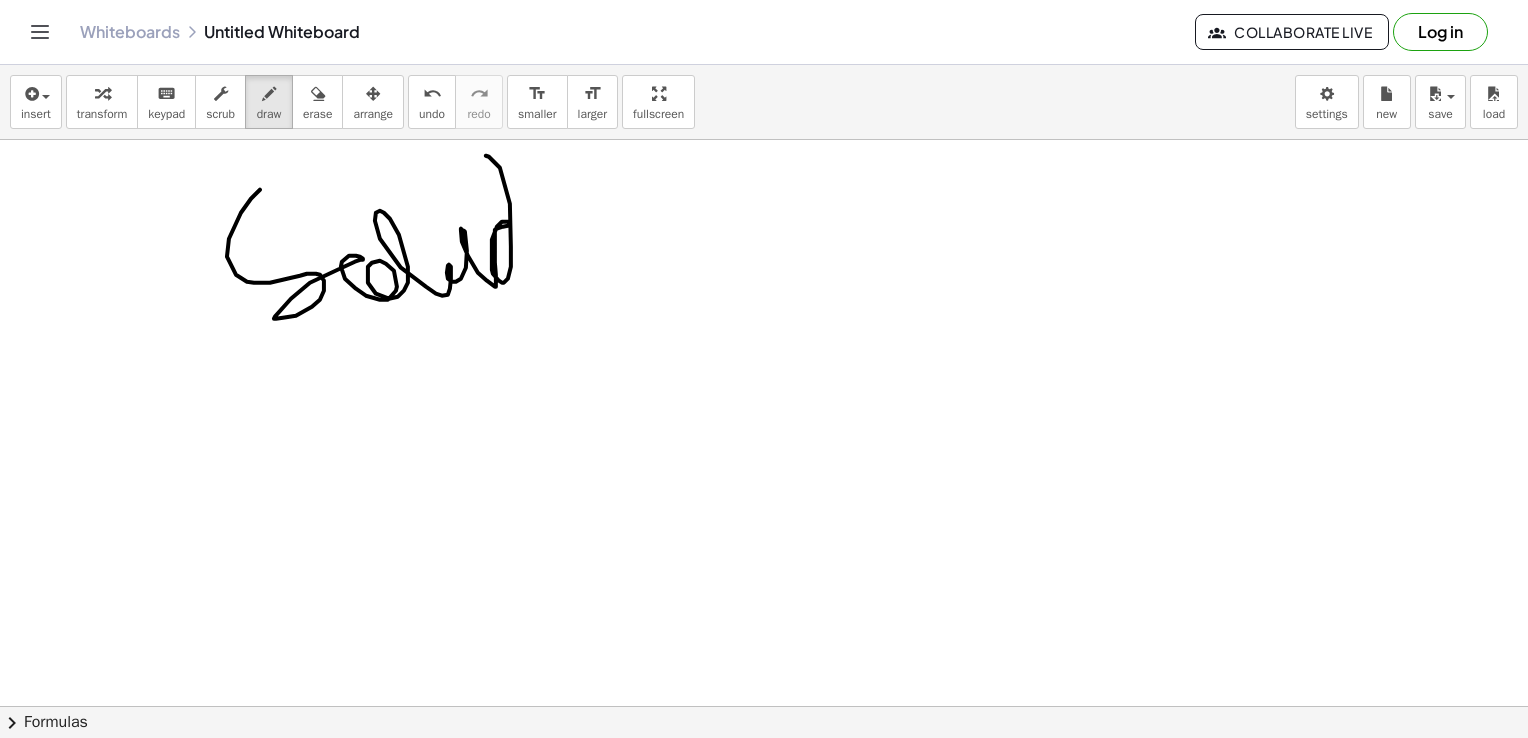 drag, startPoint x: 260, startPoint y: 189, endPoint x: 520, endPoint y: 266, distance: 271.16232 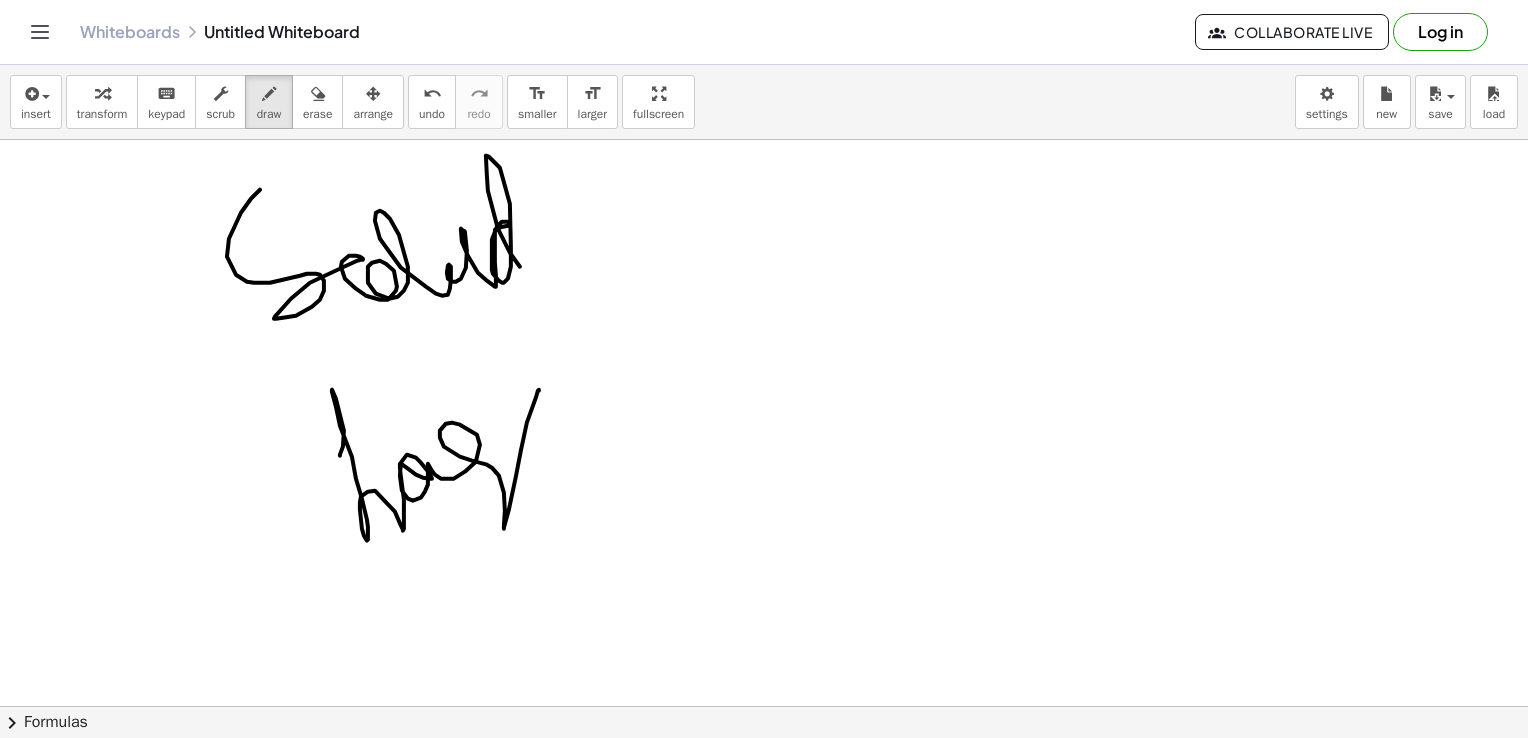 drag, startPoint x: 340, startPoint y: 455, endPoint x: 536, endPoint y: 384, distance: 208.46342 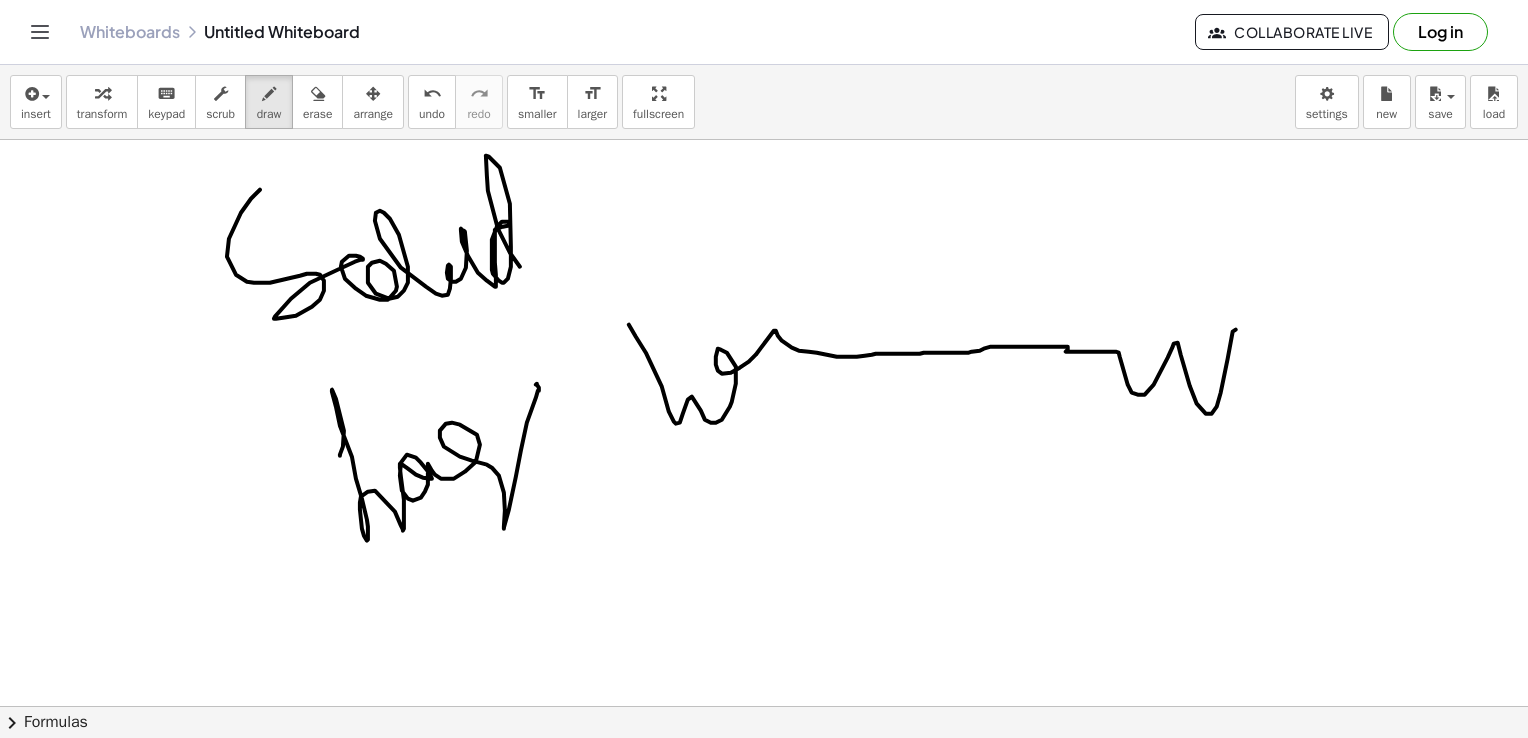 drag, startPoint x: 629, startPoint y: 324, endPoint x: 1271, endPoint y: 435, distance: 651.52515 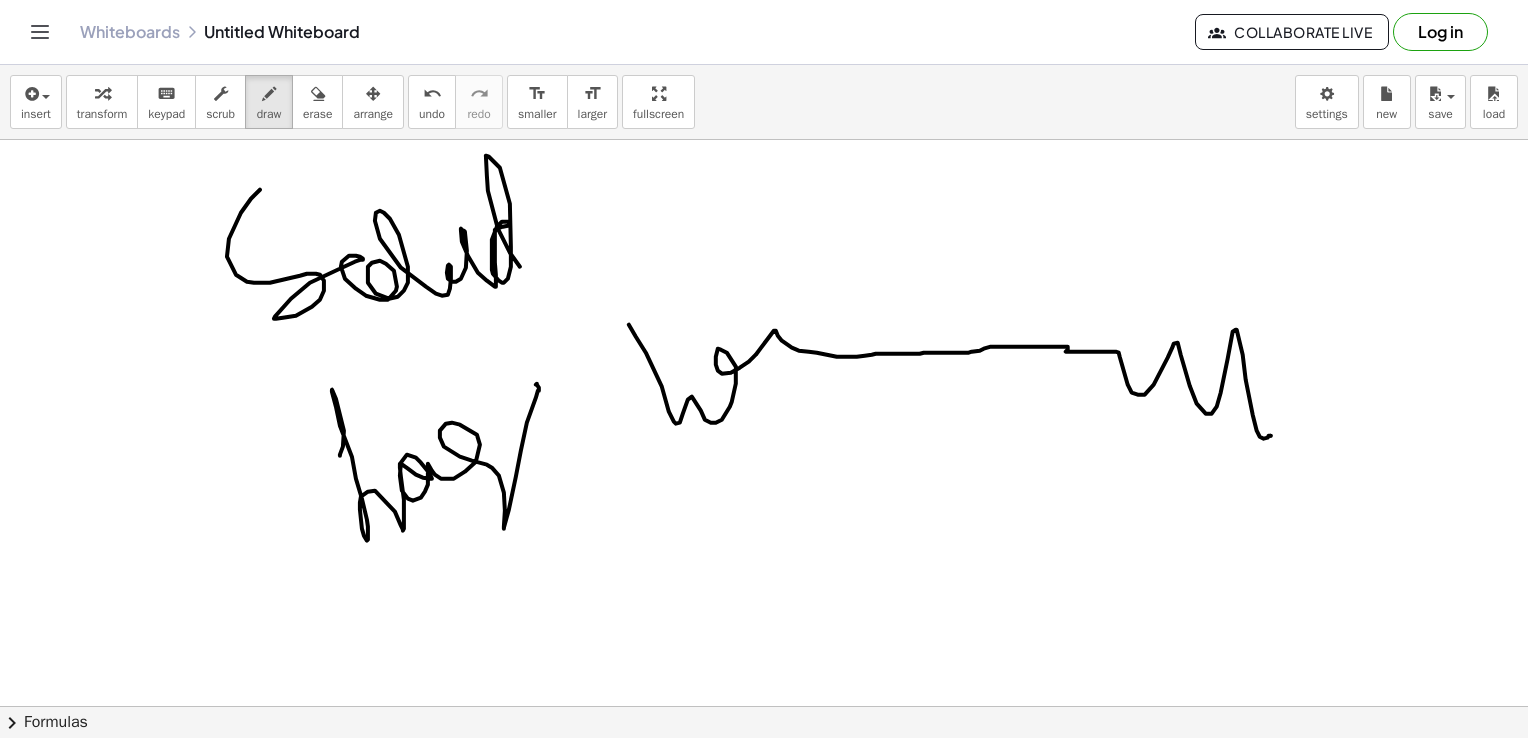 click at bounding box center [769, 633] 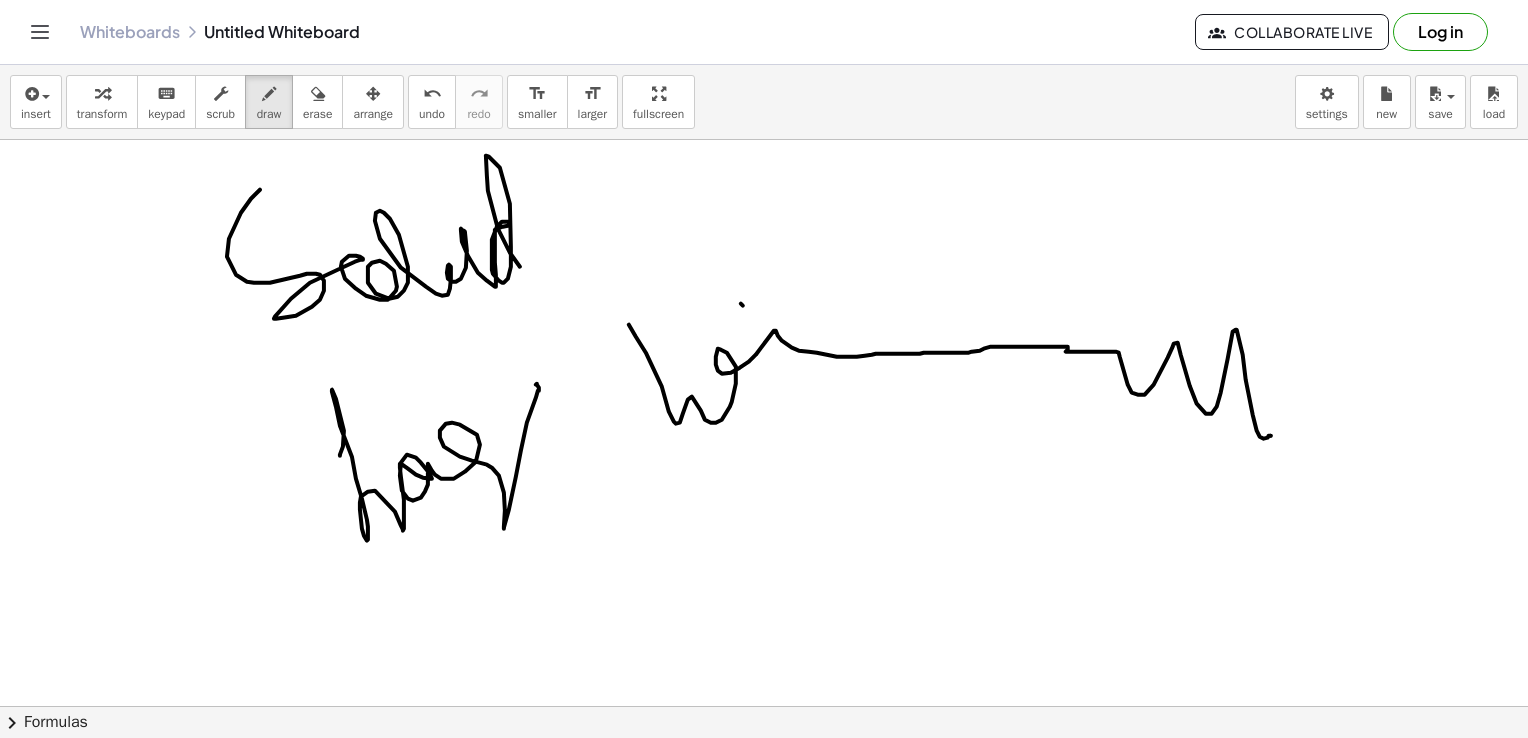 drag, startPoint x: 1271, startPoint y: 435, endPoint x: 743, endPoint y: 305, distance: 543.7683 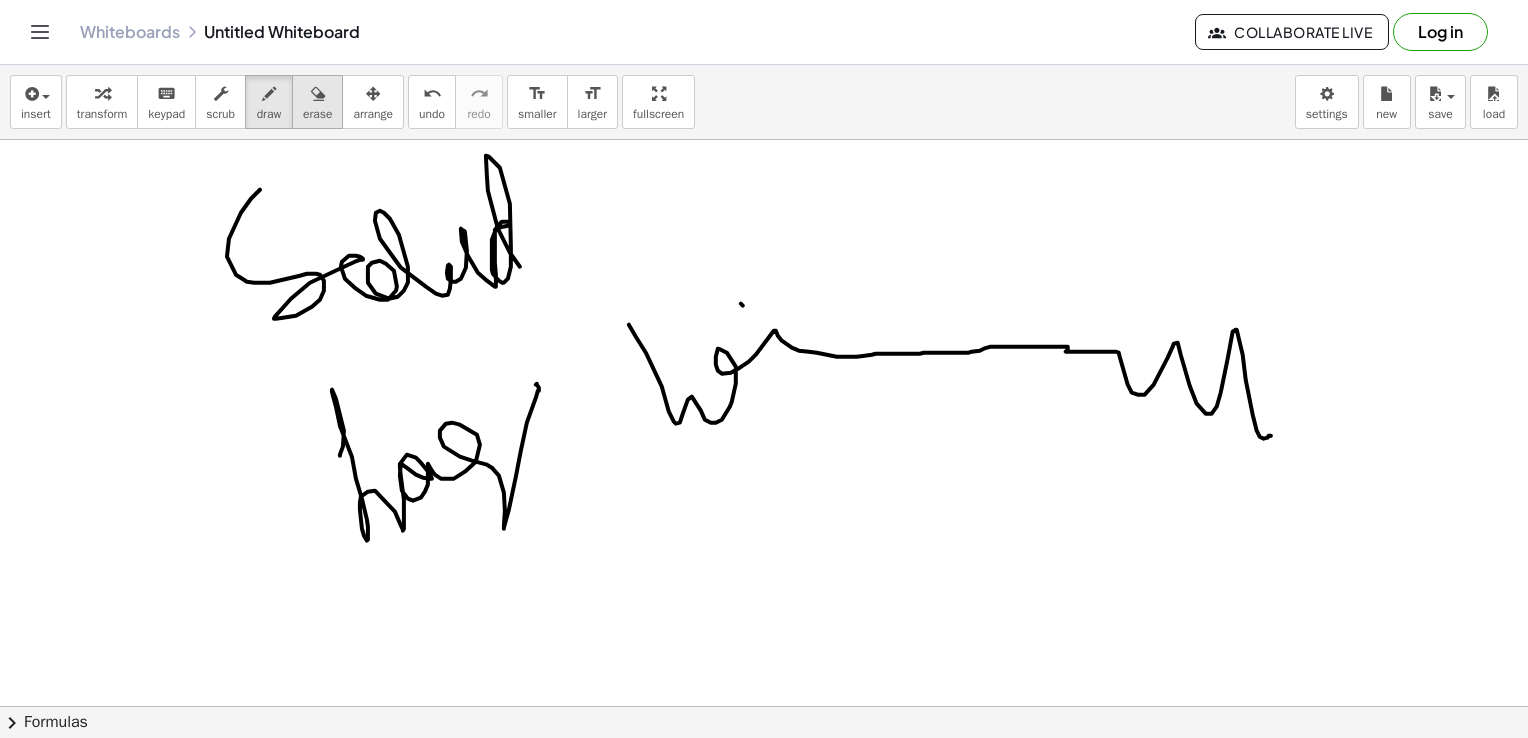 click on "erase" at bounding box center (317, 102) 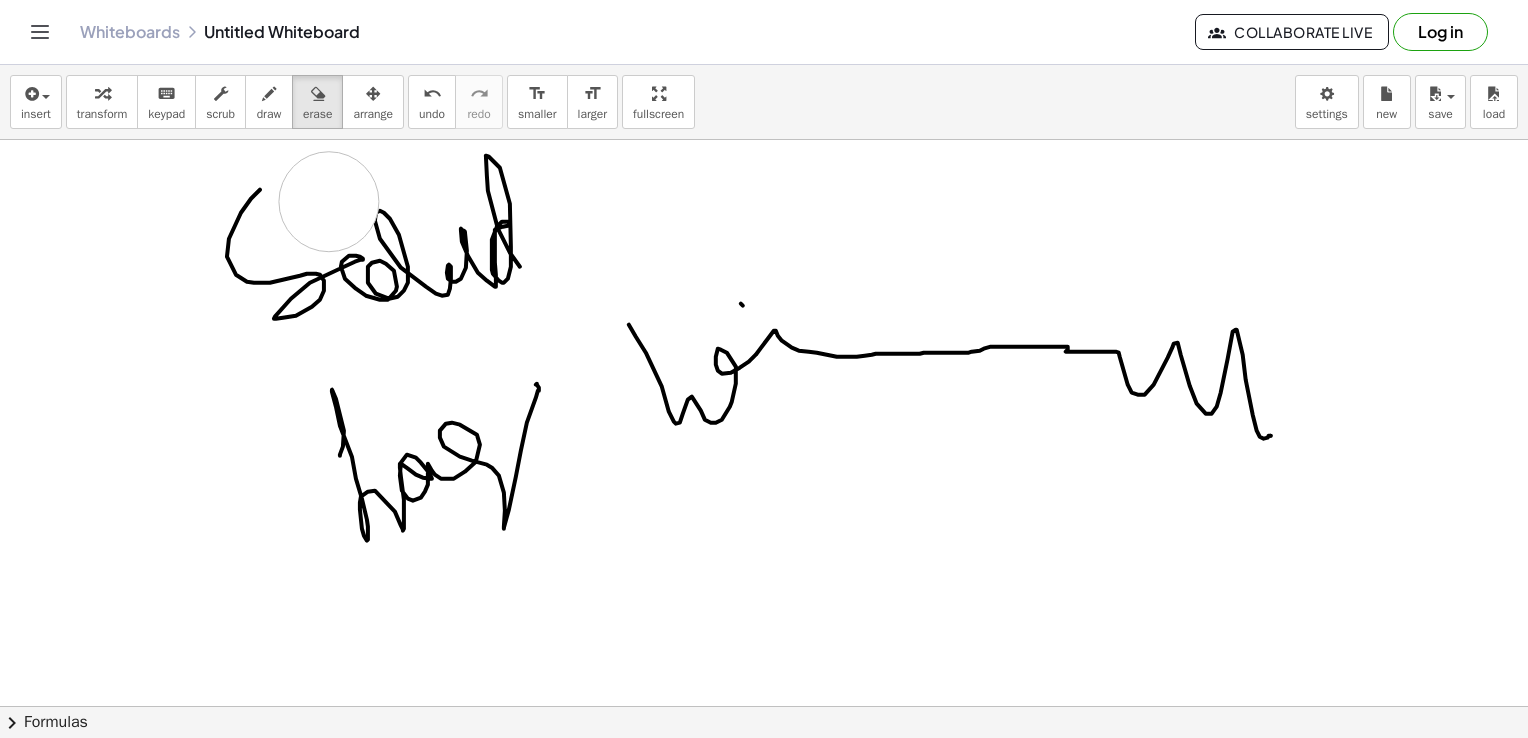 drag, startPoint x: 329, startPoint y: 201, endPoint x: 261, endPoint y: 260, distance: 90.02777 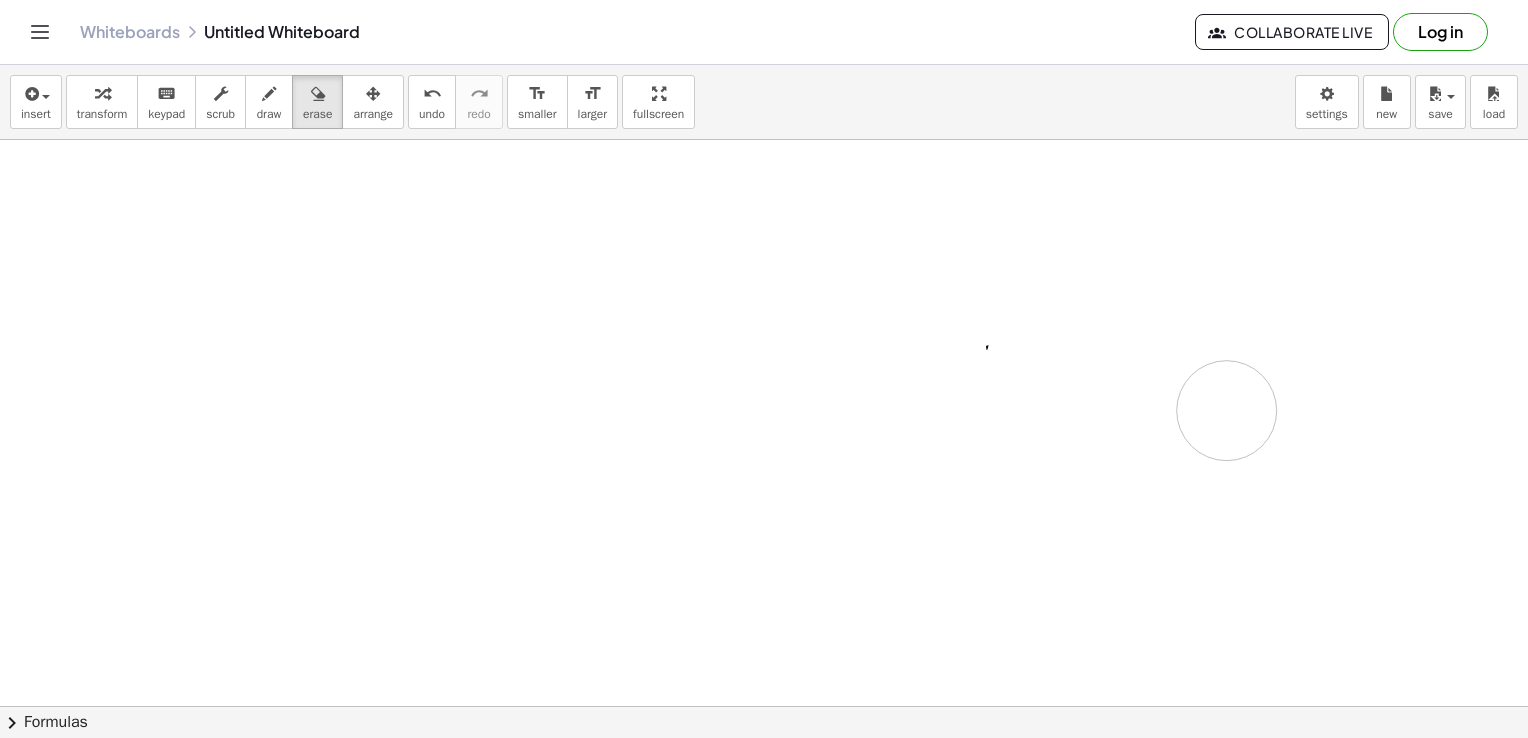 drag, startPoint x: 271, startPoint y: 258, endPoint x: 1054, endPoint y: 338, distance: 787.07623 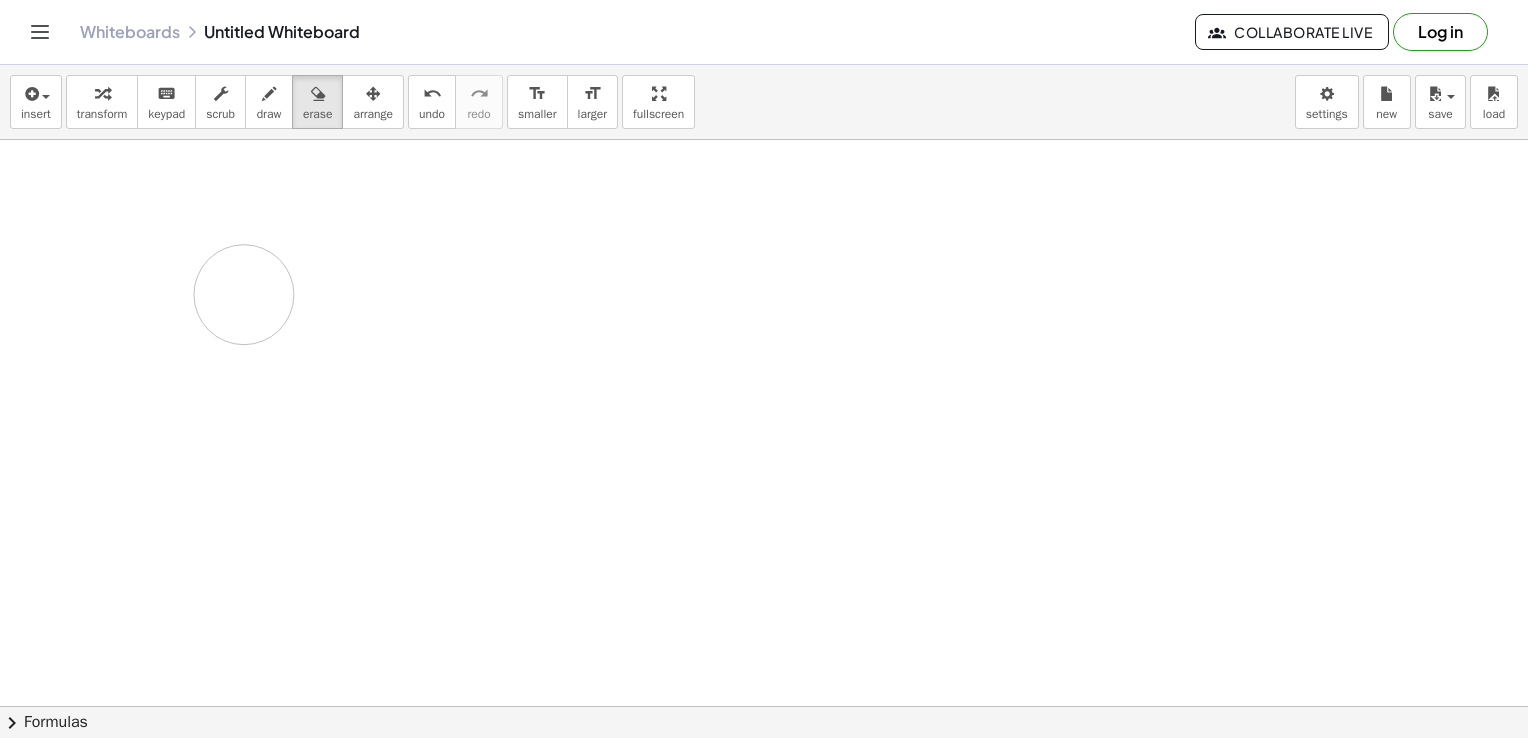 drag, startPoint x: 178, startPoint y: 298, endPoint x: 264, endPoint y: 301, distance: 86.05231 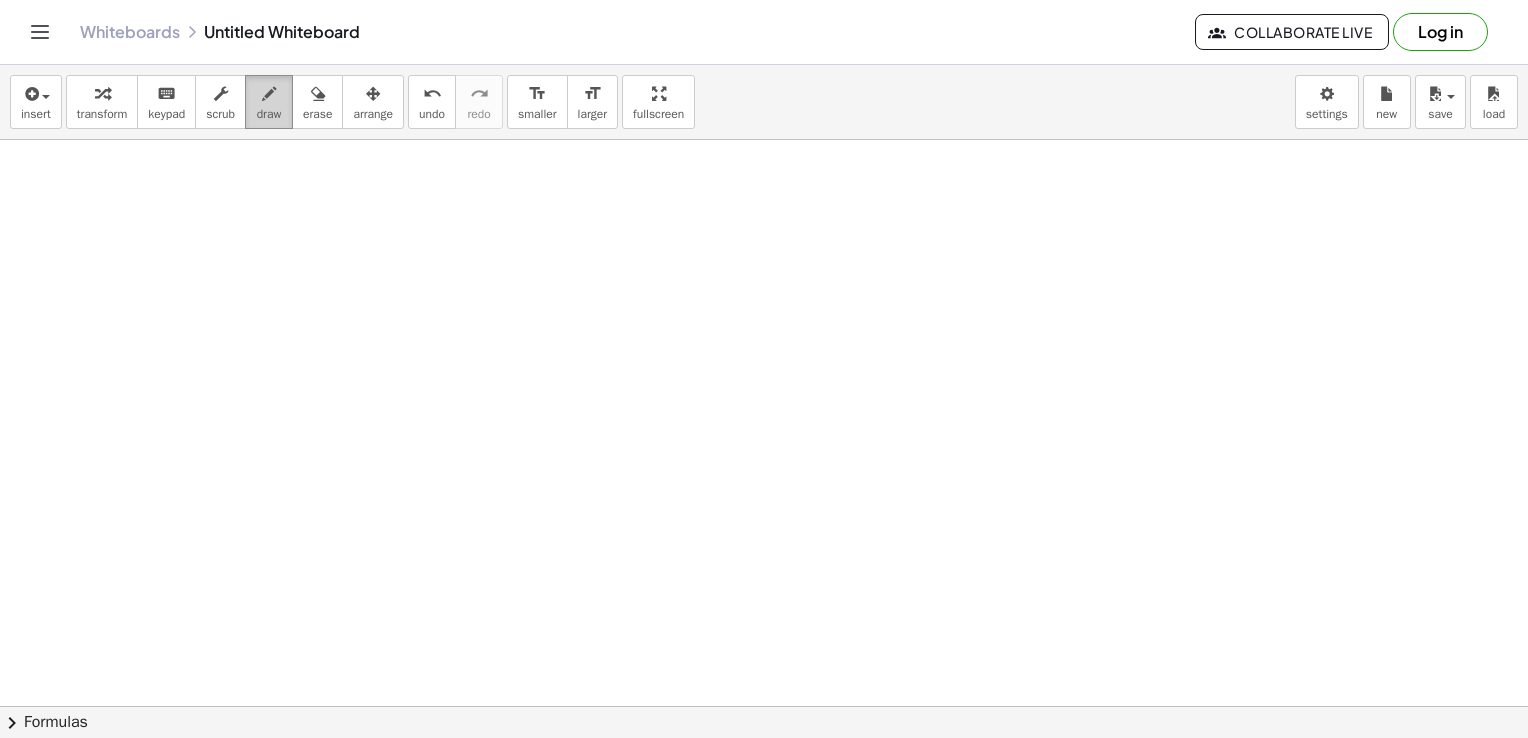 click at bounding box center (269, 93) 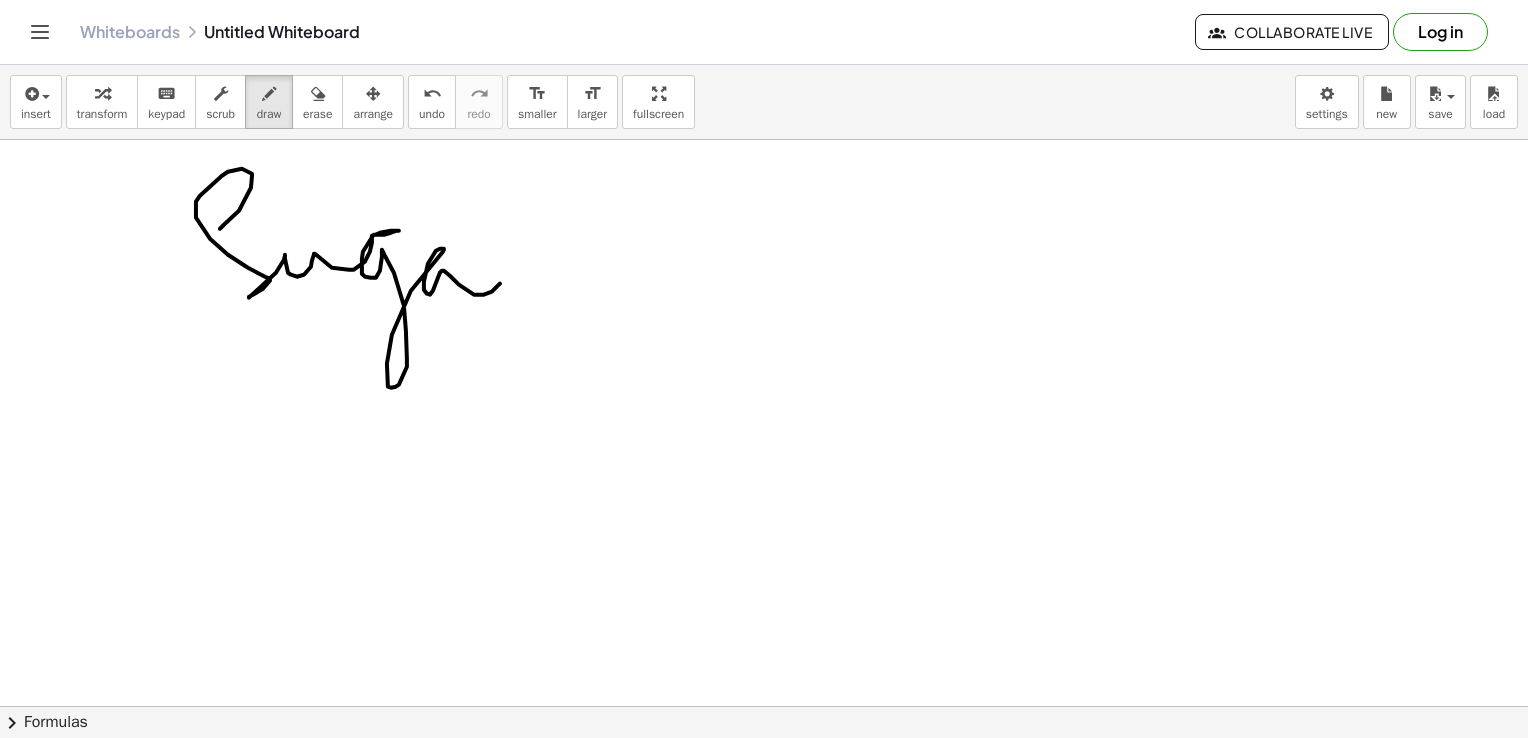 drag, startPoint x: 220, startPoint y: 228, endPoint x: 560, endPoint y: 278, distance: 343.6568 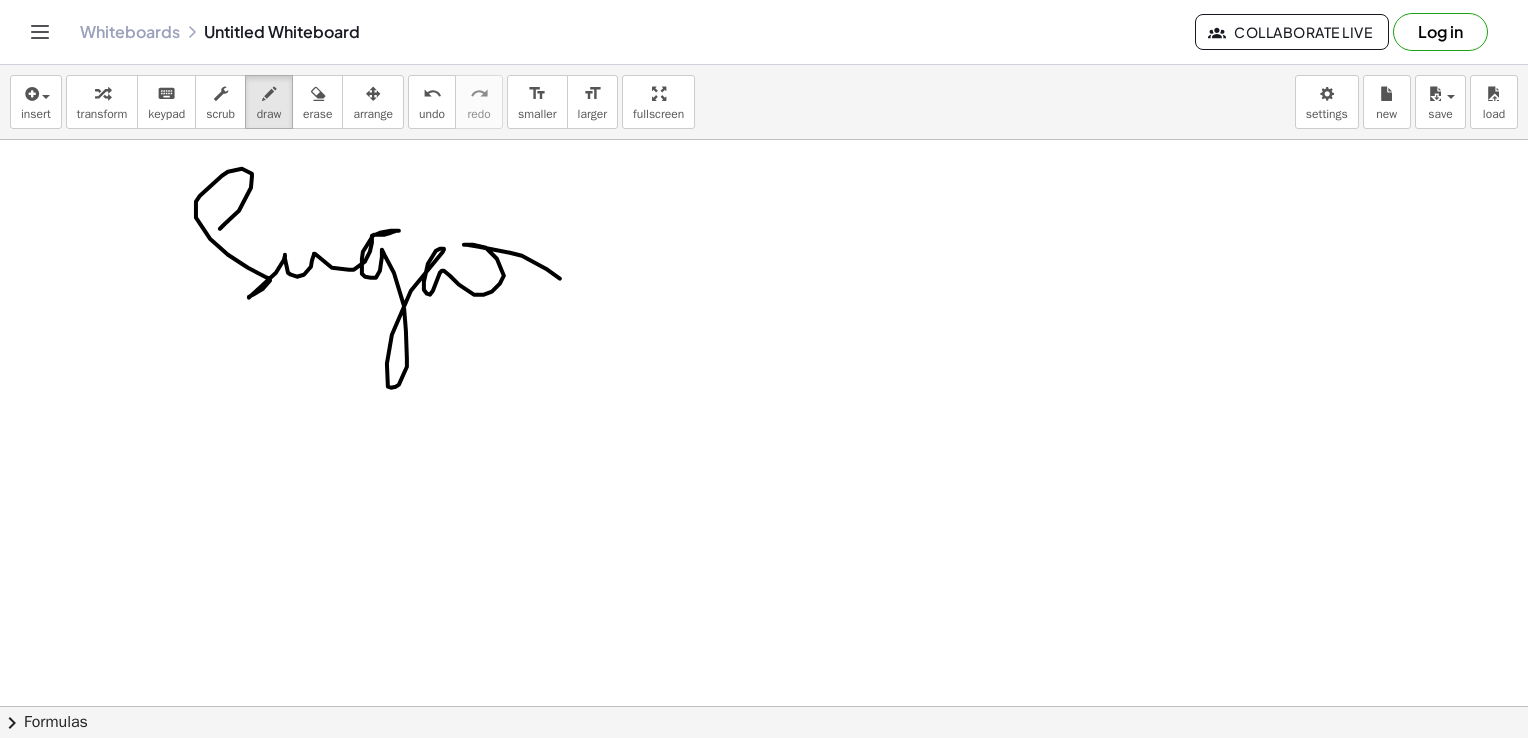 click at bounding box center [769, 633] 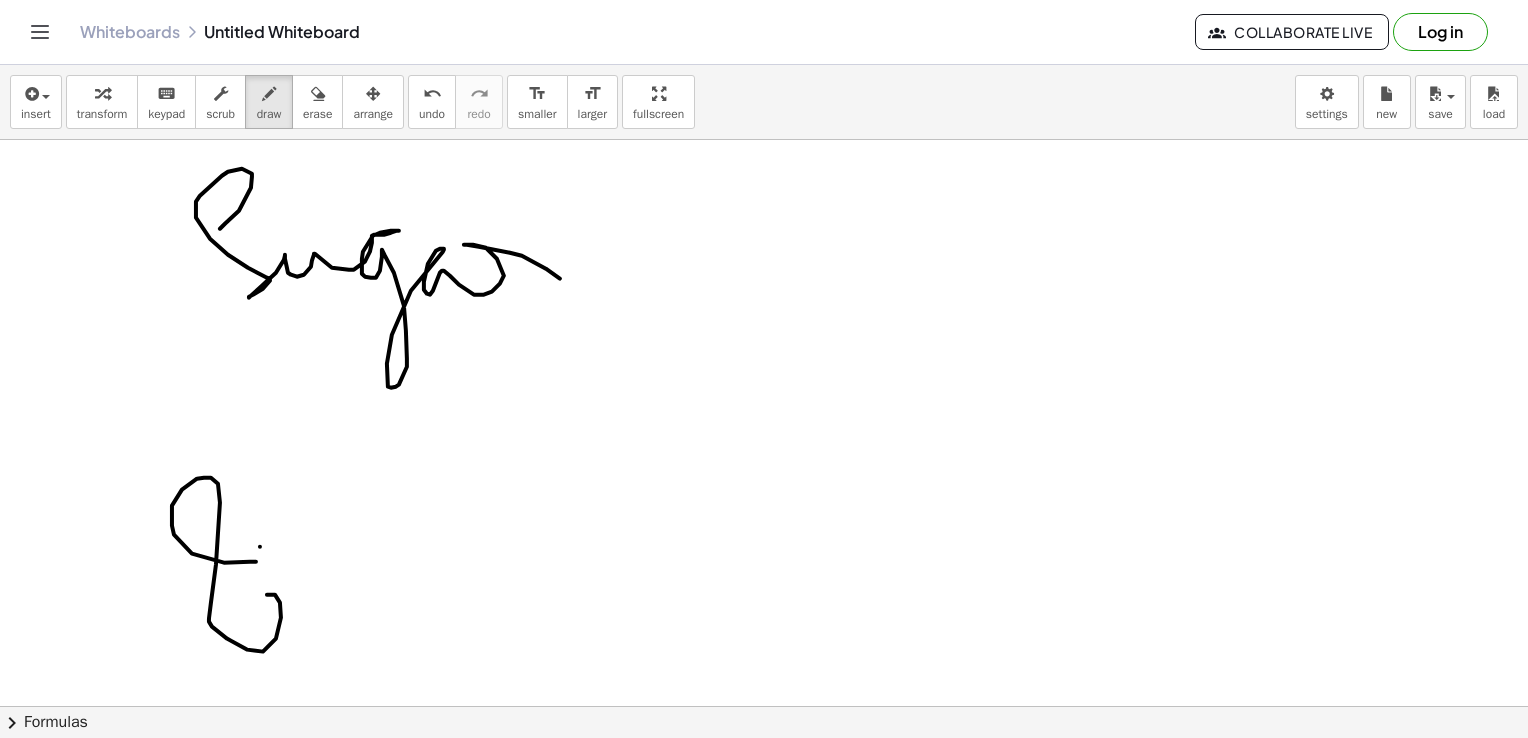 drag, startPoint x: 256, startPoint y: 561, endPoint x: 328, endPoint y: 702, distance: 158.31929 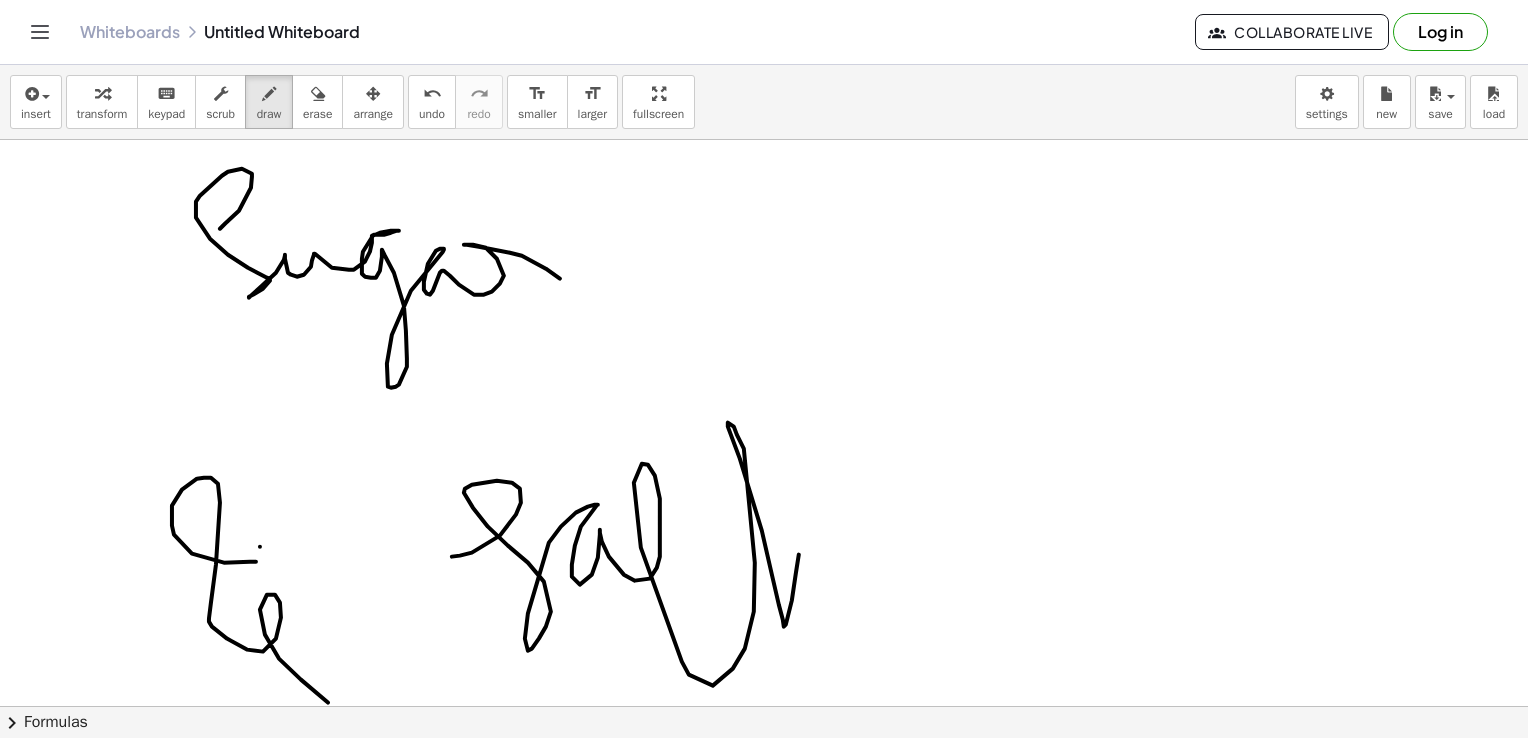drag, startPoint x: 452, startPoint y: 556, endPoint x: 796, endPoint y: 552, distance: 344.02325 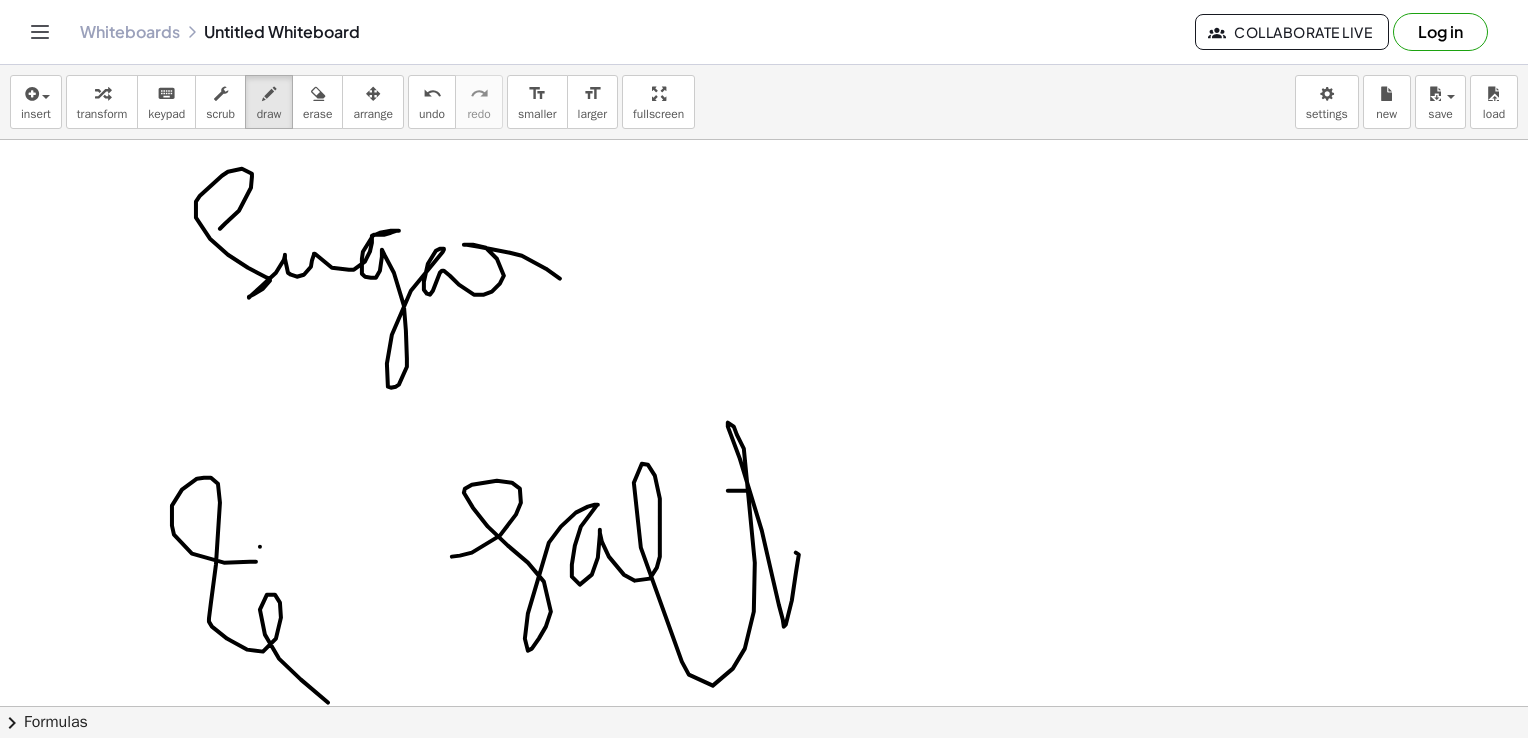 drag, startPoint x: 736, startPoint y: 490, endPoint x: 761, endPoint y: 487, distance: 25.179358 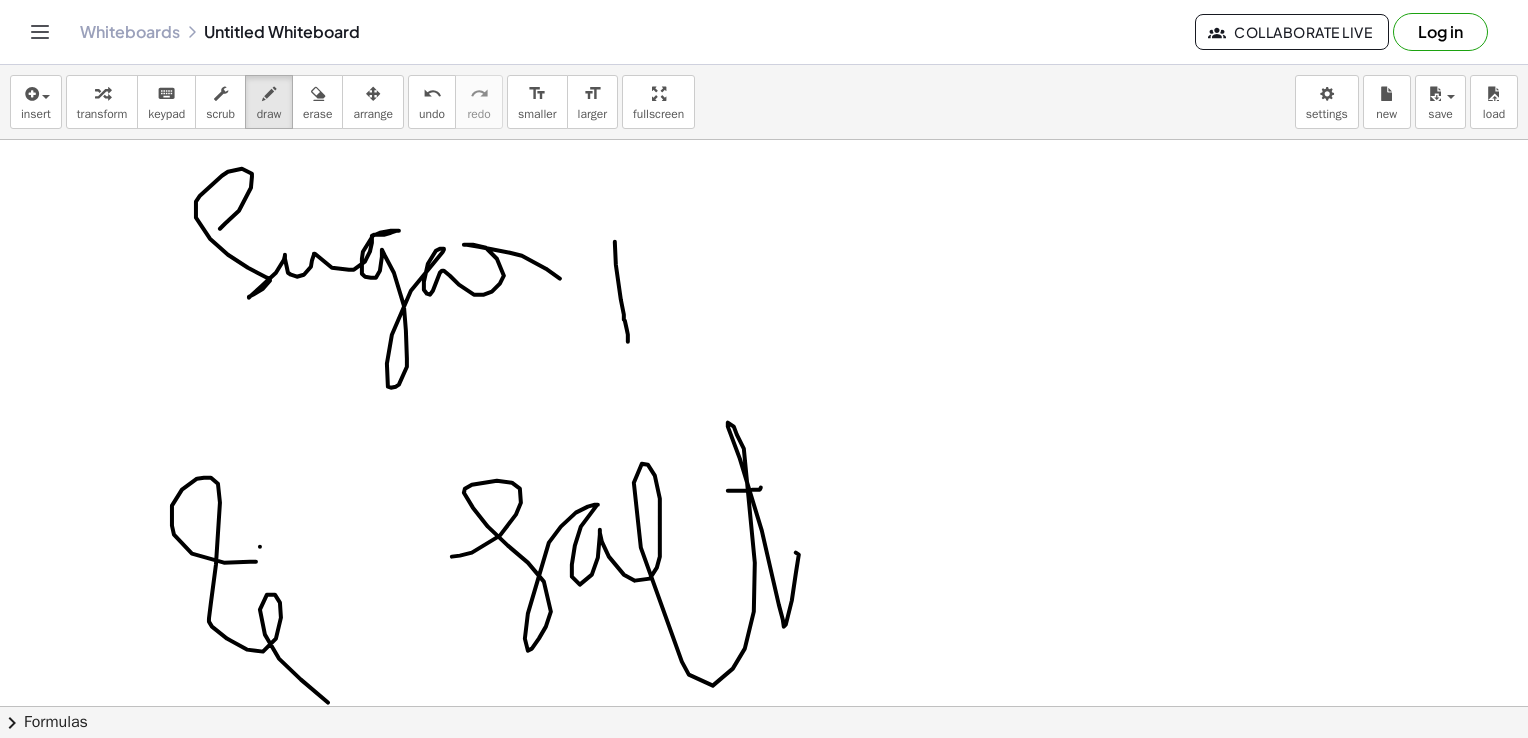 drag, startPoint x: 615, startPoint y: 241, endPoint x: 628, endPoint y: 342, distance: 101.8332 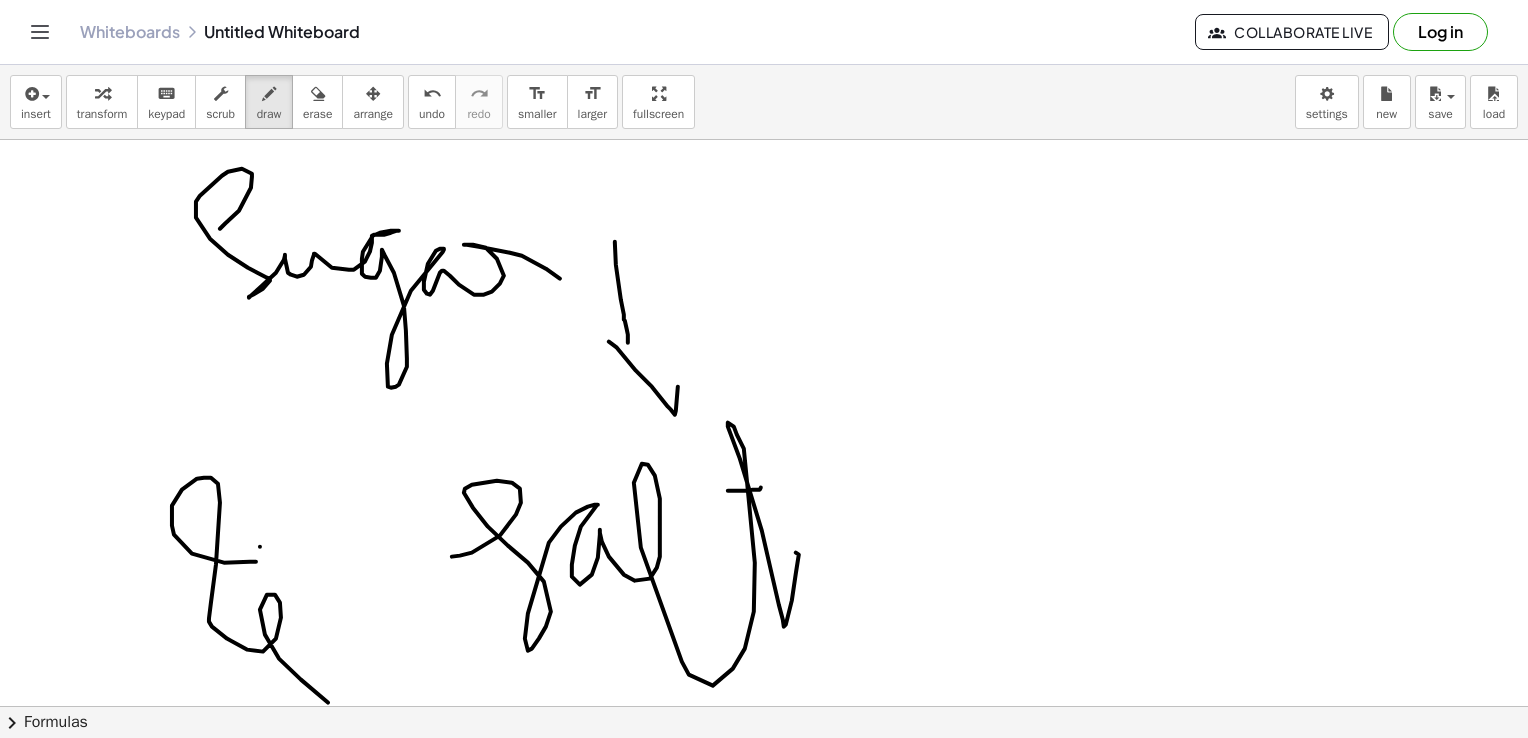drag, startPoint x: 609, startPoint y: 341, endPoint x: 706, endPoint y: 287, distance: 111.01801 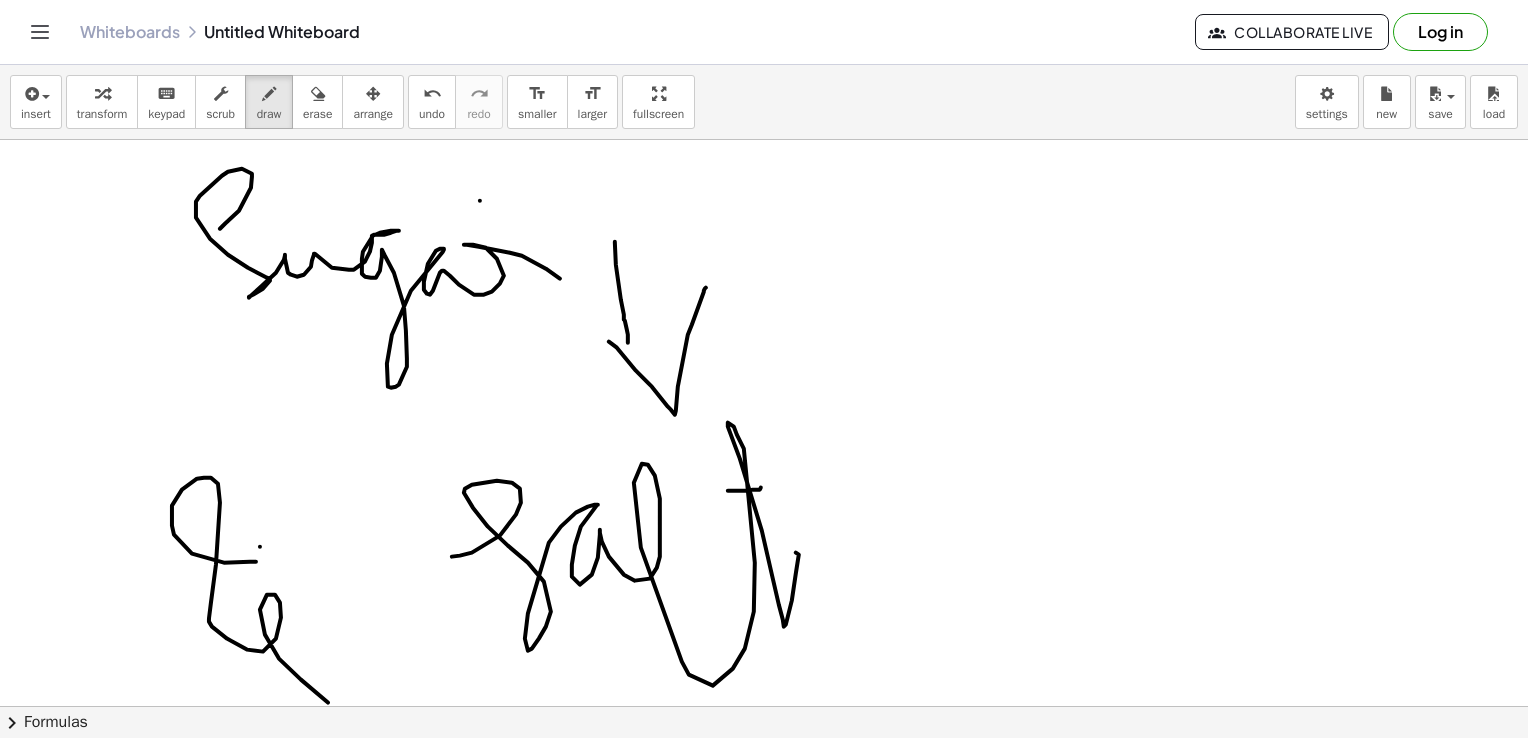 drag, startPoint x: 480, startPoint y: 200, endPoint x: 724, endPoint y: 179, distance: 244.90202 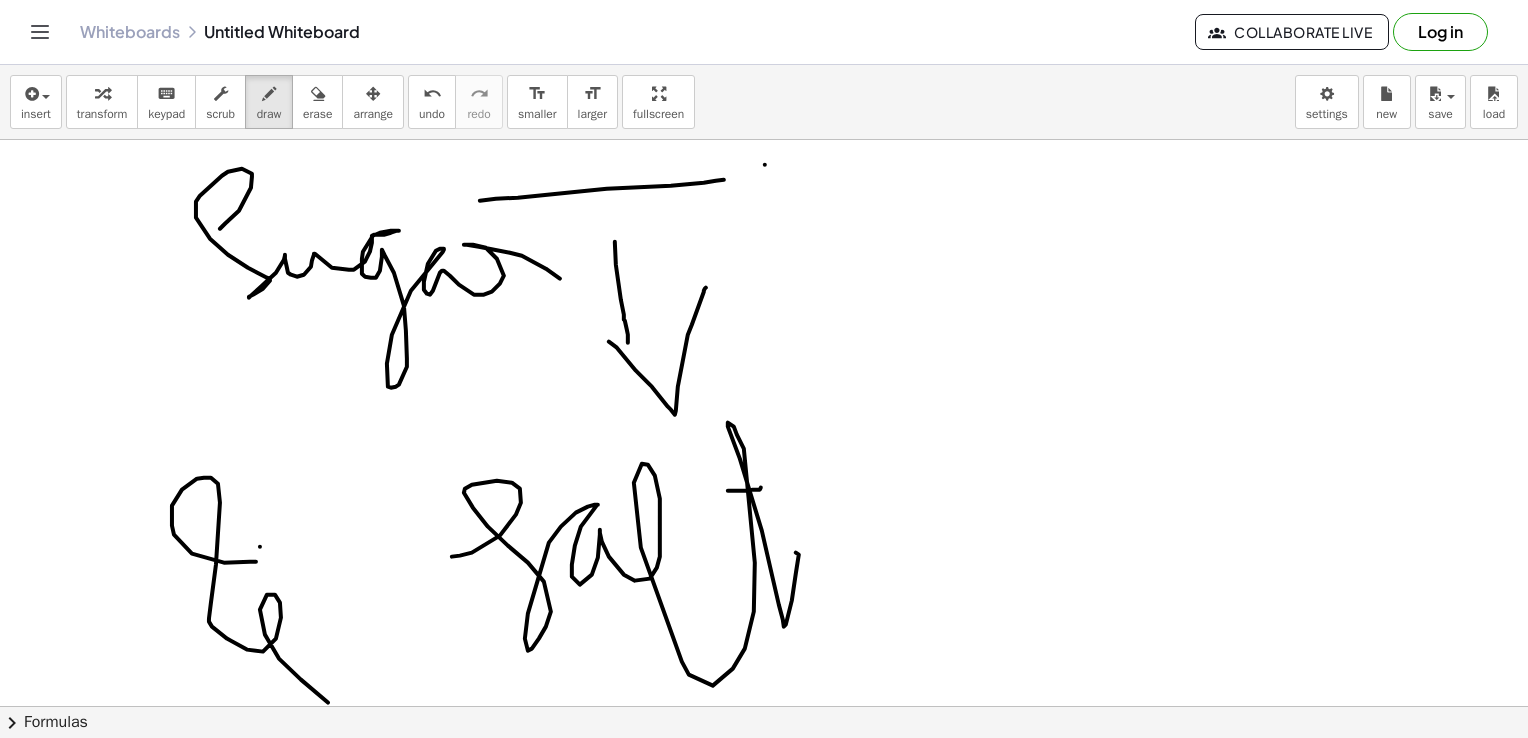drag, startPoint x: 765, startPoint y: 164, endPoint x: 737, endPoint y: 226, distance: 68.0294 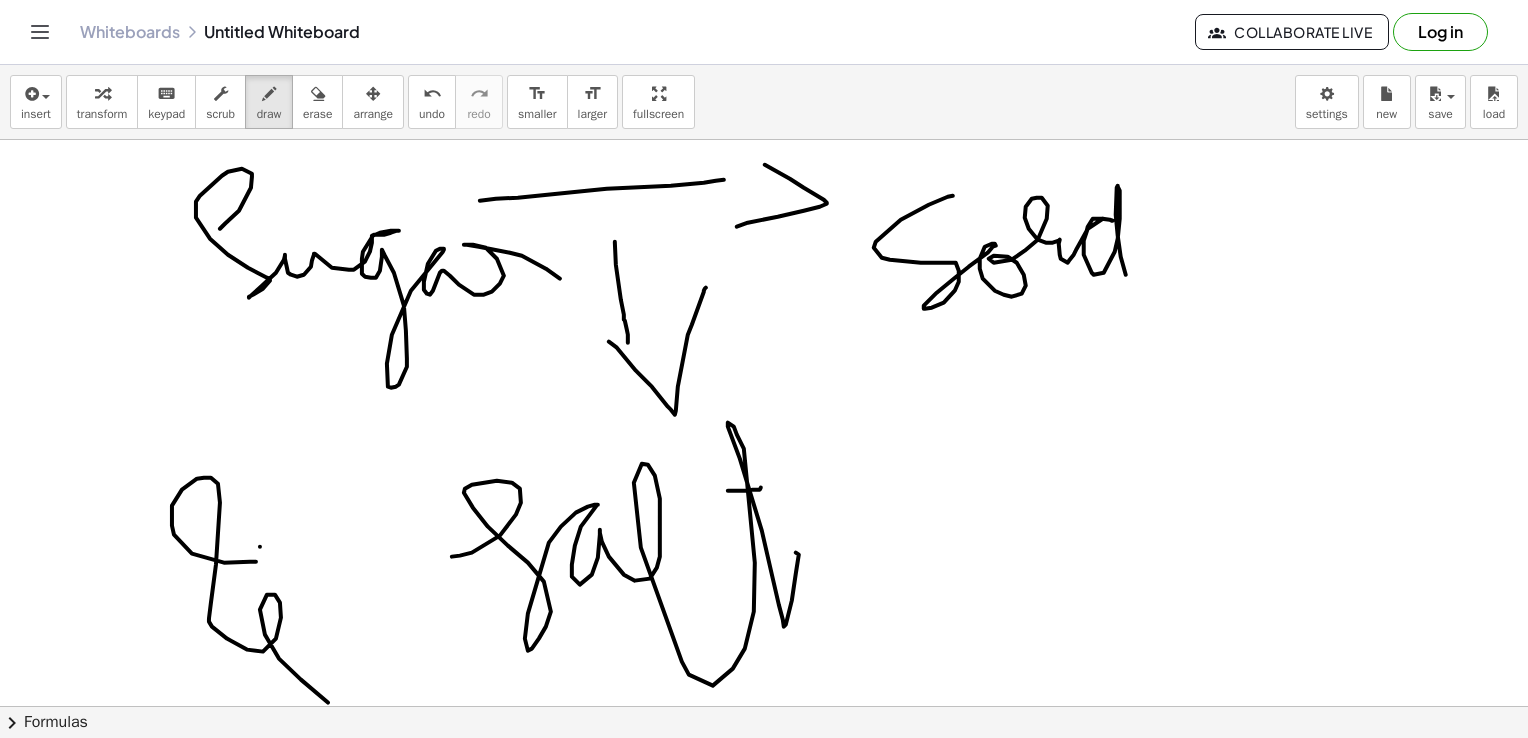 drag, startPoint x: 953, startPoint y: 195, endPoint x: 1126, endPoint y: 277, distance: 191.44974 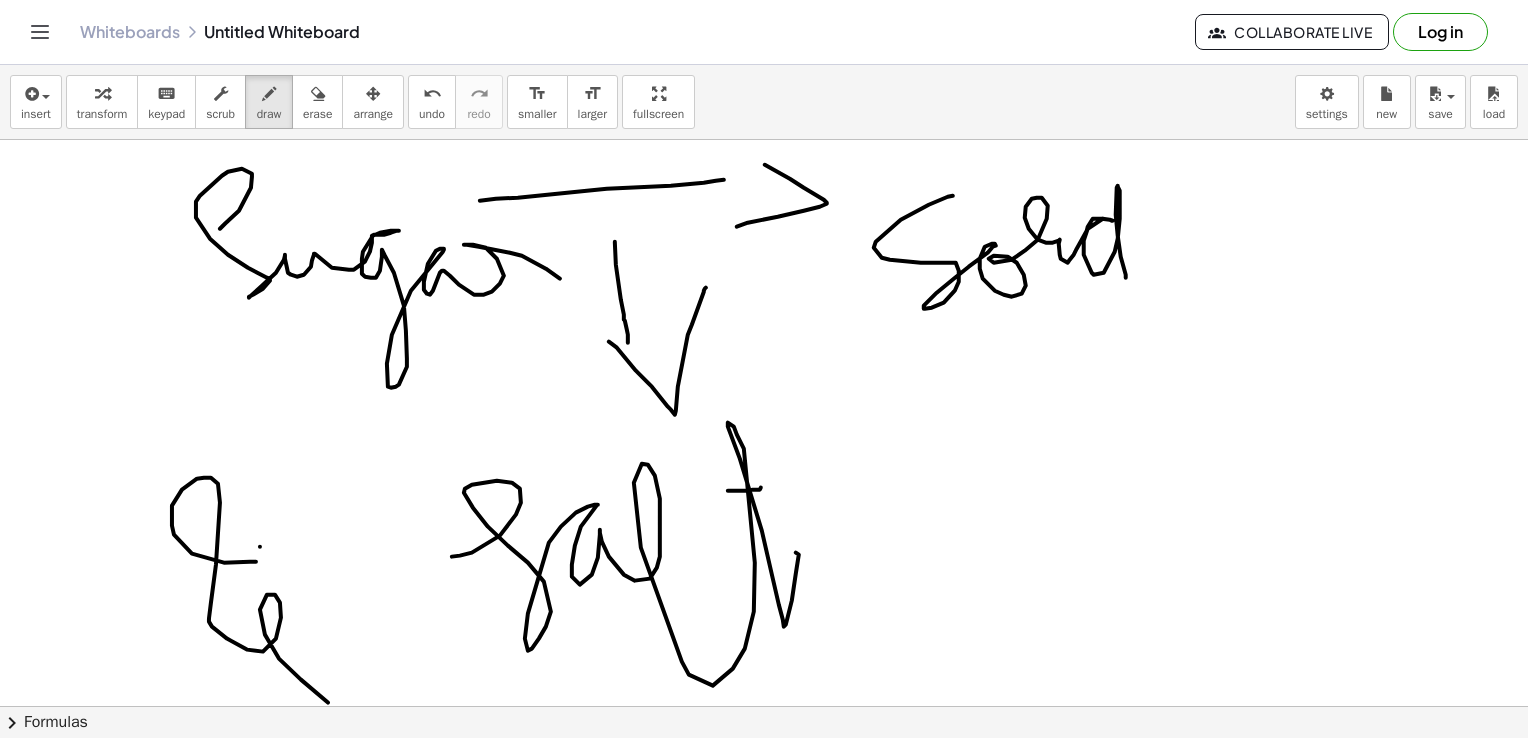 click at bounding box center (769, 633) 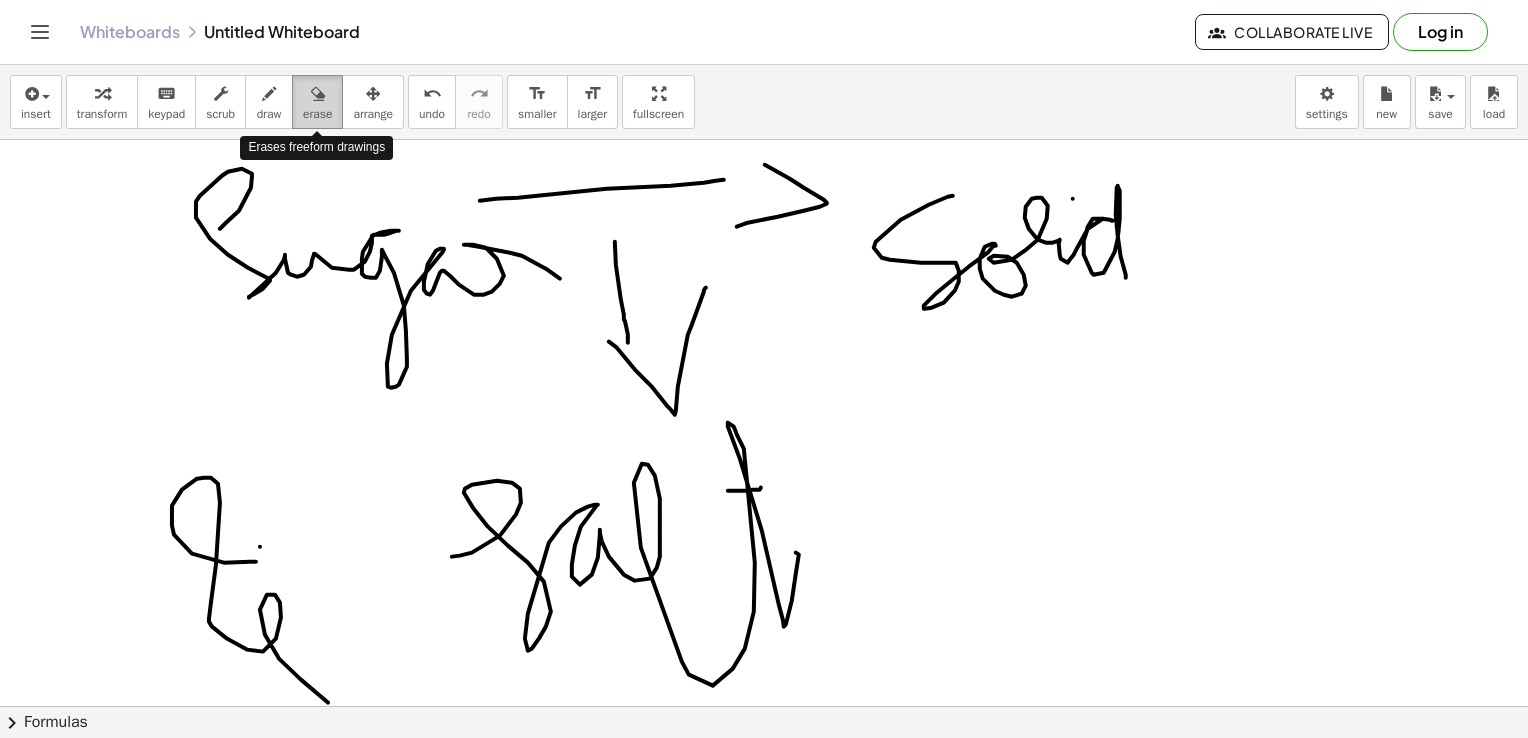 click on "erase" at bounding box center [317, 114] 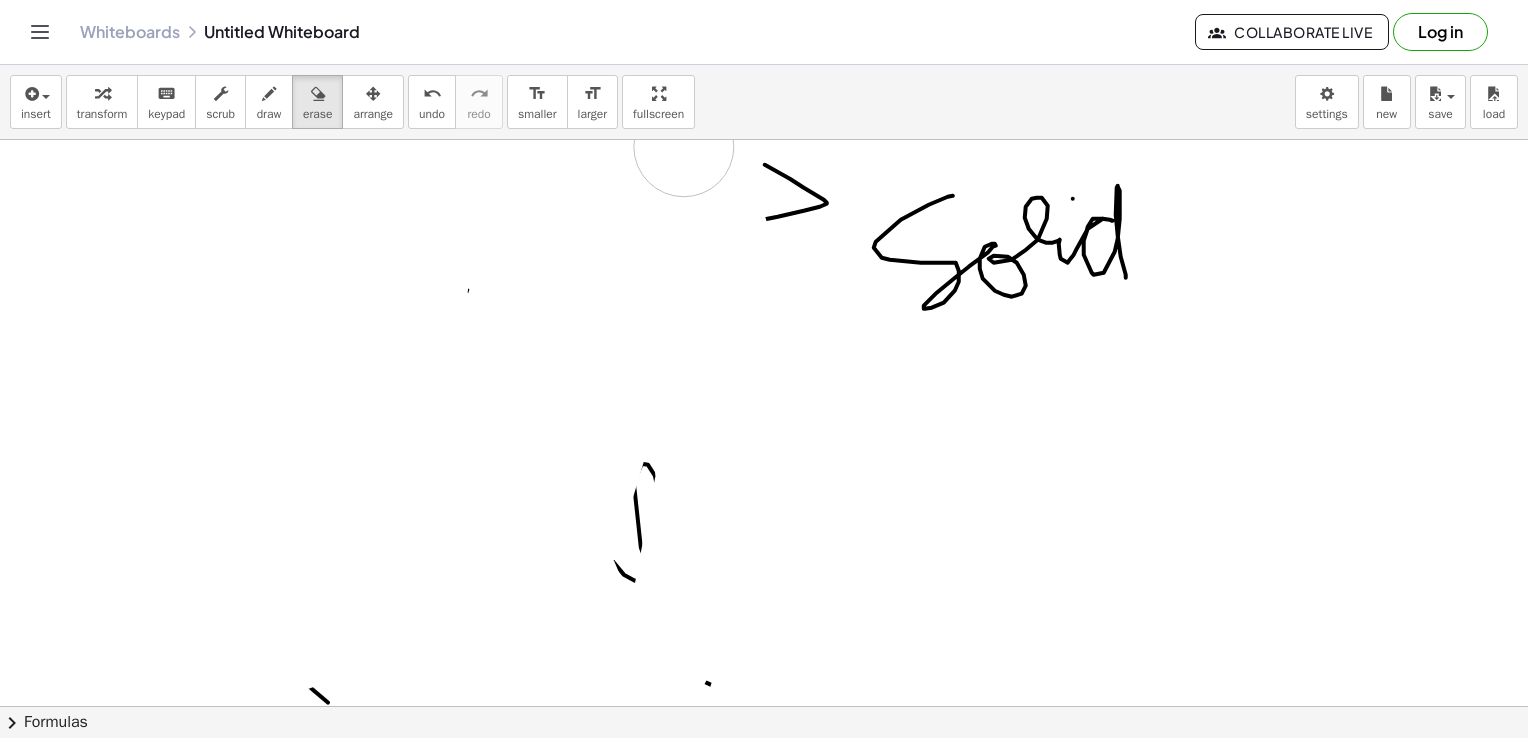 drag, startPoint x: 355, startPoint y: 250, endPoint x: 884, endPoint y: 692, distance: 689.35114 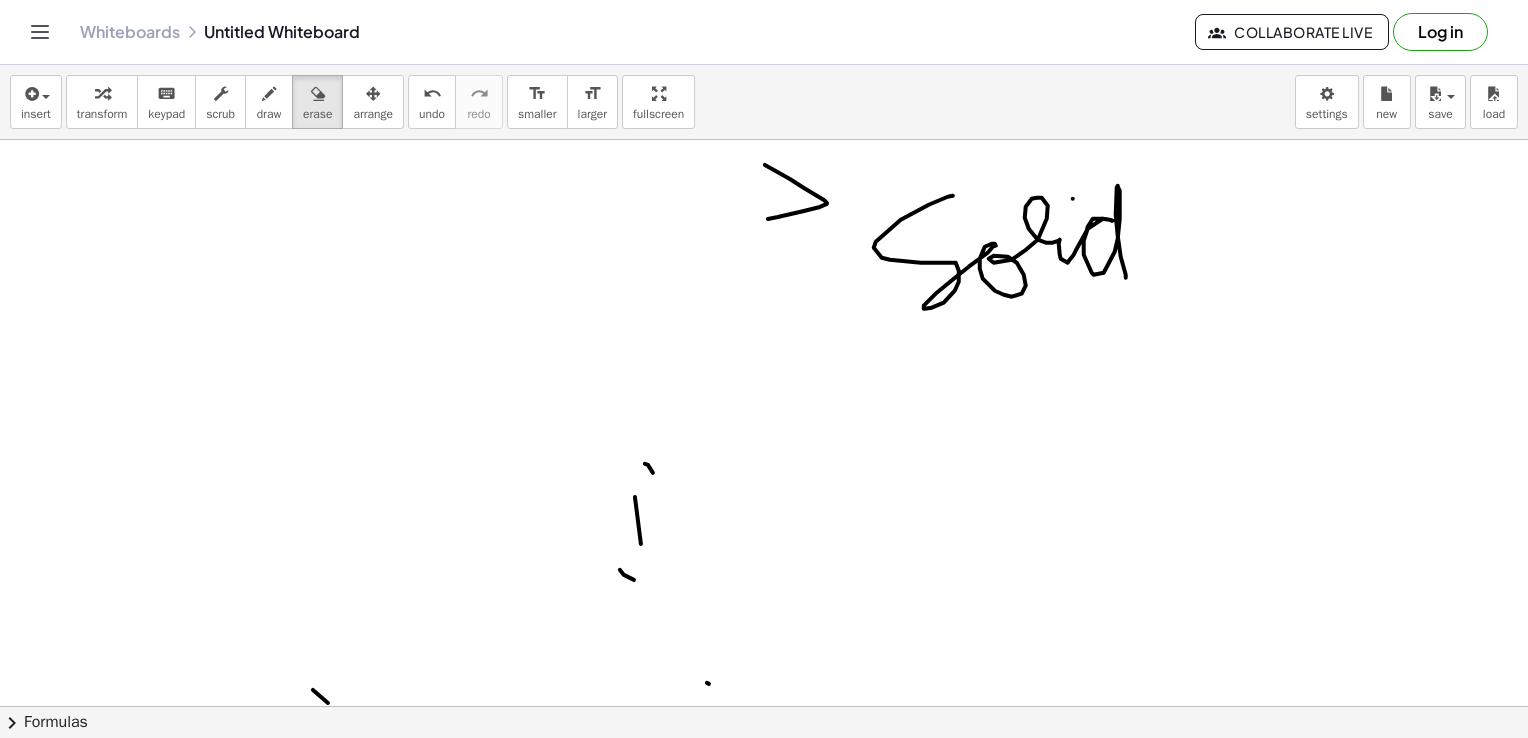 click at bounding box center (769, 633) 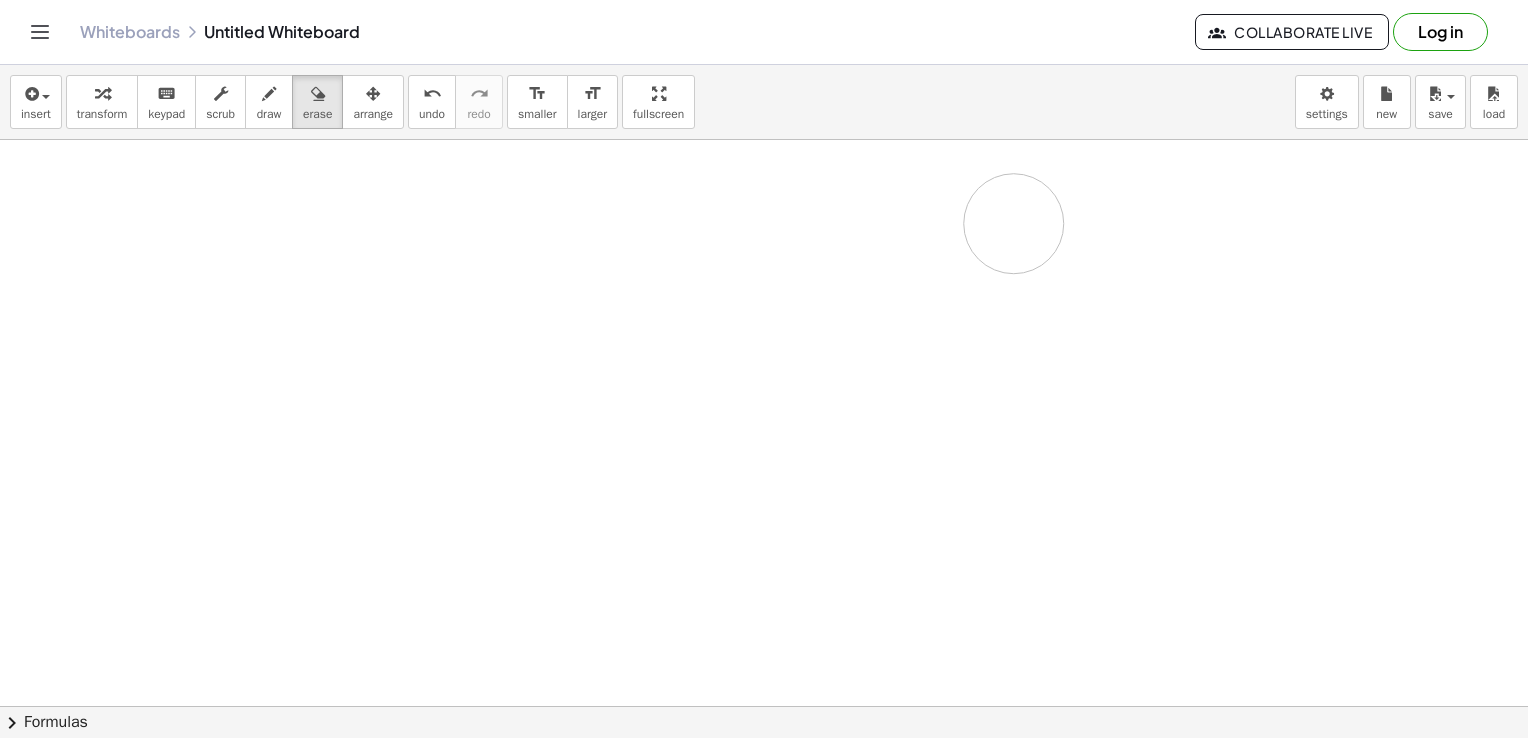 drag, startPoint x: 610, startPoint y: 498, endPoint x: 1014, endPoint y: 223, distance: 488.71362 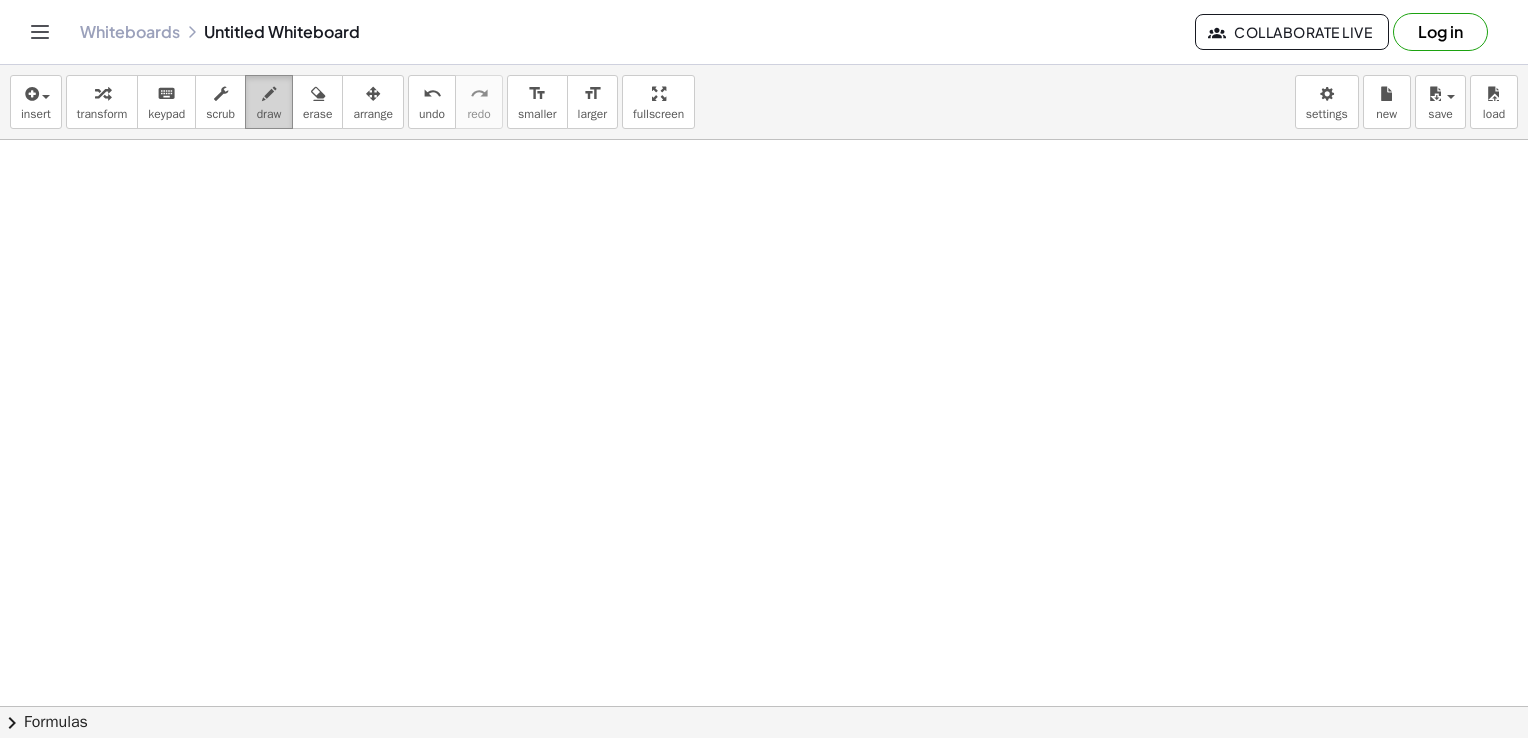 click at bounding box center [269, 94] 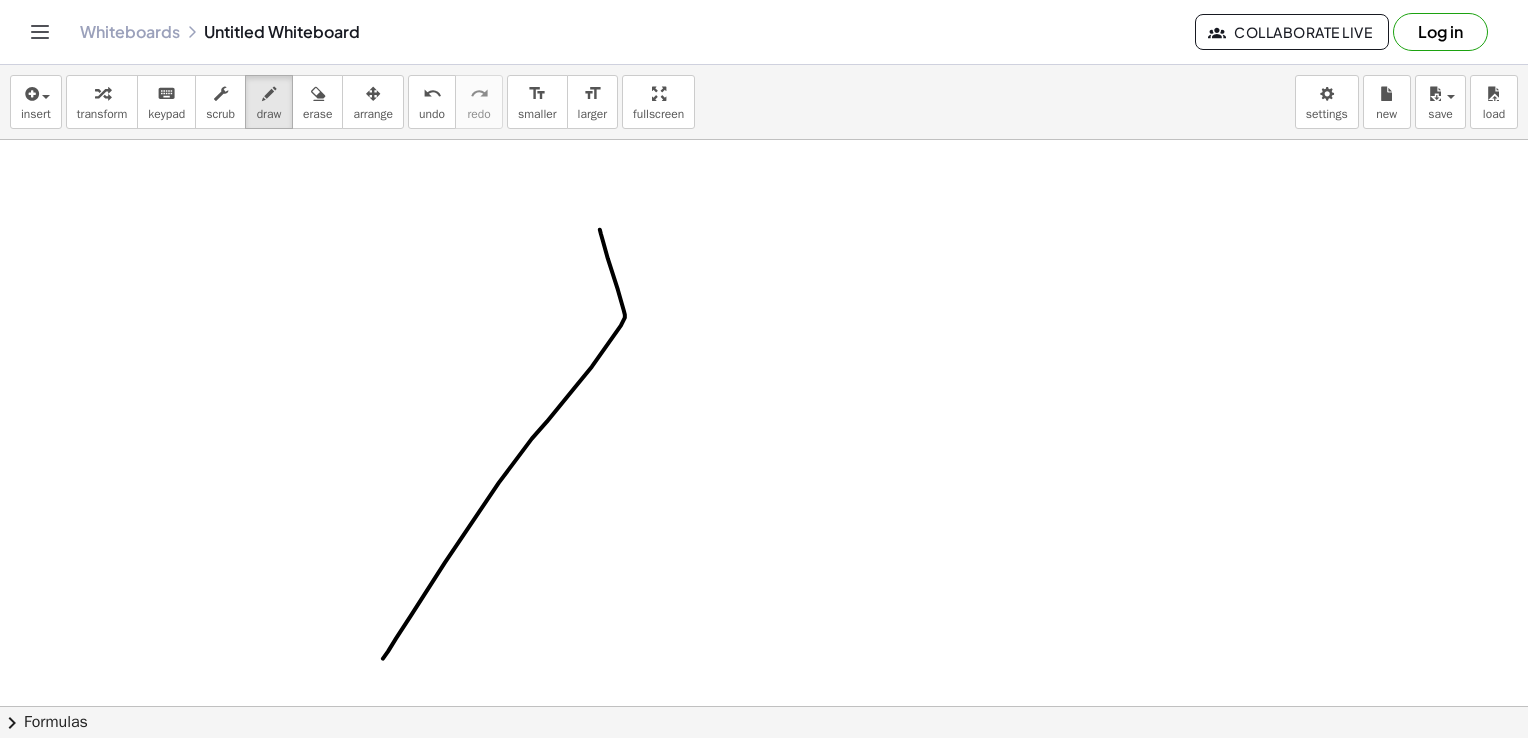 drag, startPoint x: 600, startPoint y: 229, endPoint x: 383, endPoint y: 654, distance: 477.19388 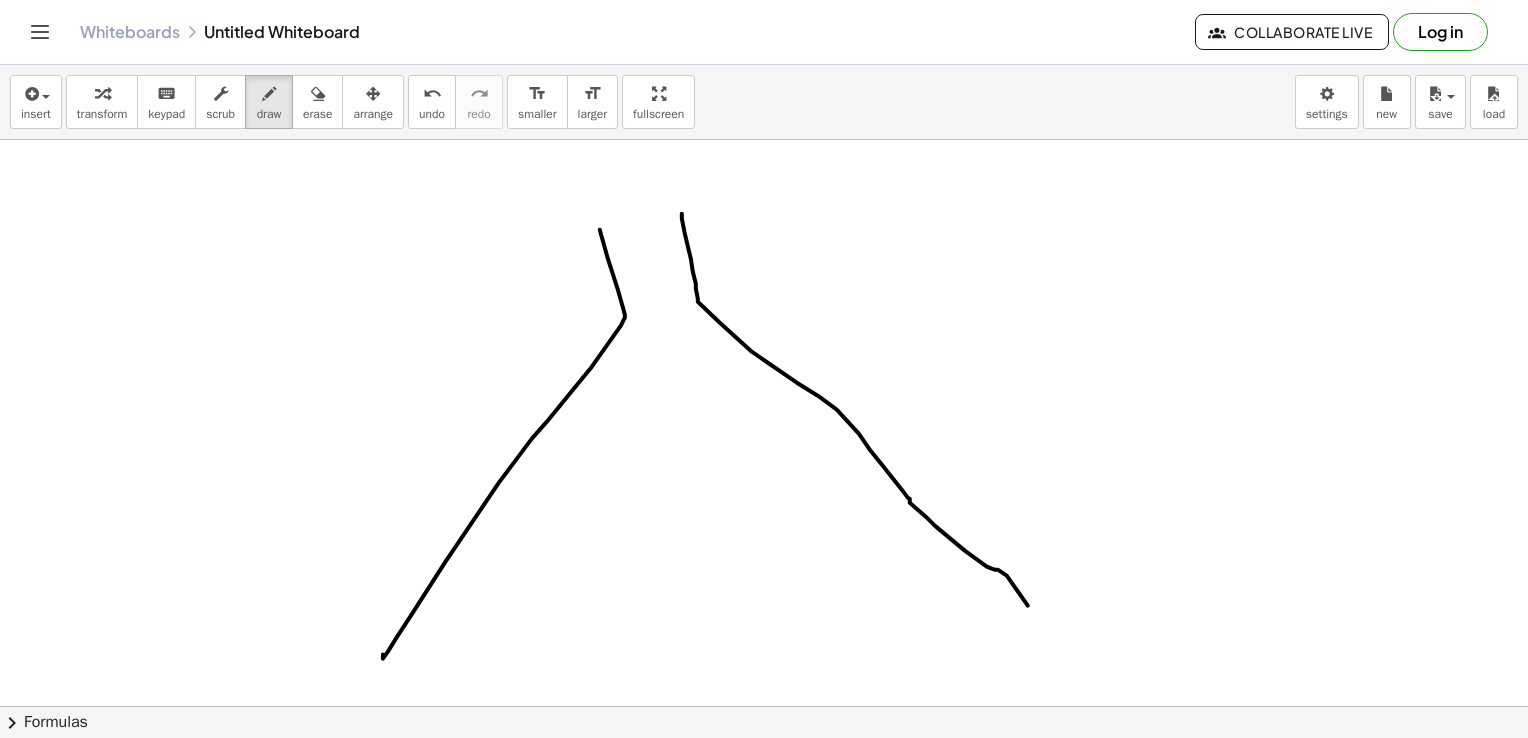 drag, startPoint x: 682, startPoint y: 213, endPoint x: 1089, endPoint y: 654, distance: 600.10834 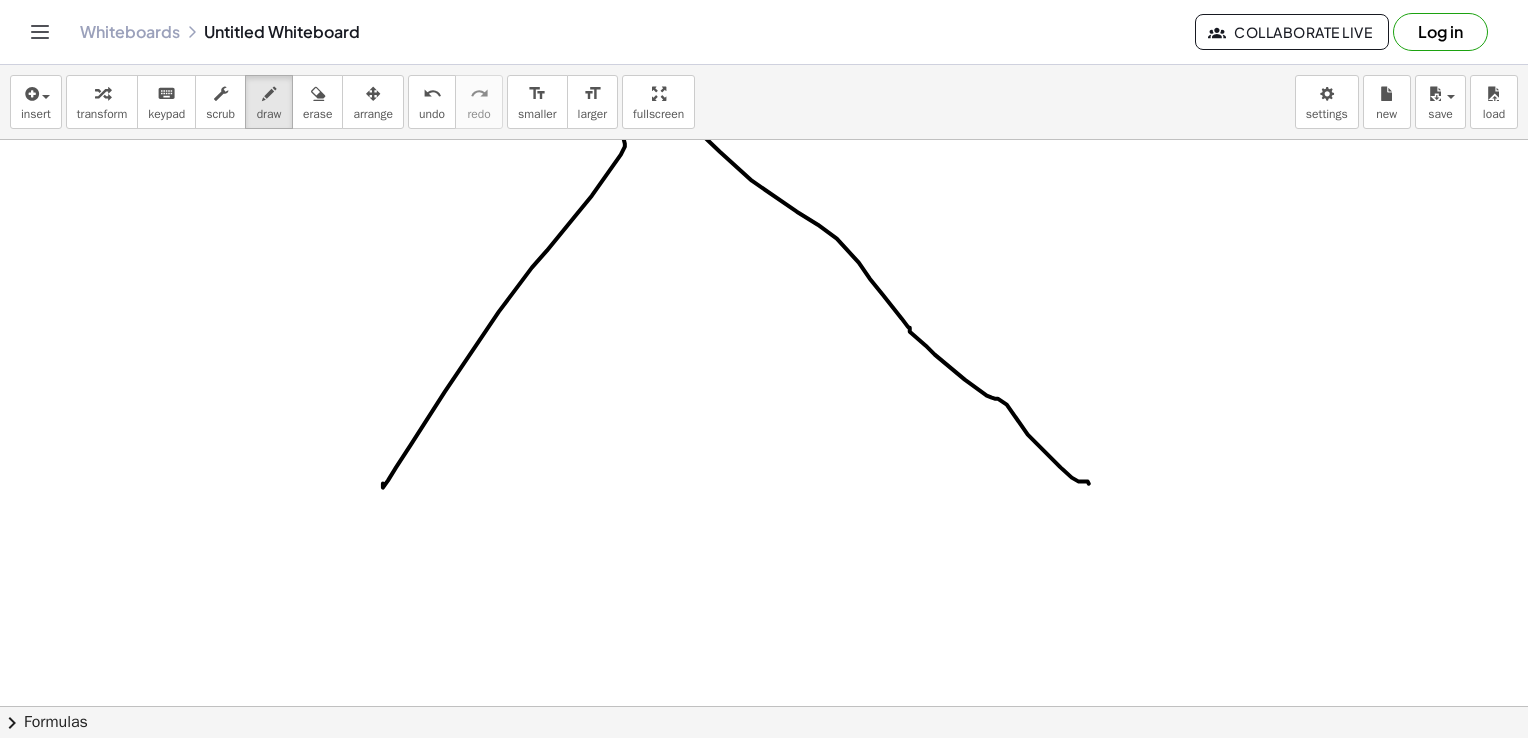 scroll, scrollTop: 442, scrollLeft: 0, axis: vertical 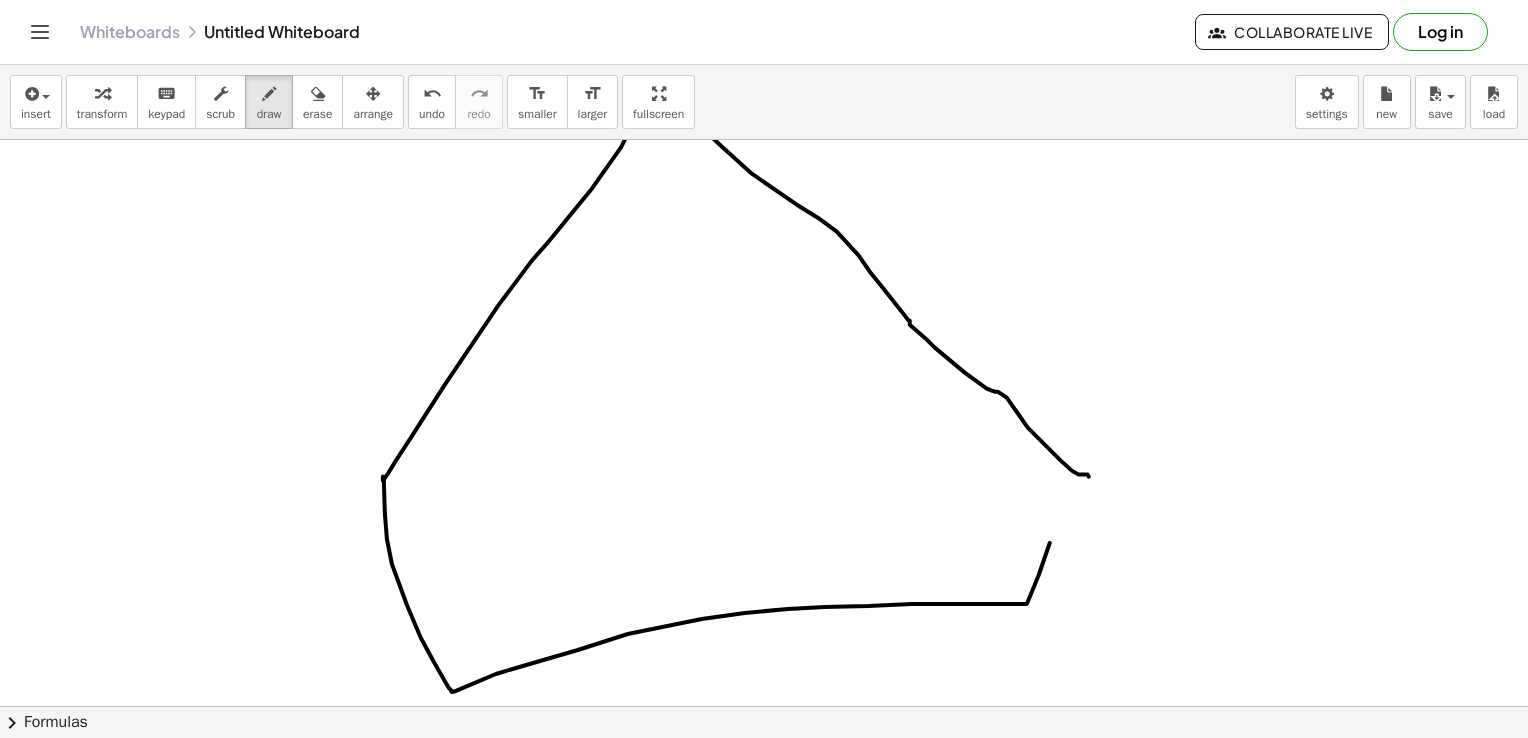 drag, startPoint x: 384, startPoint y: 478, endPoint x: 1088, endPoint y: 453, distance: 704.4437 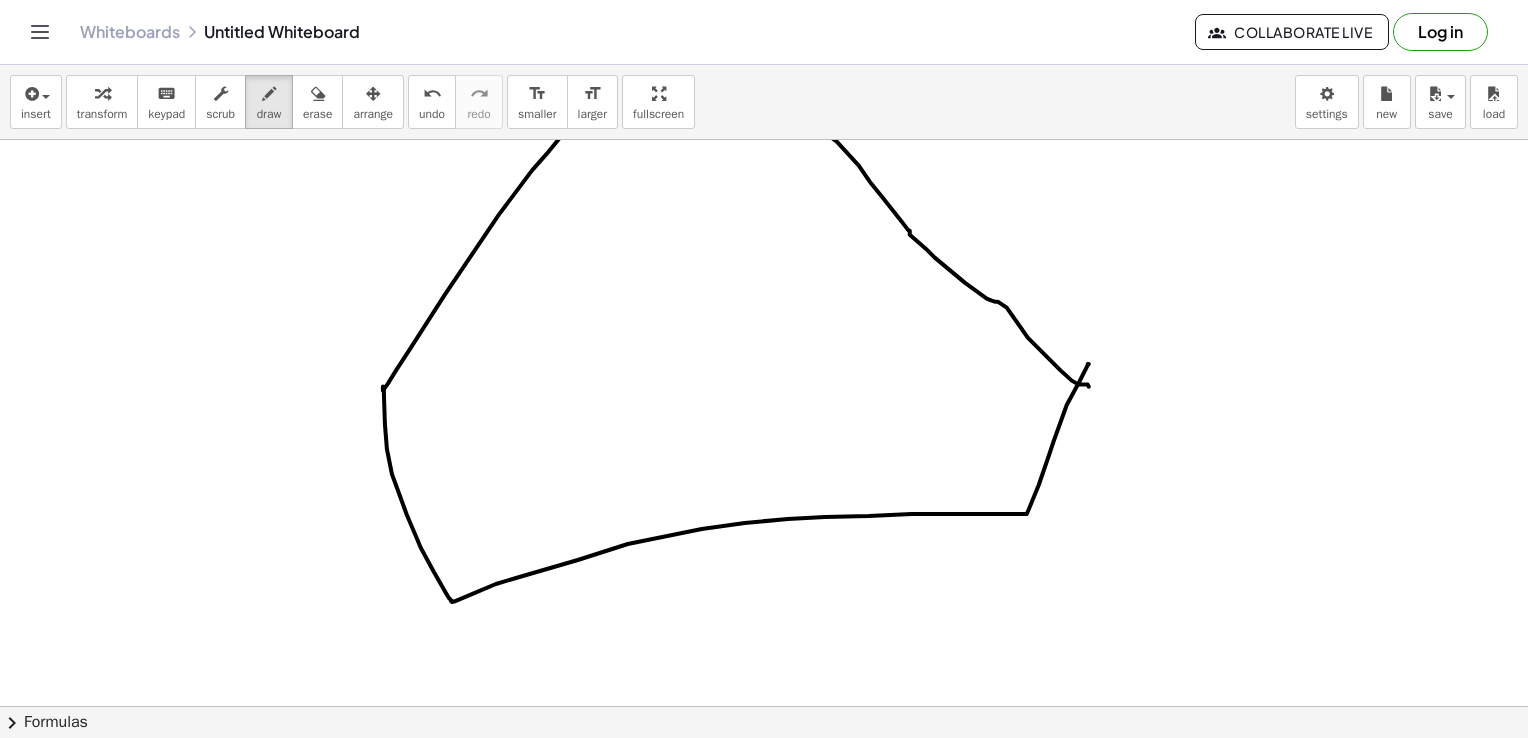scroll, scrollTop: 362, scrollLeft: 0, axis: vertical 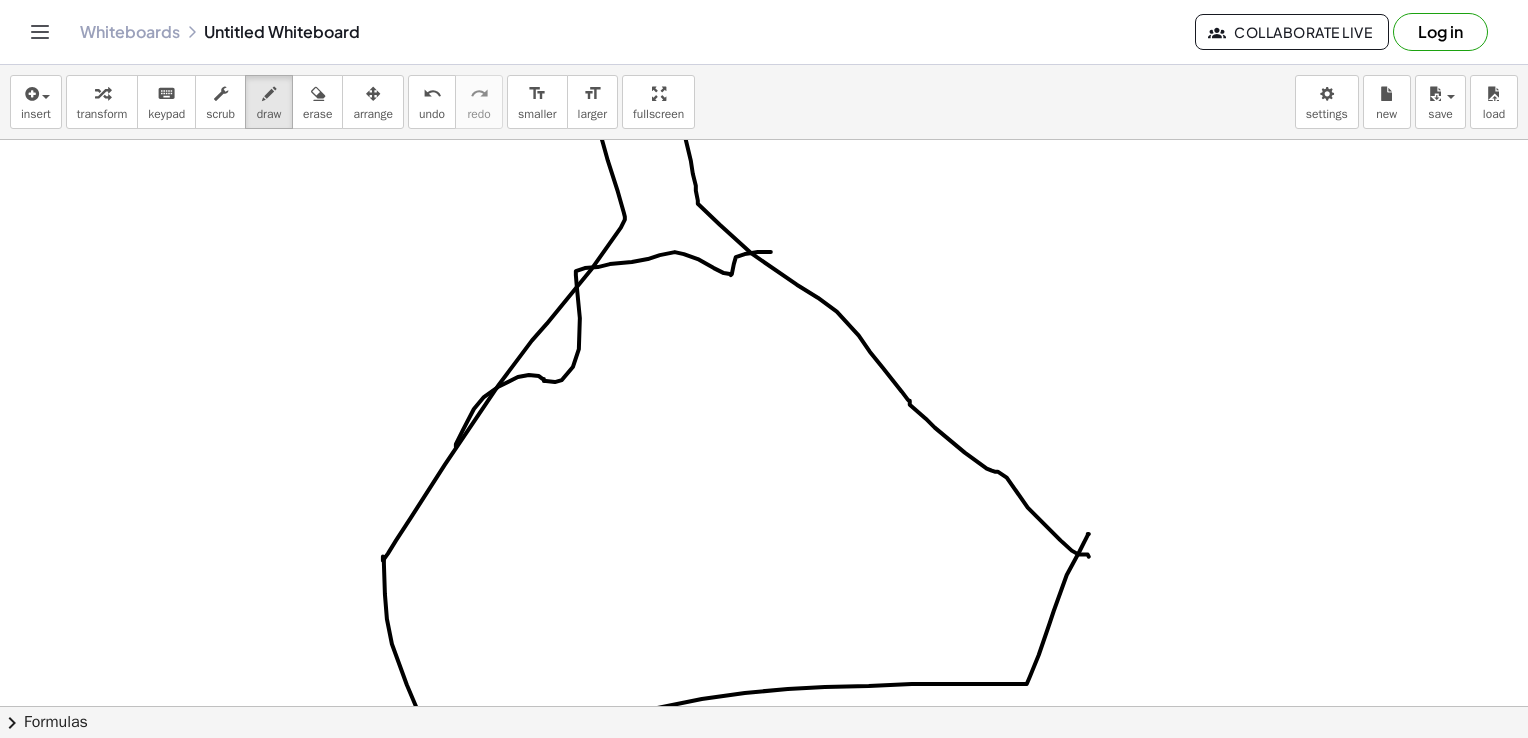 drag, startPoint x: 456, startPoint y: 446, endPoint x: 782, endPoint y: 254, distance: 378.33847 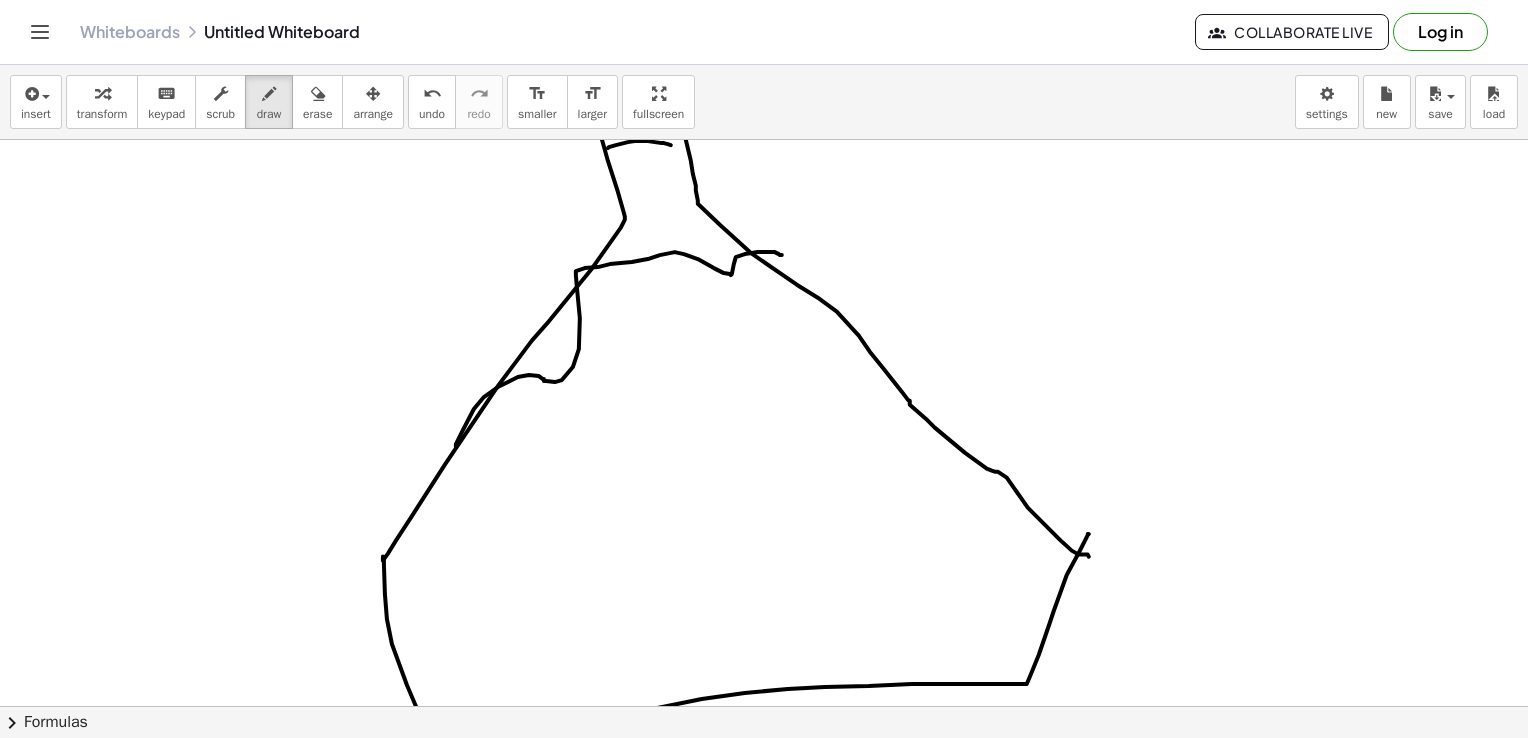 drag, startPoint x: 608, startPoint y: 147, endPoint x: 683, endPoint y: 143, distance: 75.10659 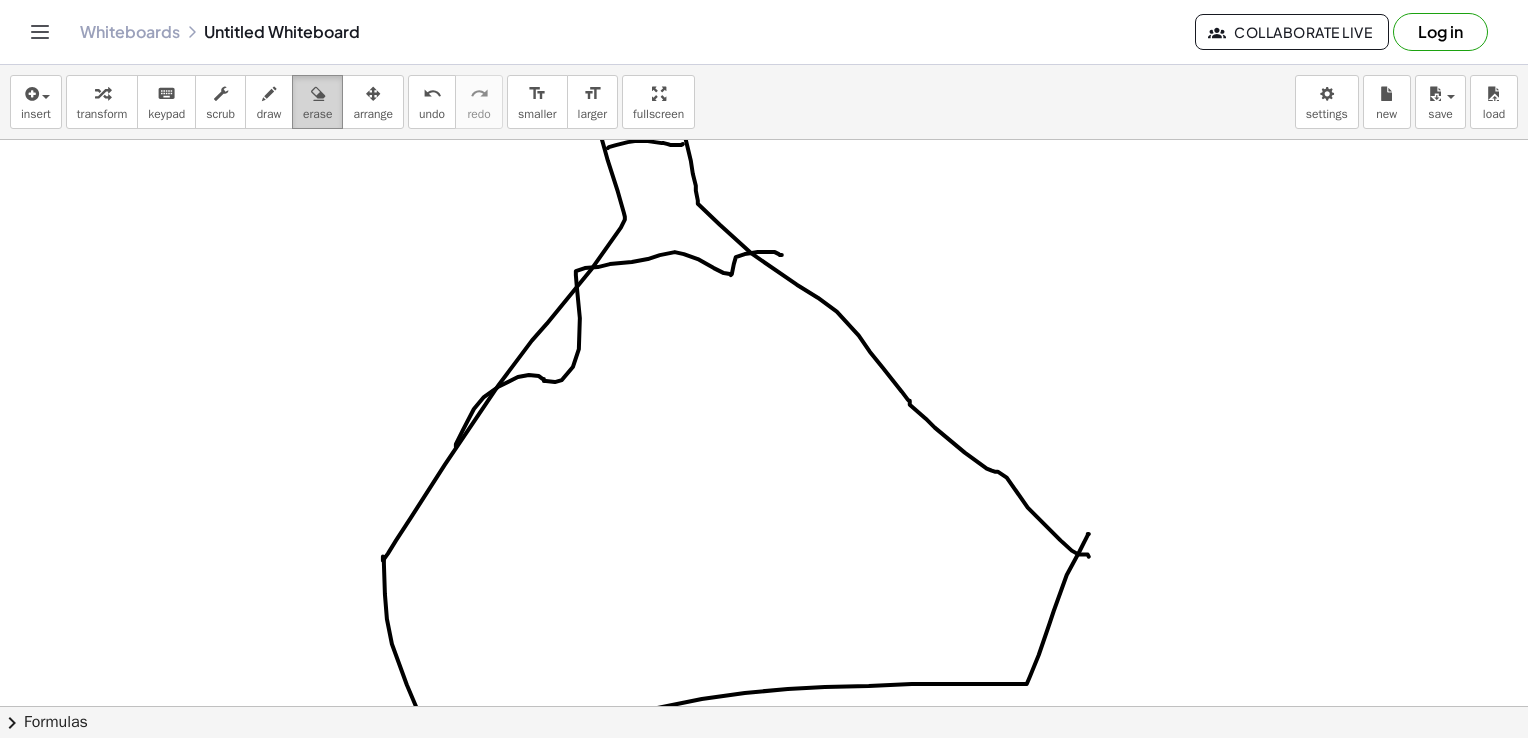 click on "erase" at bounding box center [317, 114] 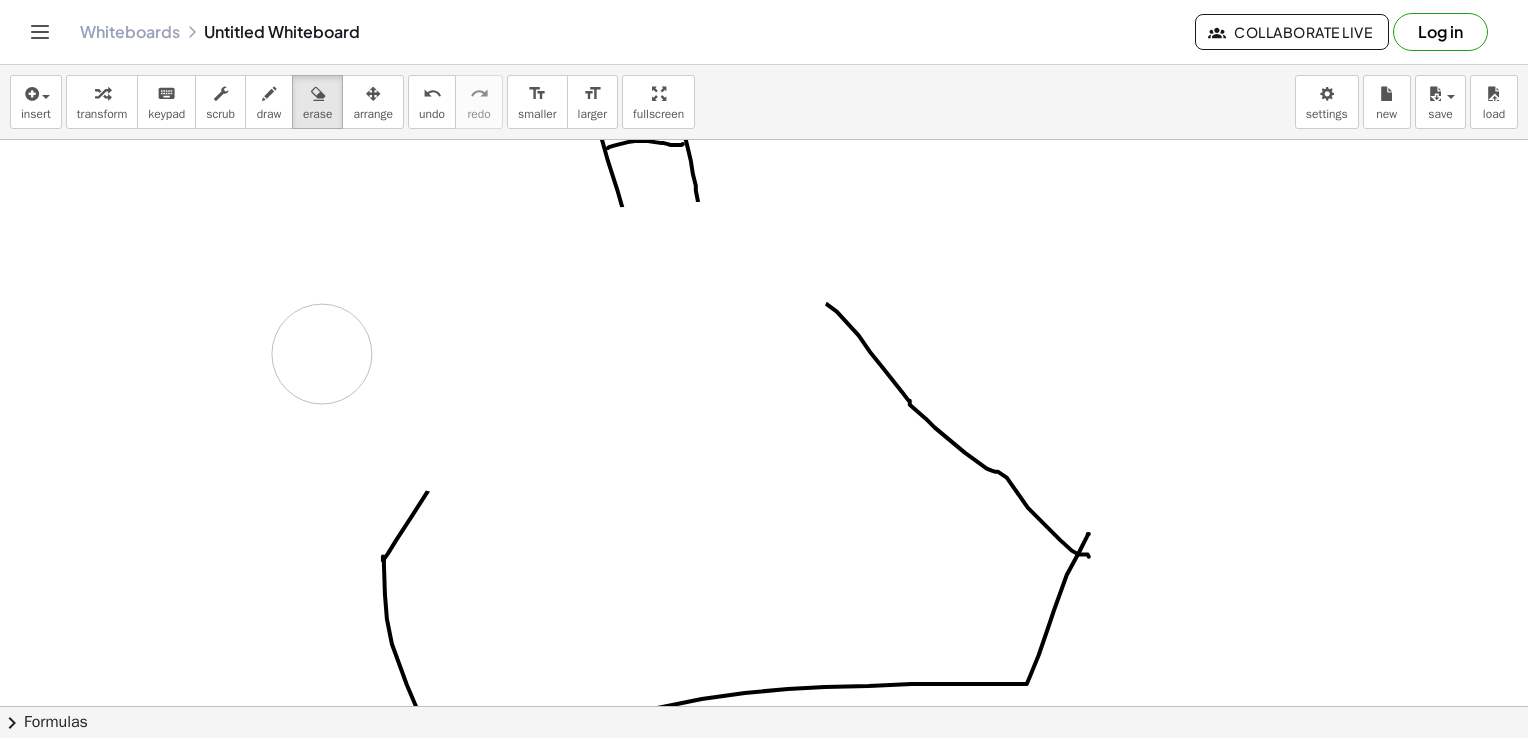 drag, startPoint x: 594, startPoint y: 278, endPoint x: 165, endPoint y: 330, distance: 432.14 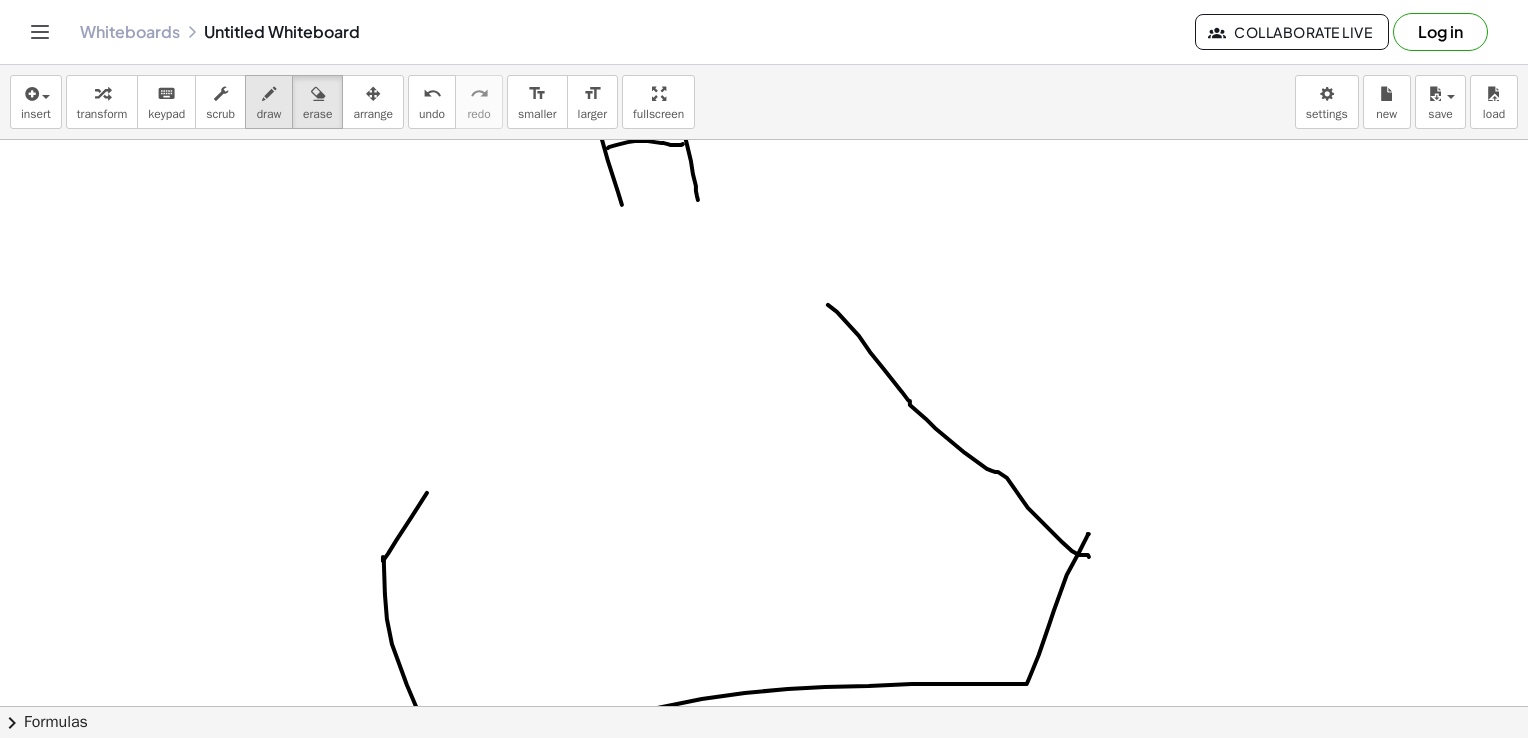 click at bounding box center [269, 94] 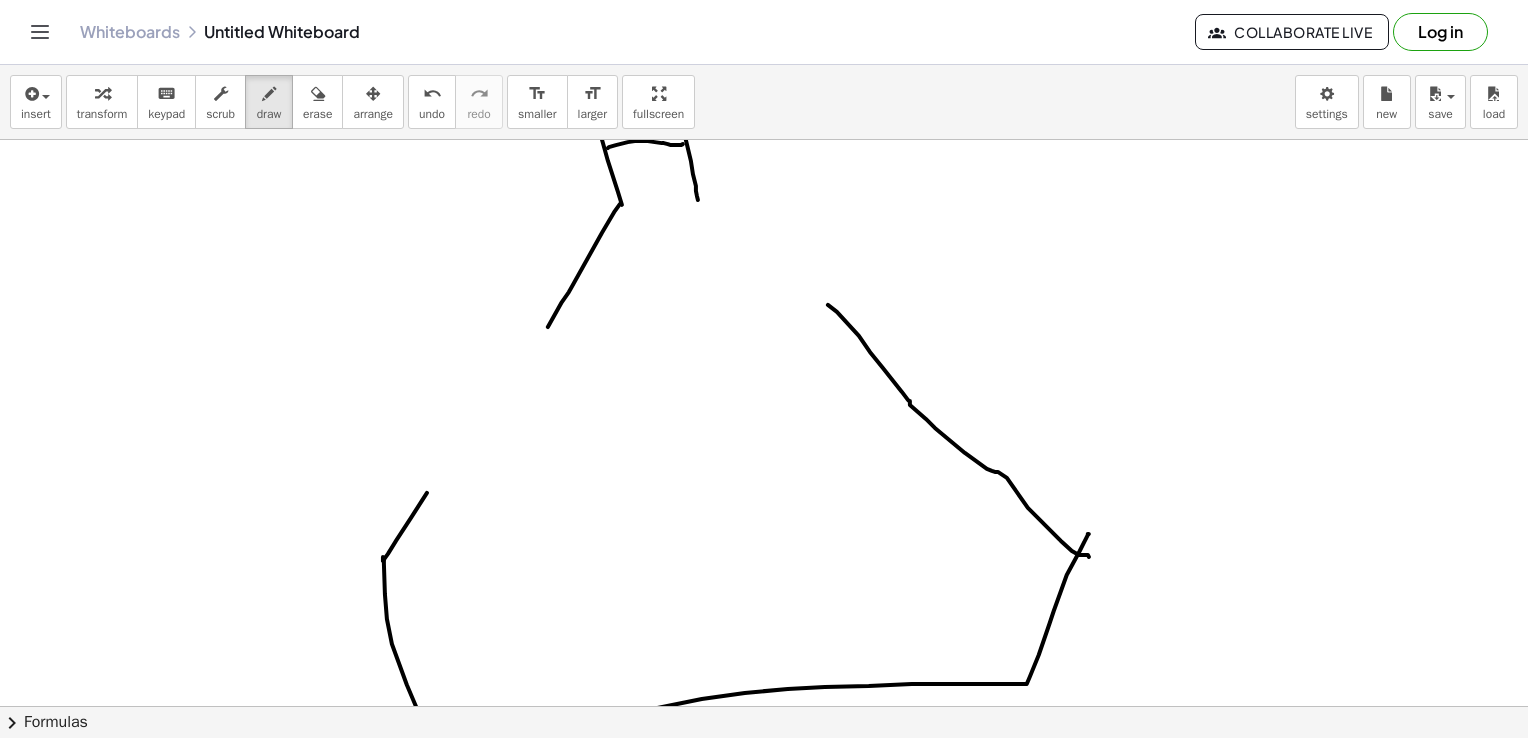 drag, startPoint x: 620, startPoint y: 203, endPoint x: 478, endPoint y: 448, distance: 283.17664 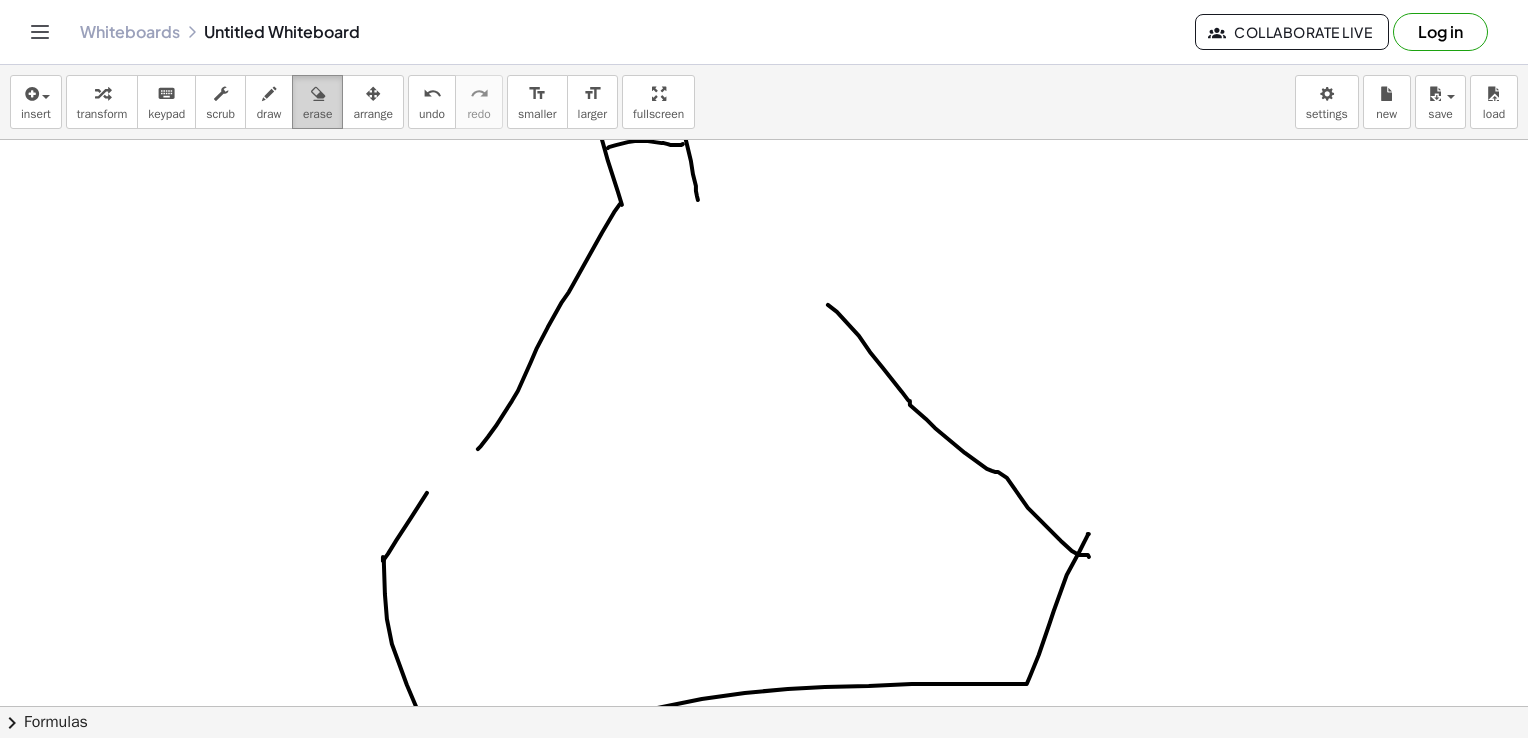 click on "erase" at bounding box center [317, 102] 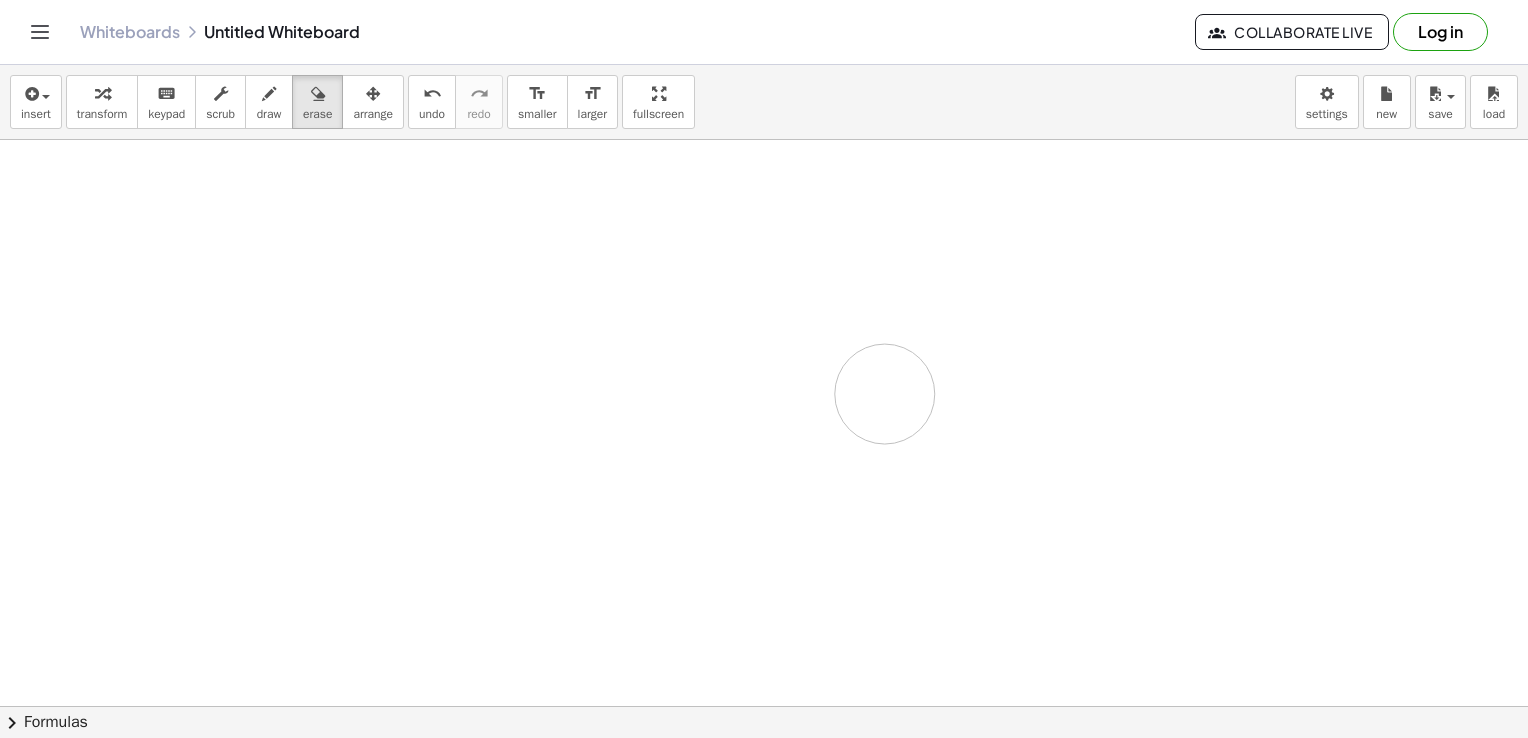 drag, startPoint x: 532, startPoint y: 248, endPoint x: 1001, endPoint y: 442, distance: 507.54016 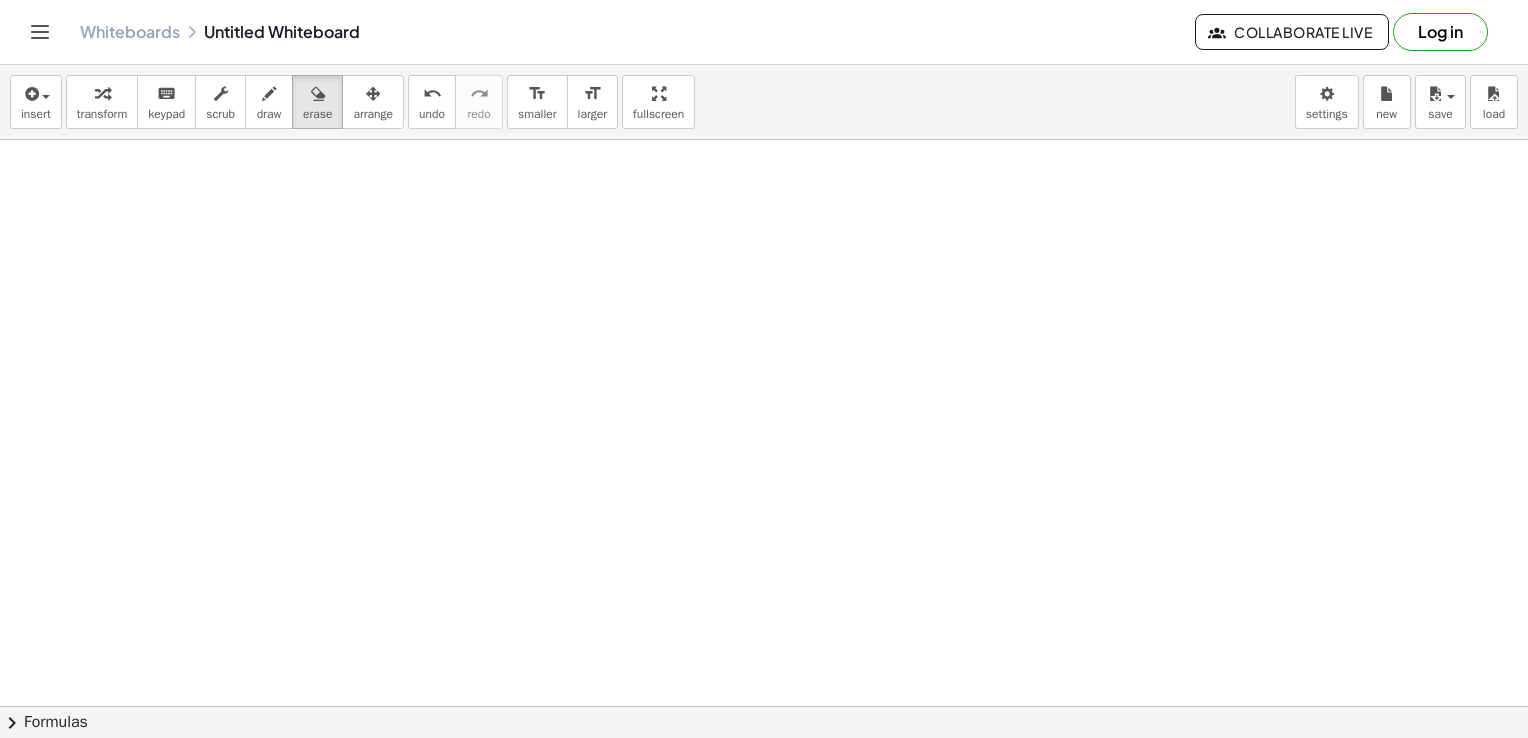 scroll, scrollTop: 777, scrollLeft: 0, axis: vertical 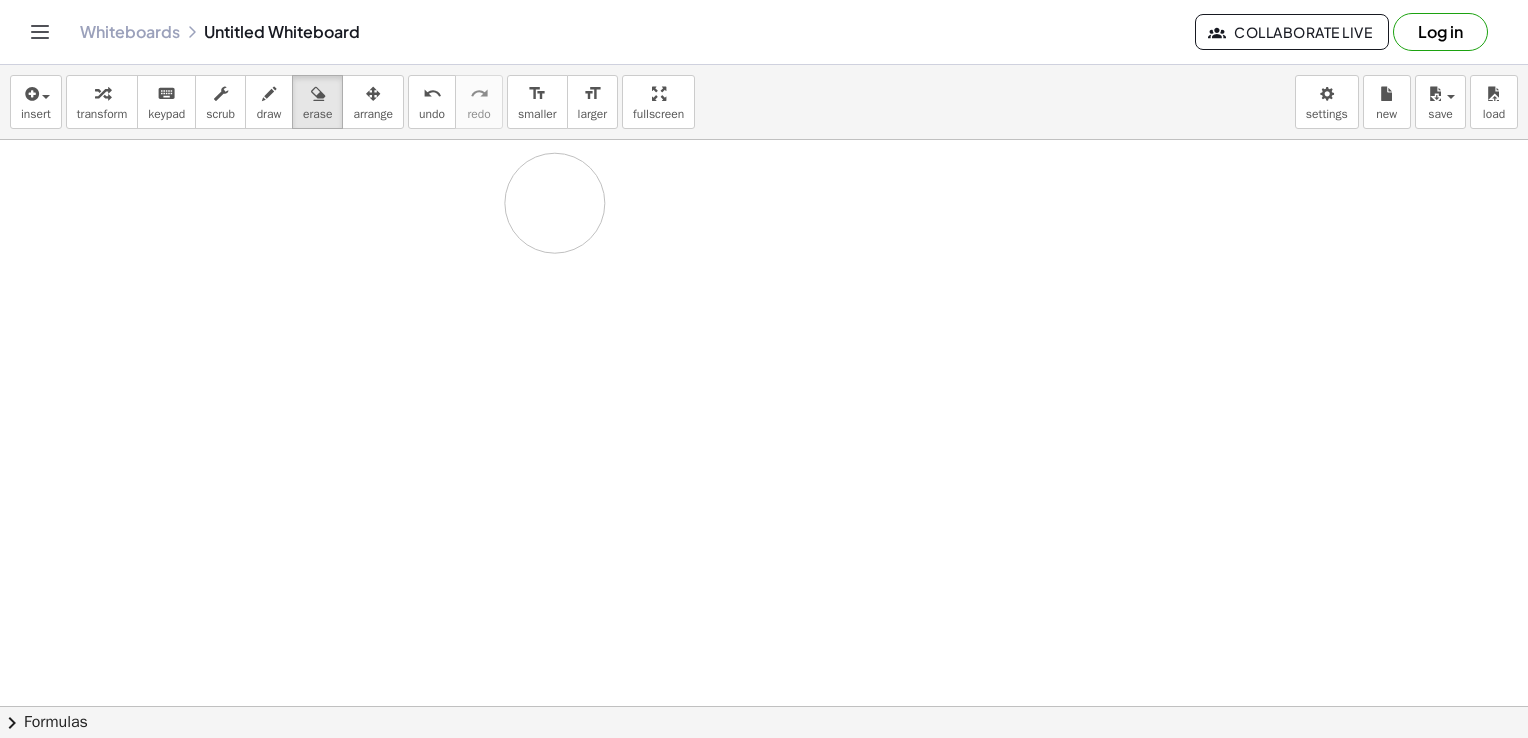drag, startPoint x: 572, startPoint y: 408, endPoint x: 546, endPoint y: 225, distance: 184.83777 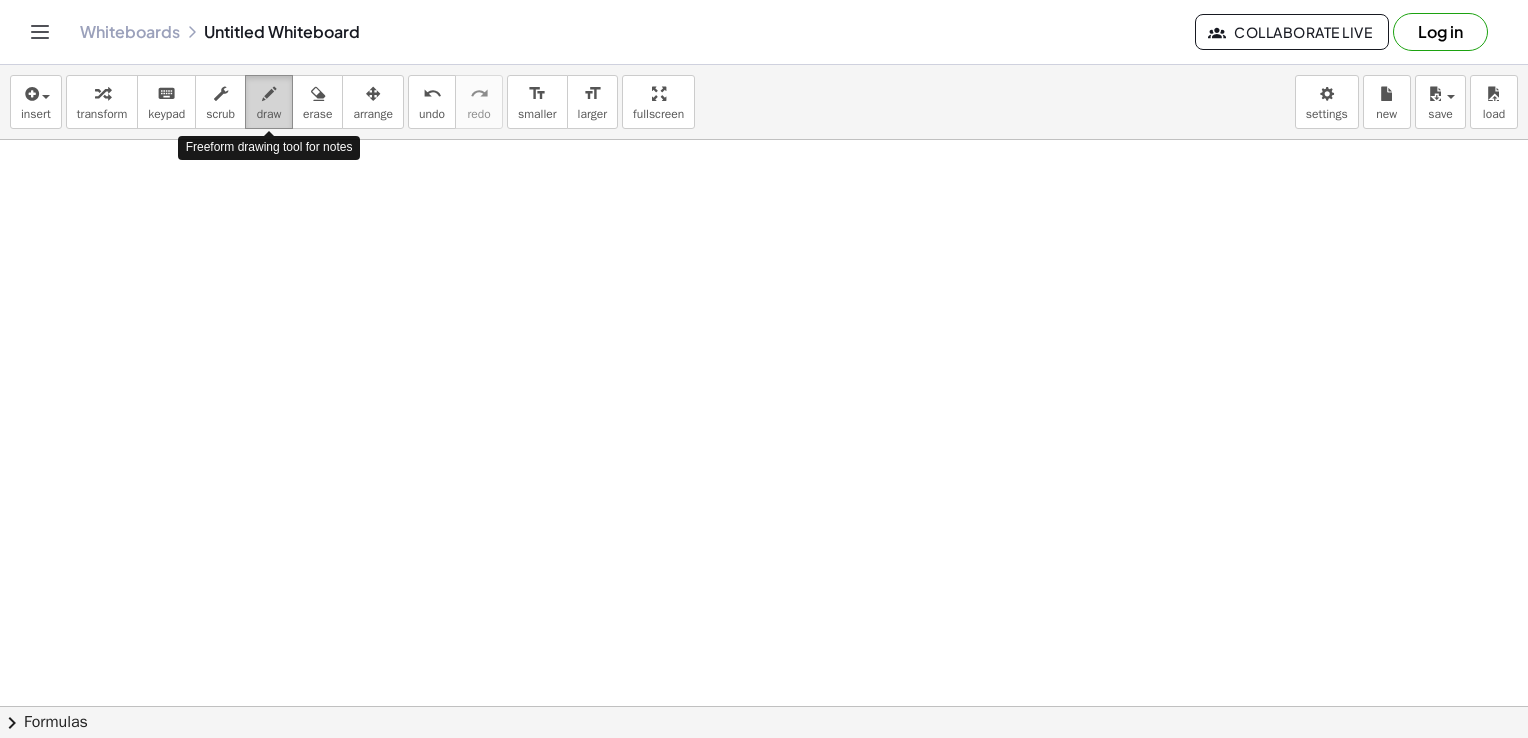 click on "draw" at bounding box center [269, 114] 